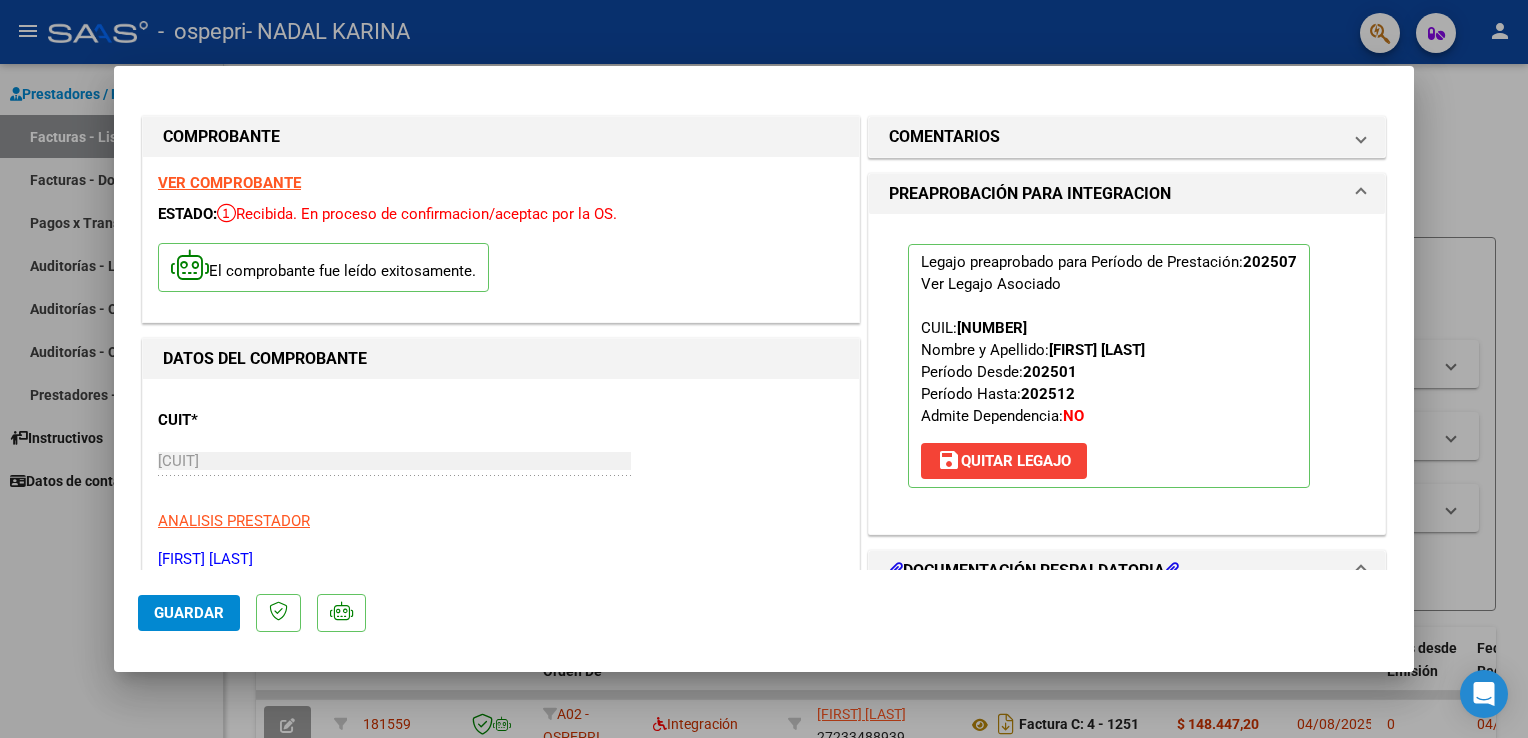 scroll, scrollTop: 0, scrollLeft: 0, axis: both 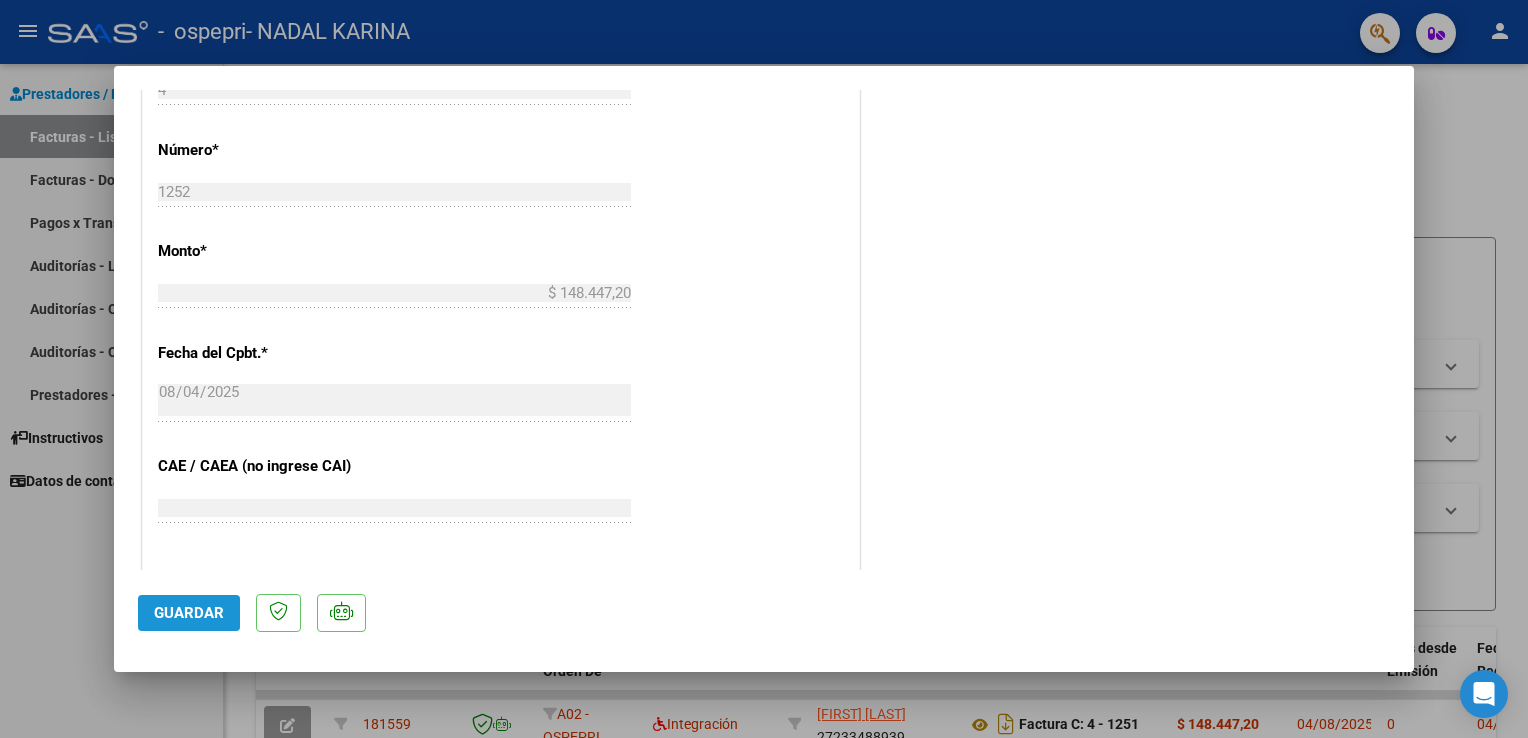 click on "Guardar" 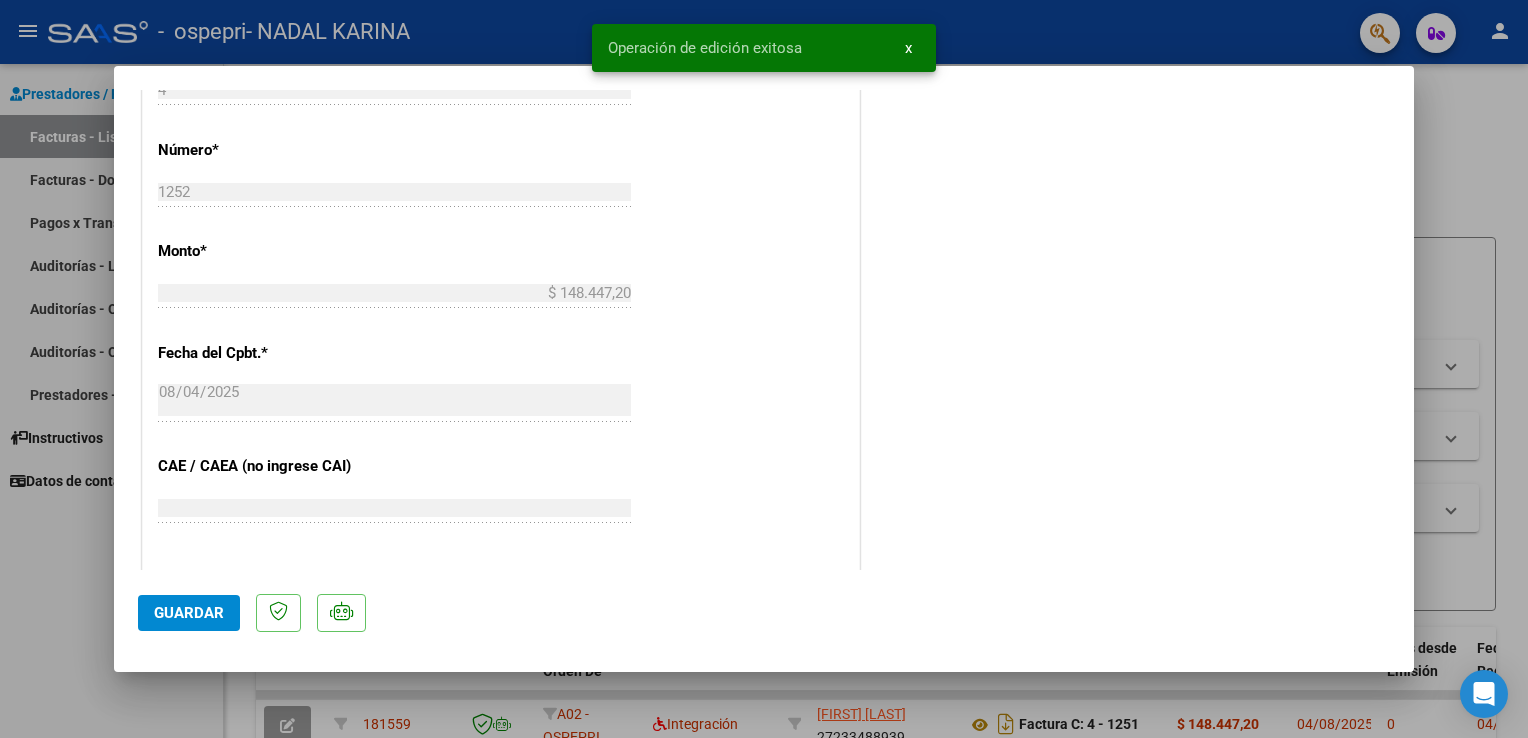 click at bounding box center (764, 369) 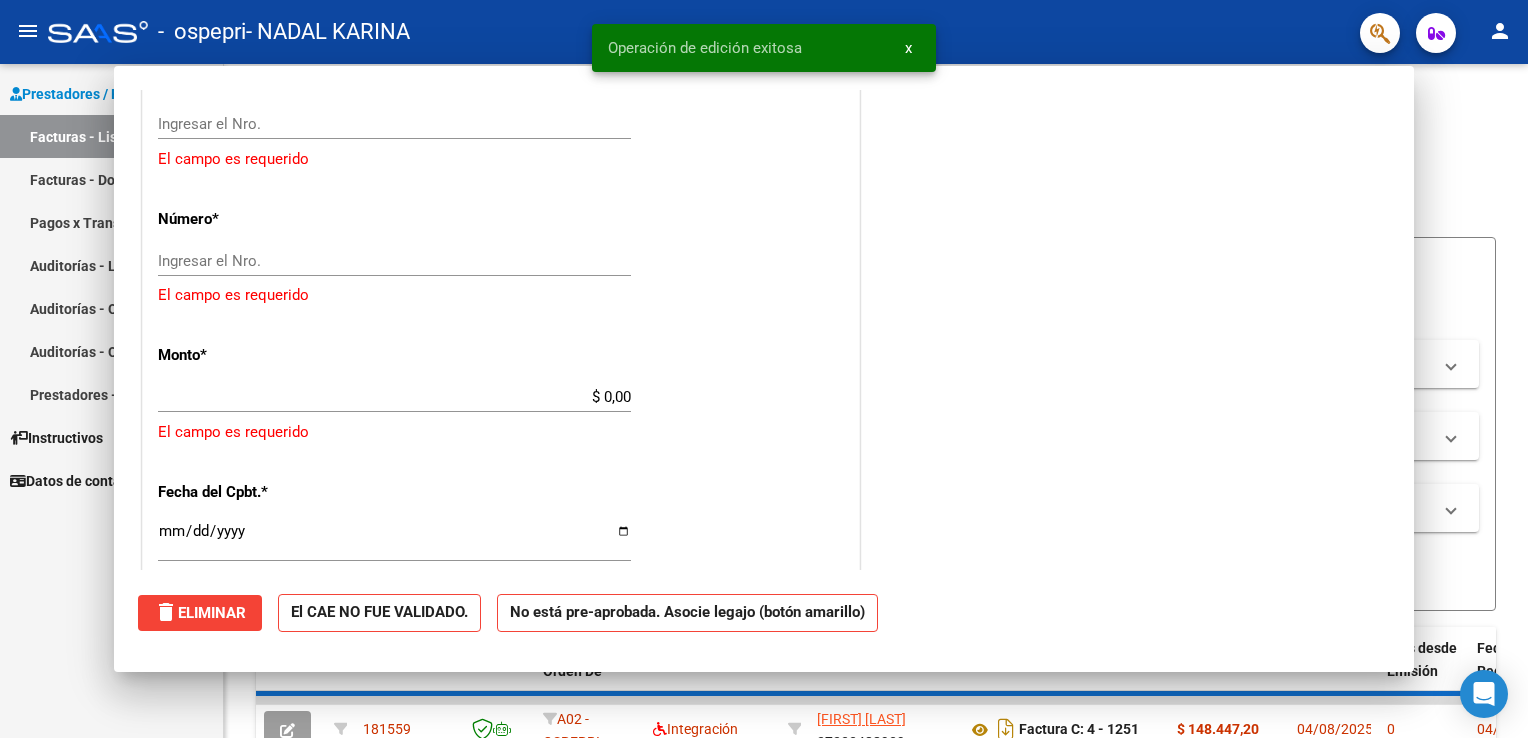 scroll, scrollTop: 0, scrollLeft: 0, axis: both 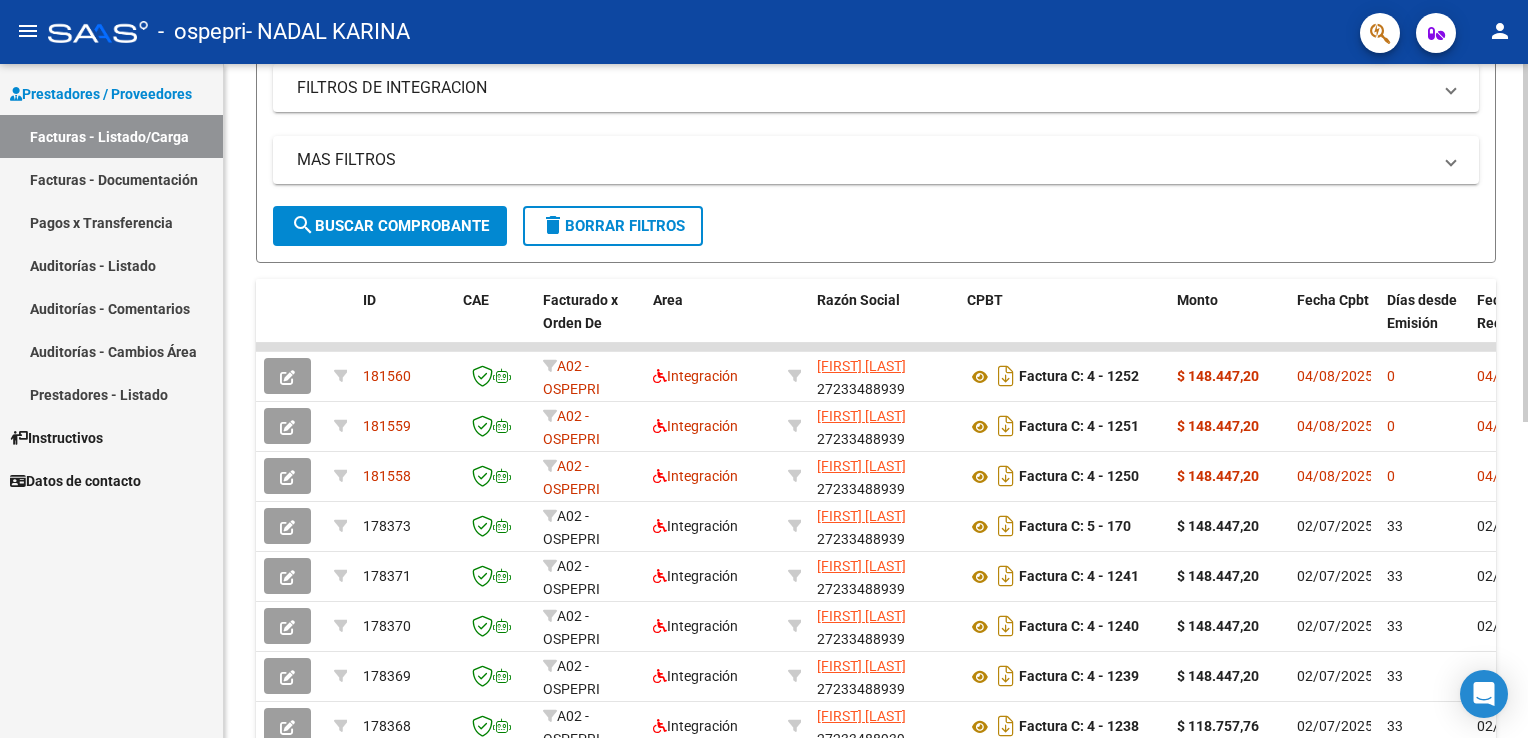 click on "menu - ospepri - NADAL KARINA person Prestadores / Proveedores Facturas - Listado/Carga Facturas - Documentación Pagos x Transferencia Auditorías - Listado Auditorías - Comentarios Auditorías - Cambios Área Prestadores - Listado Instructivos Datos de contacto Video tutorial PRESTADORES -> Listado de CPBTs Emitidos por Prestadores / Proveedores (alt+q) Cargar Comprobante cloud_download CSV cloud_download EXCEL cloud_download Estandar Descarga Masiva Filtros Id Area Area Todos Confirmado Mostrar totalizadores FILTROS DEL COMPROBANTE Comprobante Tipo Comprobante Tipo Start date – End date Fec. Comprobante Desde / Hasta Días Emisión Desde(cant. días) Días Emisión Hasta(cant. días) CUIT / Razón Social Pto. Venta Nro. Comprobante Código SSS CAE Válido CAE Válido Todos Cargado Módulo Hosp. Todos Tiene facturacion Apócrifa Hospital Refes FILTROS DE INTEGRACION Período De Prestación Campos del Archivo de Rendición Devuelto x SSS (dr_envio) Todos Op" at bounding box center [764, 369] 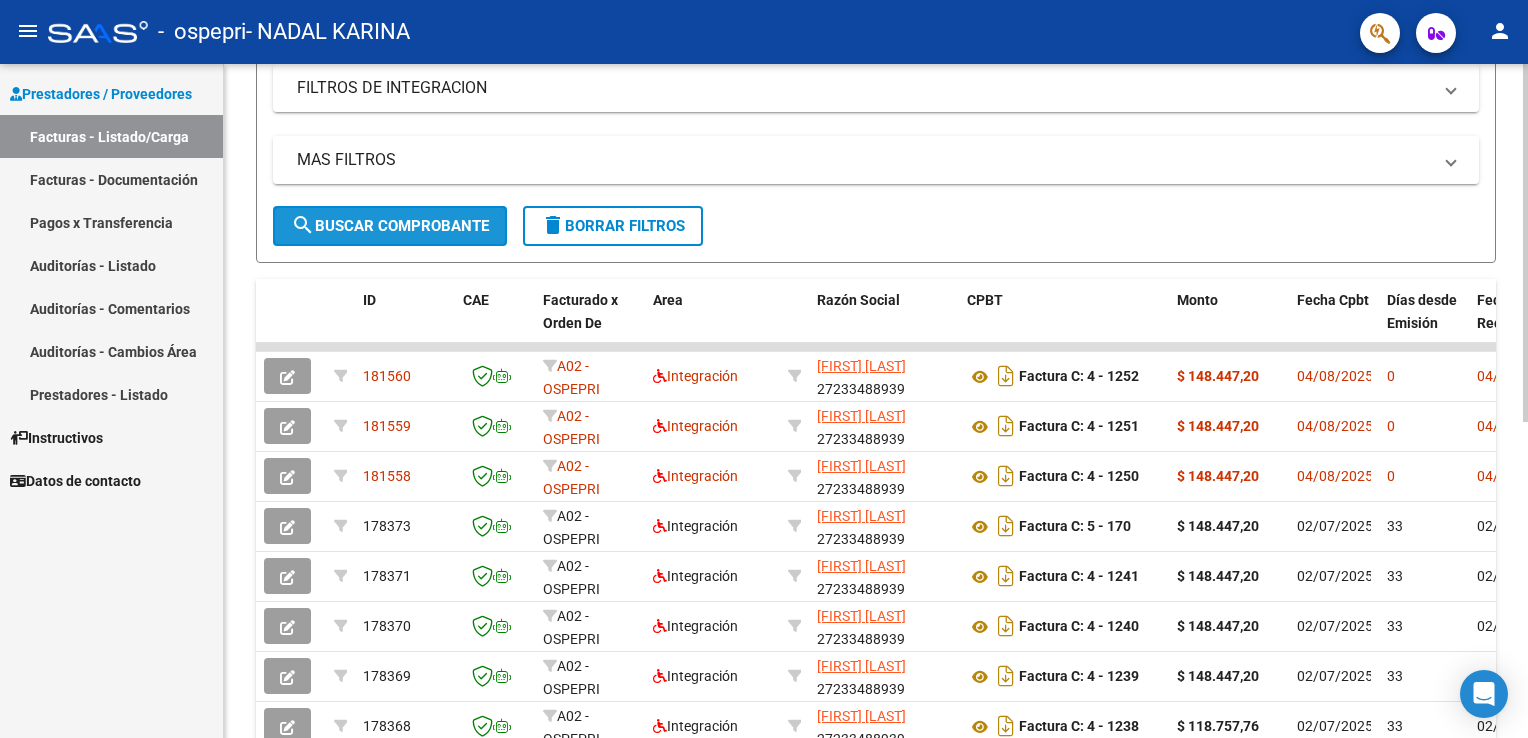 click on "search  Buscar Comprobante" 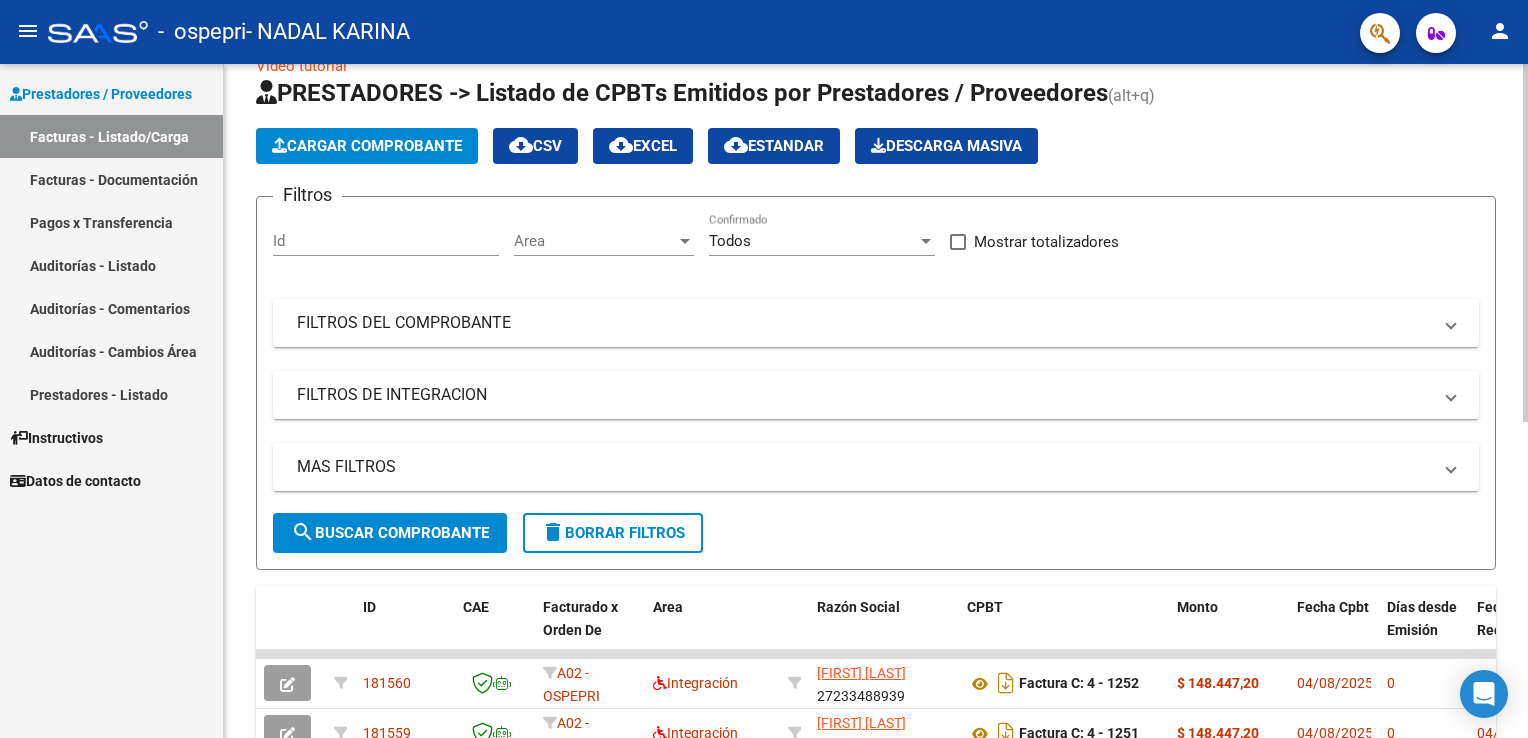 scroll, scrollTop: 0, scrollLeft: 0, axis: both 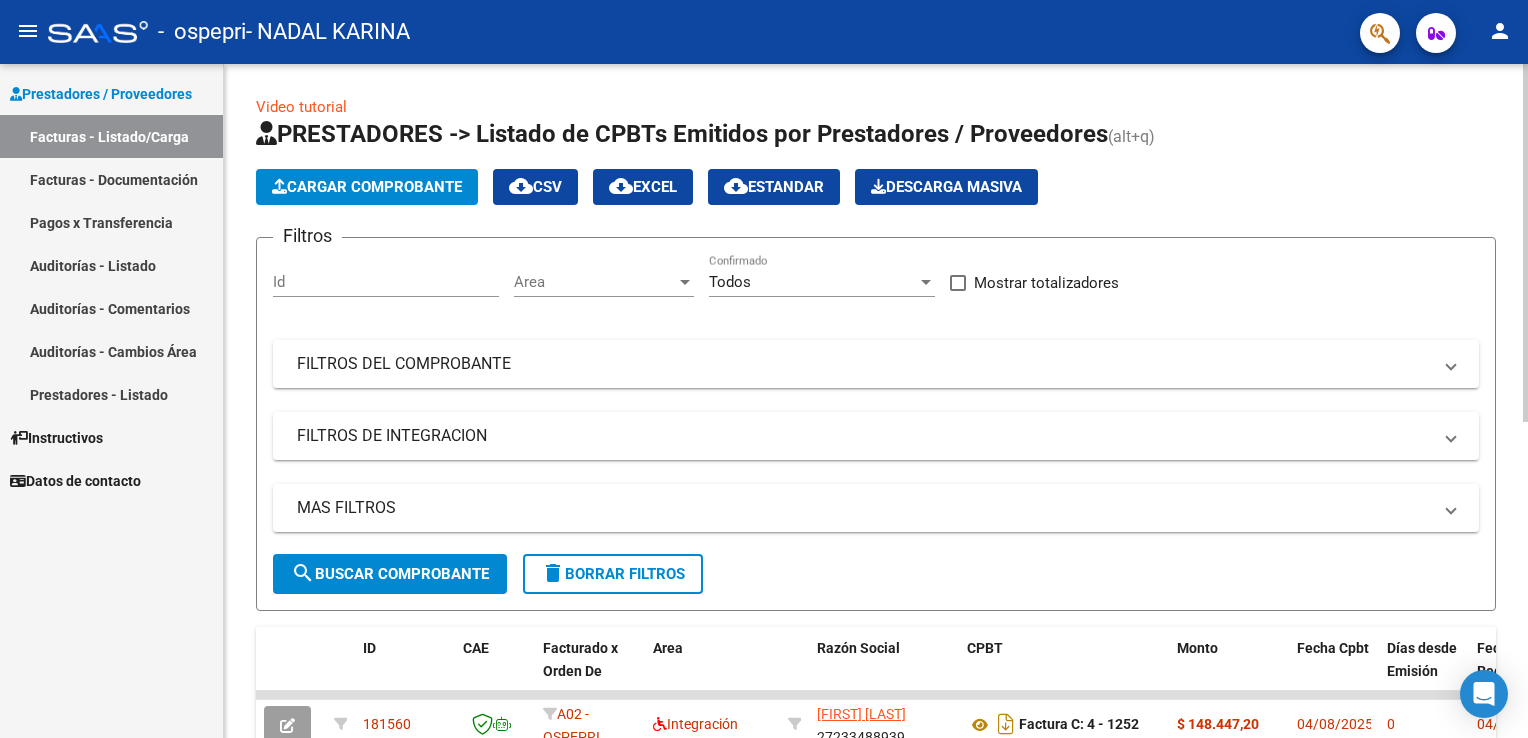 click on "Video tutorial   PRESTADORES -> Listado de CPBTs Emitidos por Prestadores / Proveedores (alt+q)   Cargar Comprobante
cloud_download  CSV  cloud_download  EXCEL  cloud_download  Estandar   Descarga Masiva
Filtros Id Area Area Todos Confirmado   Mostrar totalizadores   FILTROS DEL COMPROBANTE  Comprobante Tipo Comprobante Tipo Start date – End date Fec. Comprobante Desde / Hasta Días Emisión Desde(cant. días) Días Emisión Hasta(cant. días) CUIT / Razón Social Pto. Venta Nro. Comprobante Código SSS CAE Válido CAE Válido Todos Cargado Módulo Hosp. Todos Tiene facturacion Apócrifa Hospital Refes  FILTROS DE INTEGRACION  Período De Prestación Campos del Archivo de Rendición Devuelto x SSS (dr_envio) Todos Rendido x SSS (dr_envio) Tipo de Registro Tipo de Registro Período Presentación Período Presentación Campos del Legajo Asociado (preaprobación) Afiliado Legajo (cuil/nombre) Todos Solo facturas preaprobadas  MAS FILTROS  Todos Con Doc. Respaldatoria Todos Con Trazabilidad Todos – – 0" 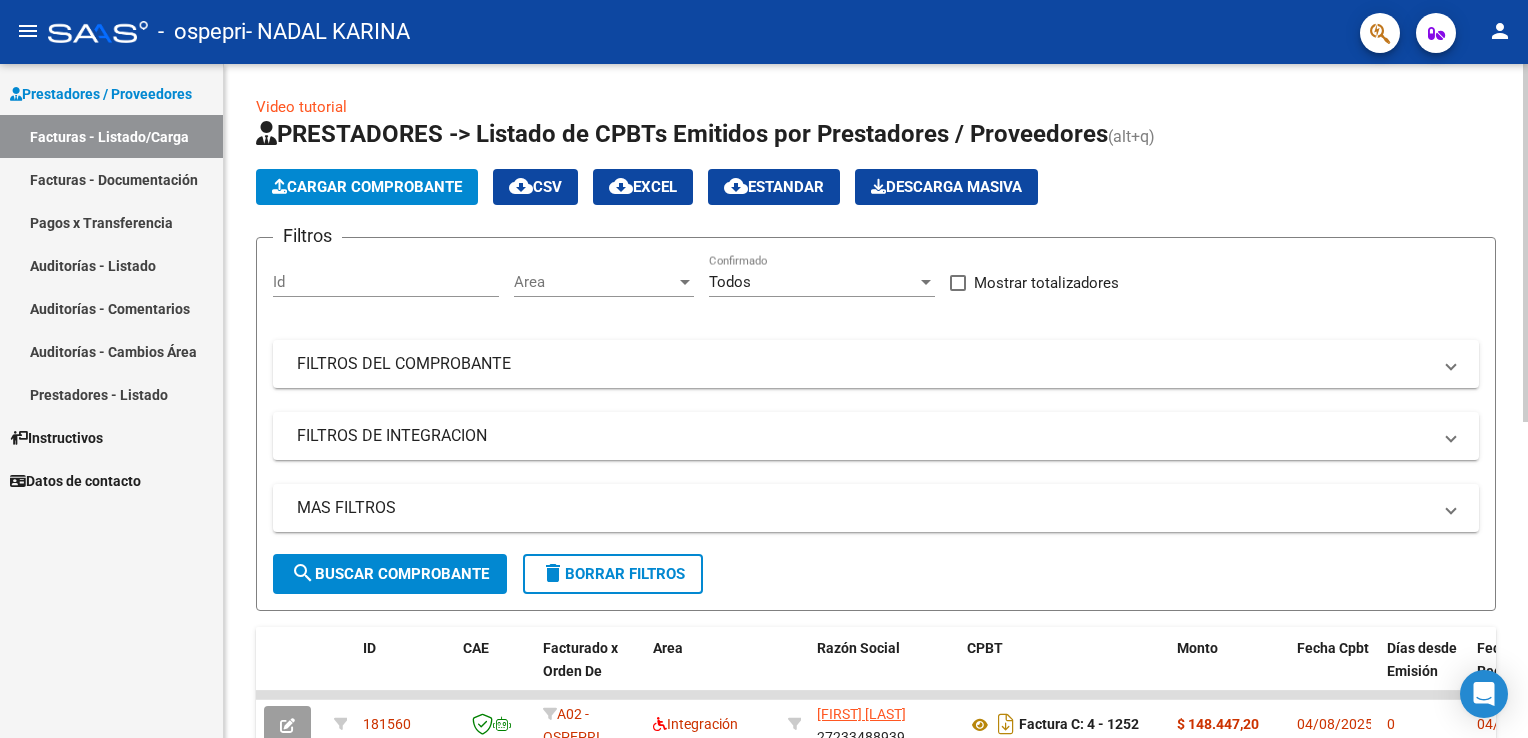 click on "Cargar Comprobante" 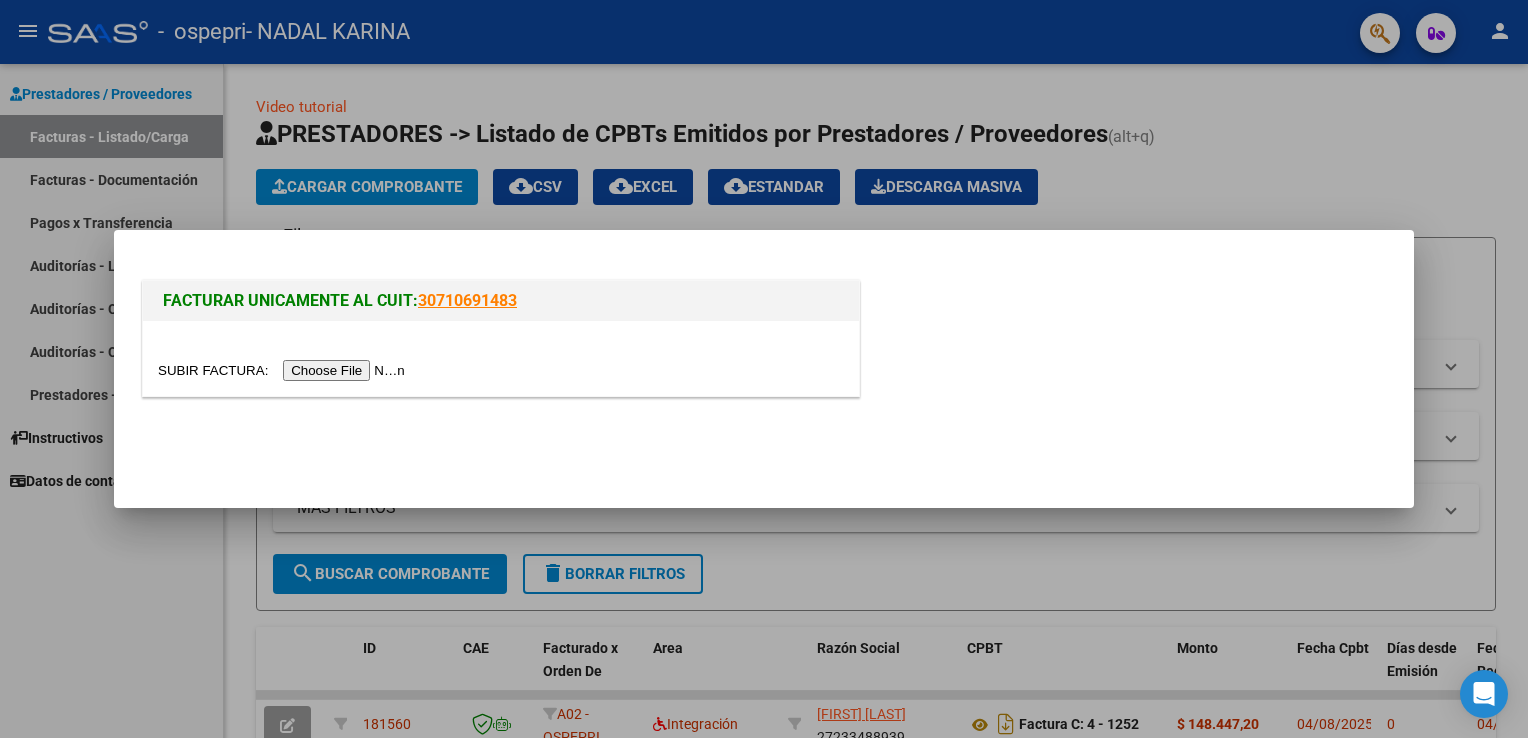 click at bounding box center (284, 370) 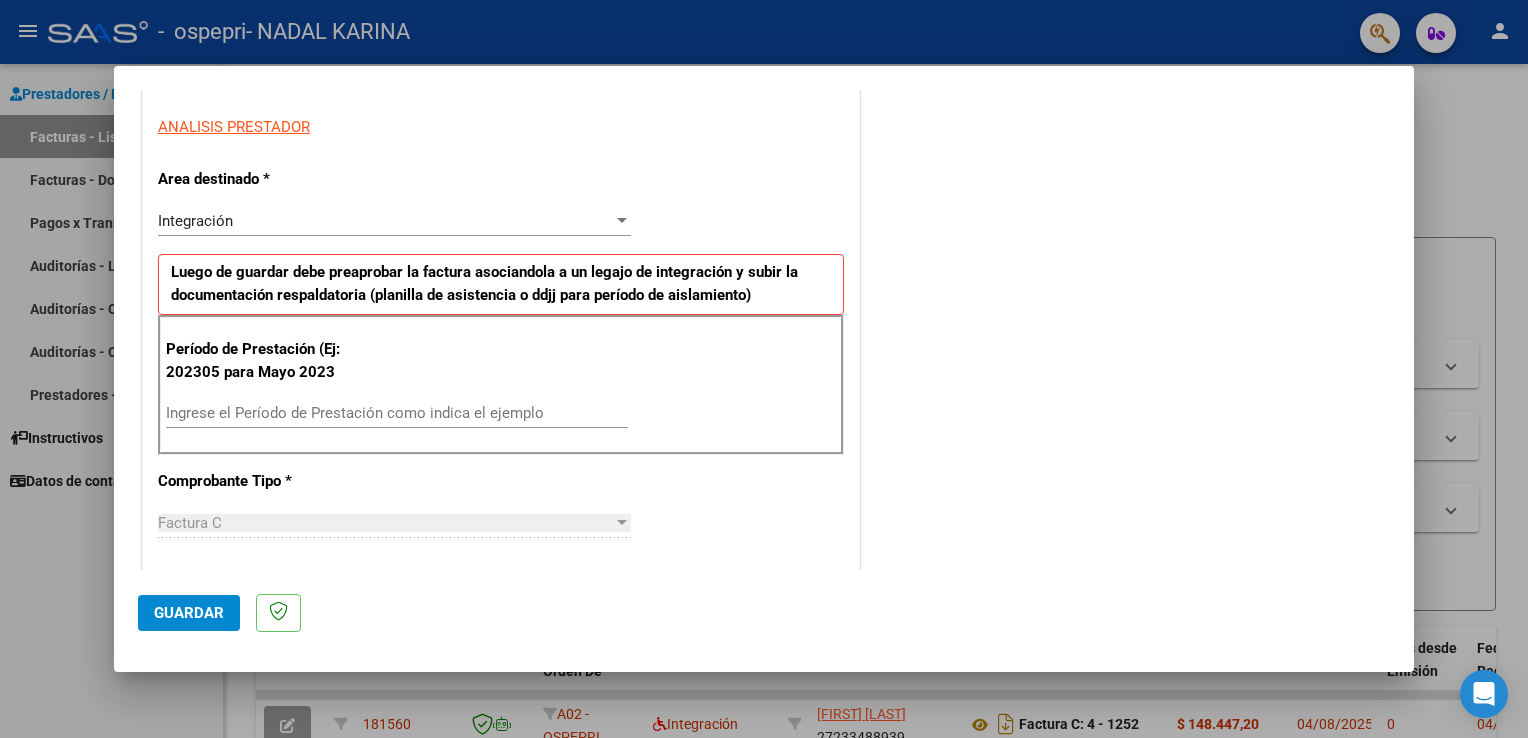 scroll, scrollTop: 379, scrollLeft: 0, axis: vertical 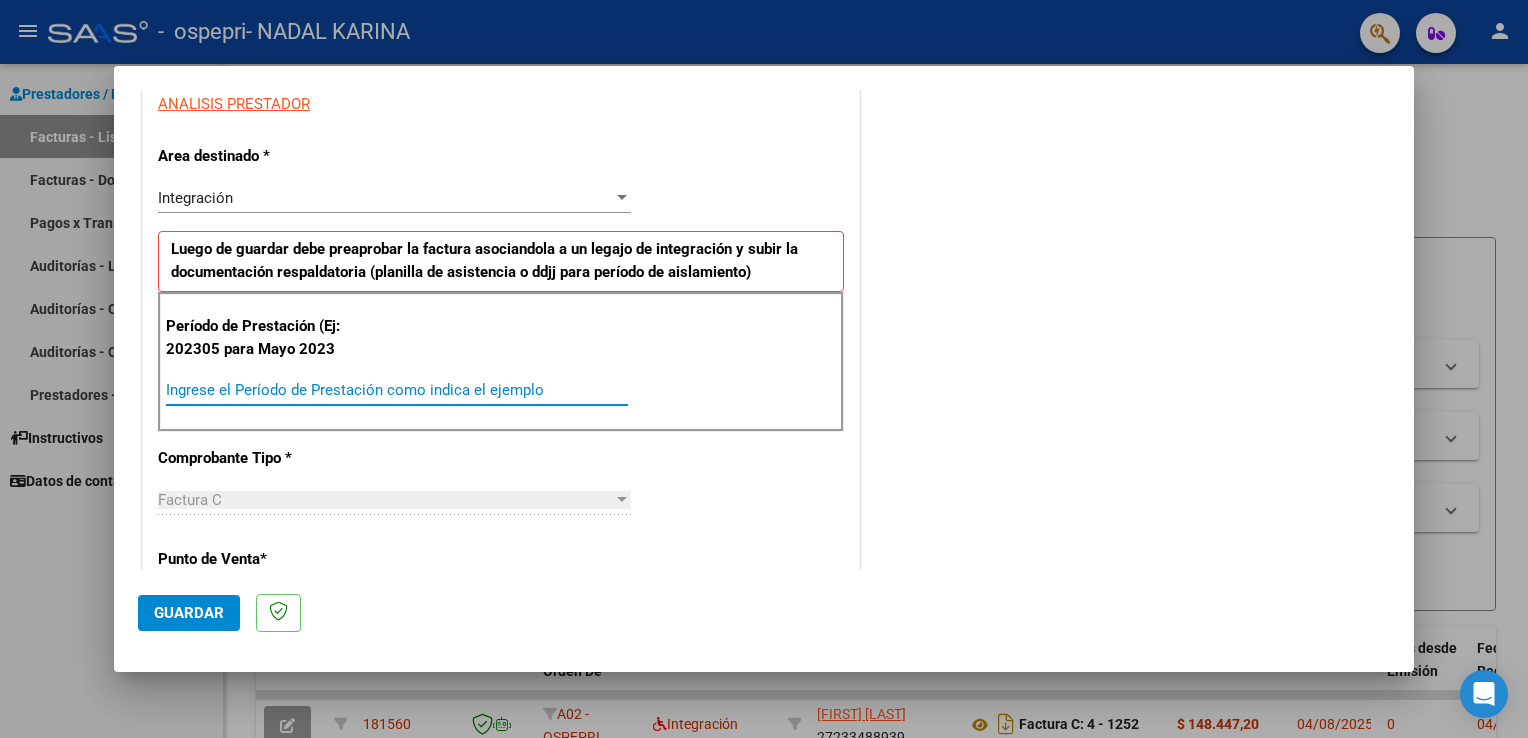 click on "Ingrese el Período de Prestación como indica el ejemplo" at bounding box center (397, 390) 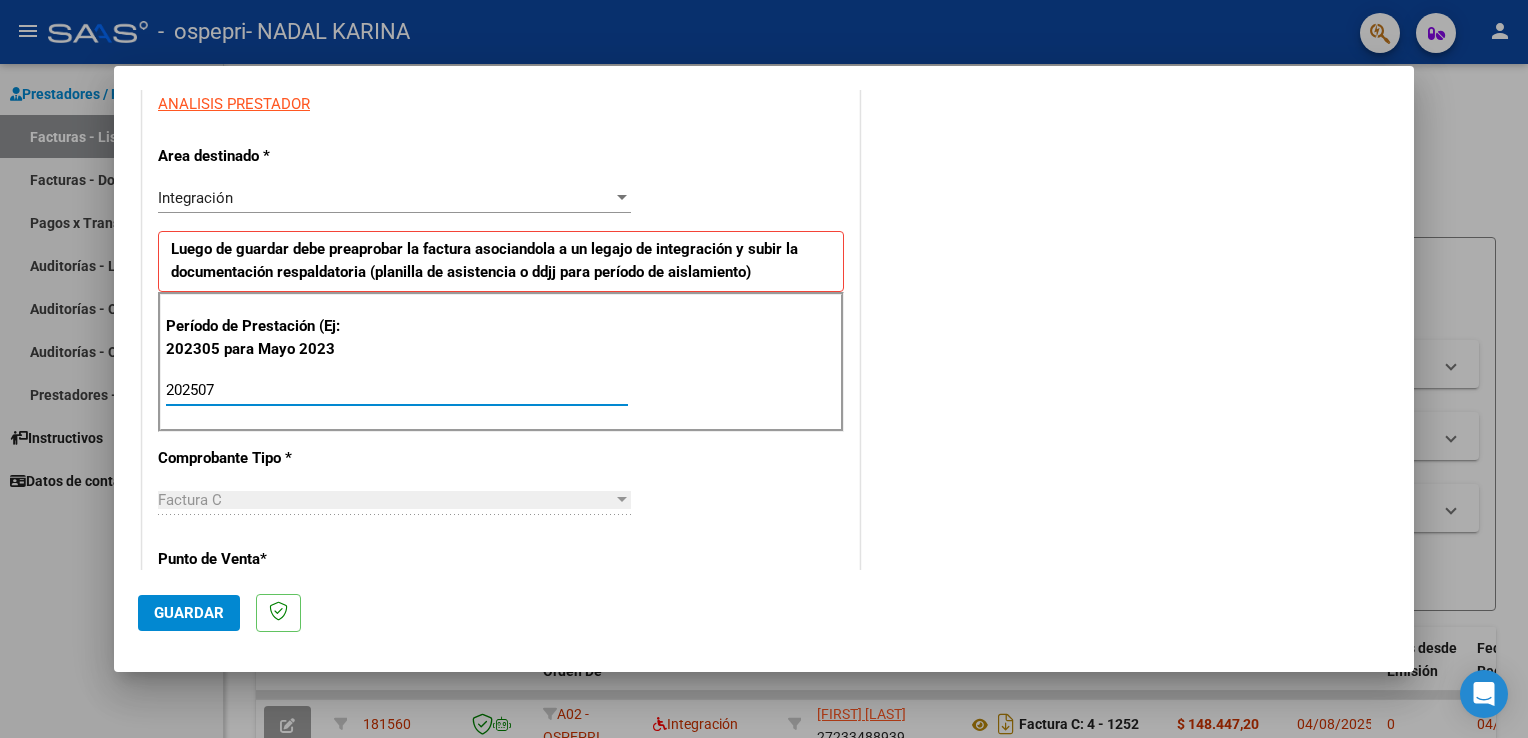 type on "202507" 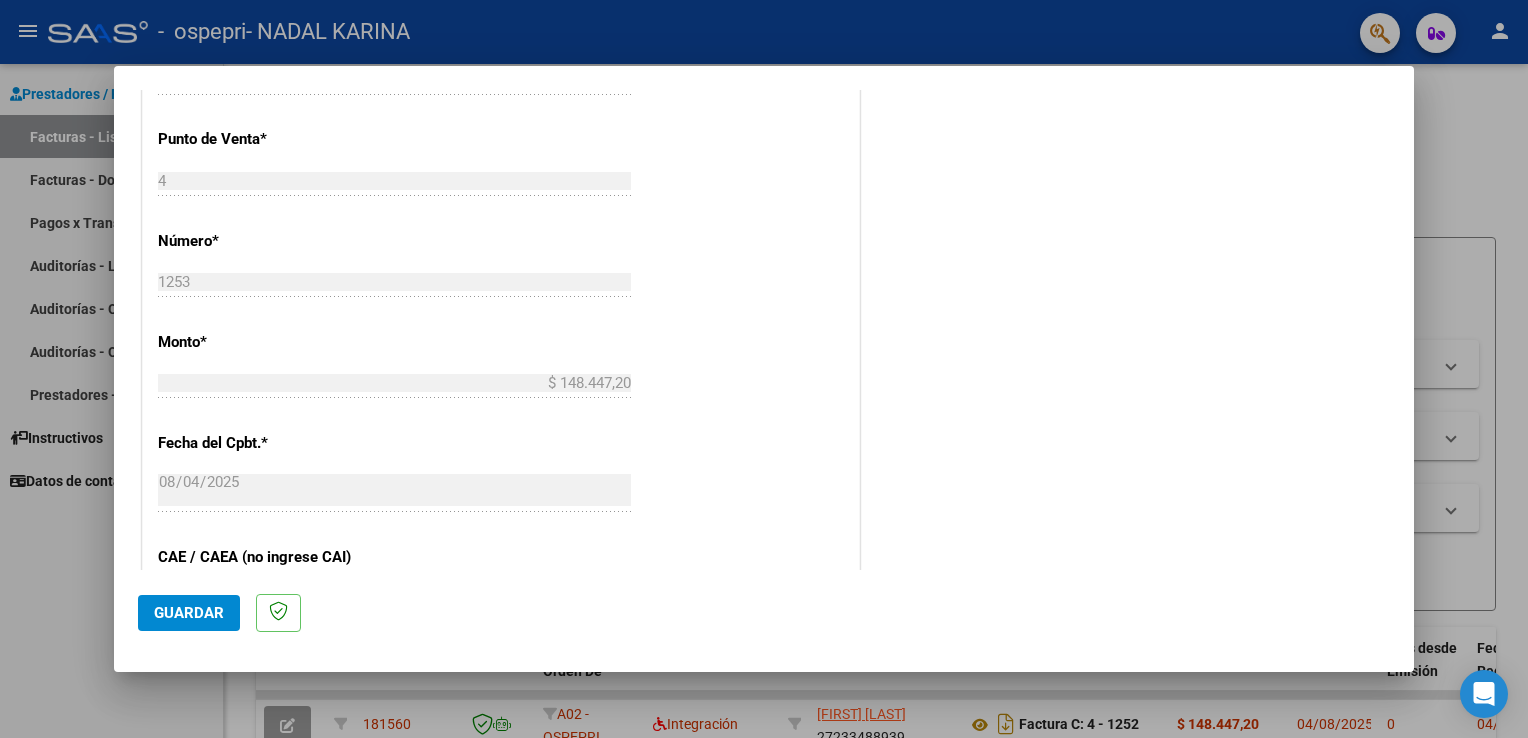 scroll, scrollTop: 786, scrollLeft: 0, axis: vertical 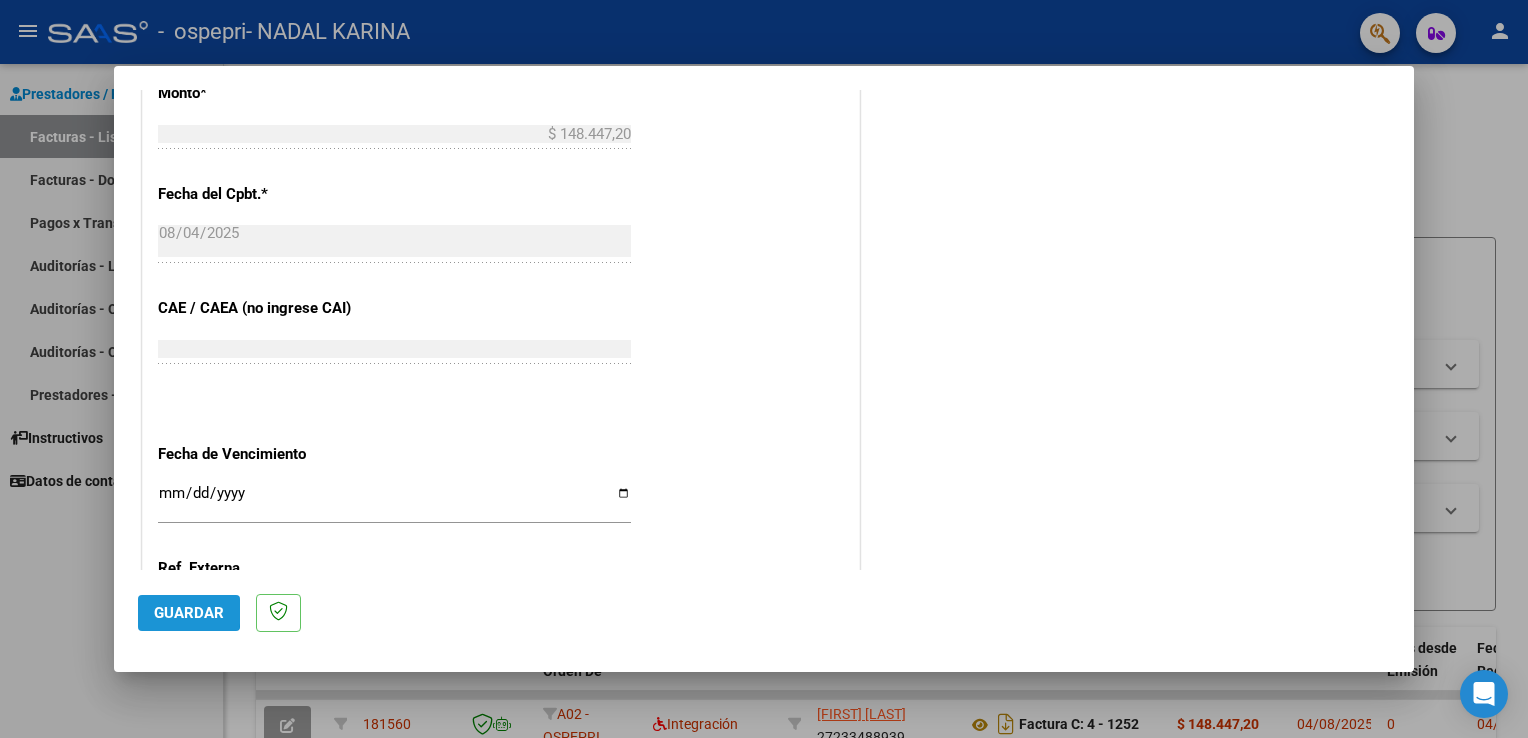 click on "Guardar" 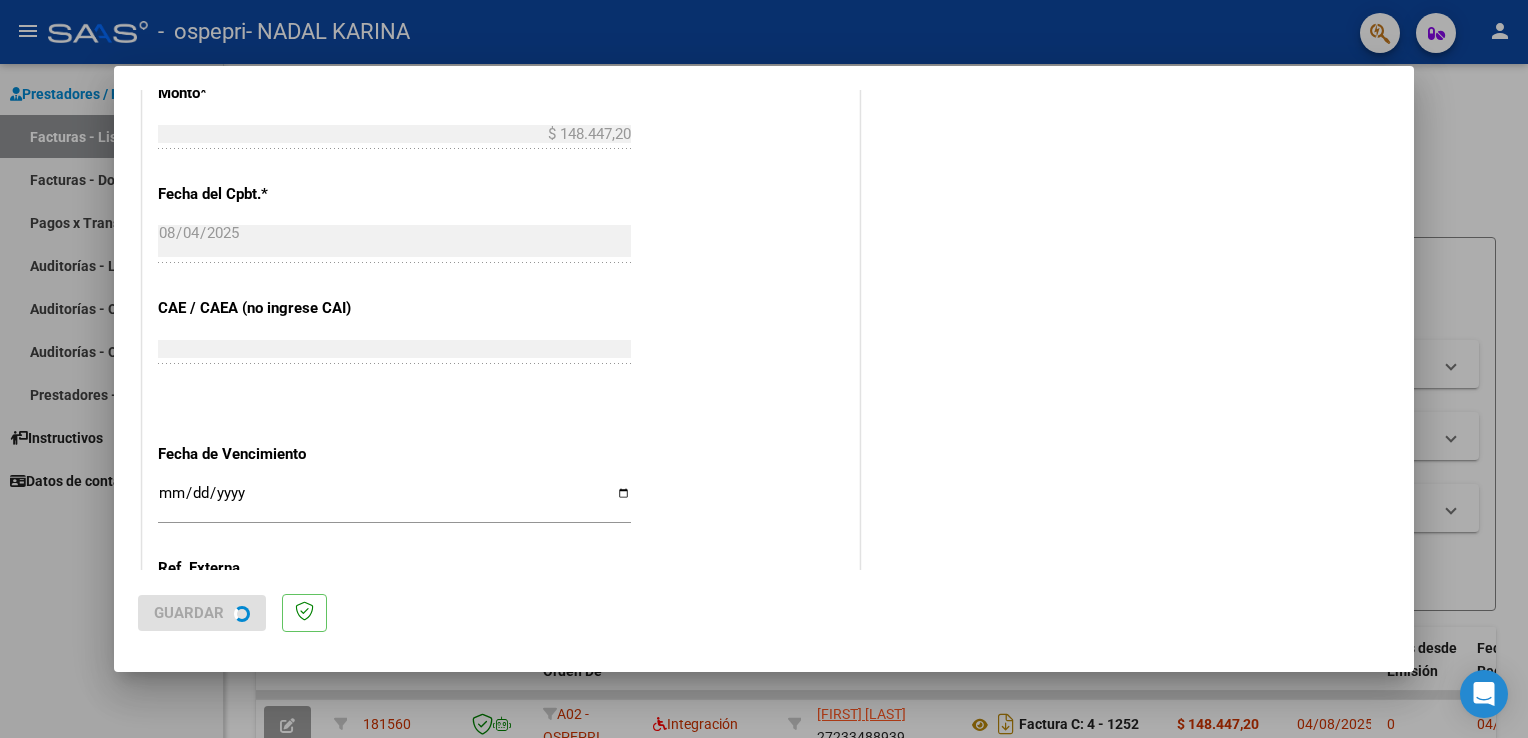 scroll, scrollTop: 0, scrollLeft: 0, axis: both 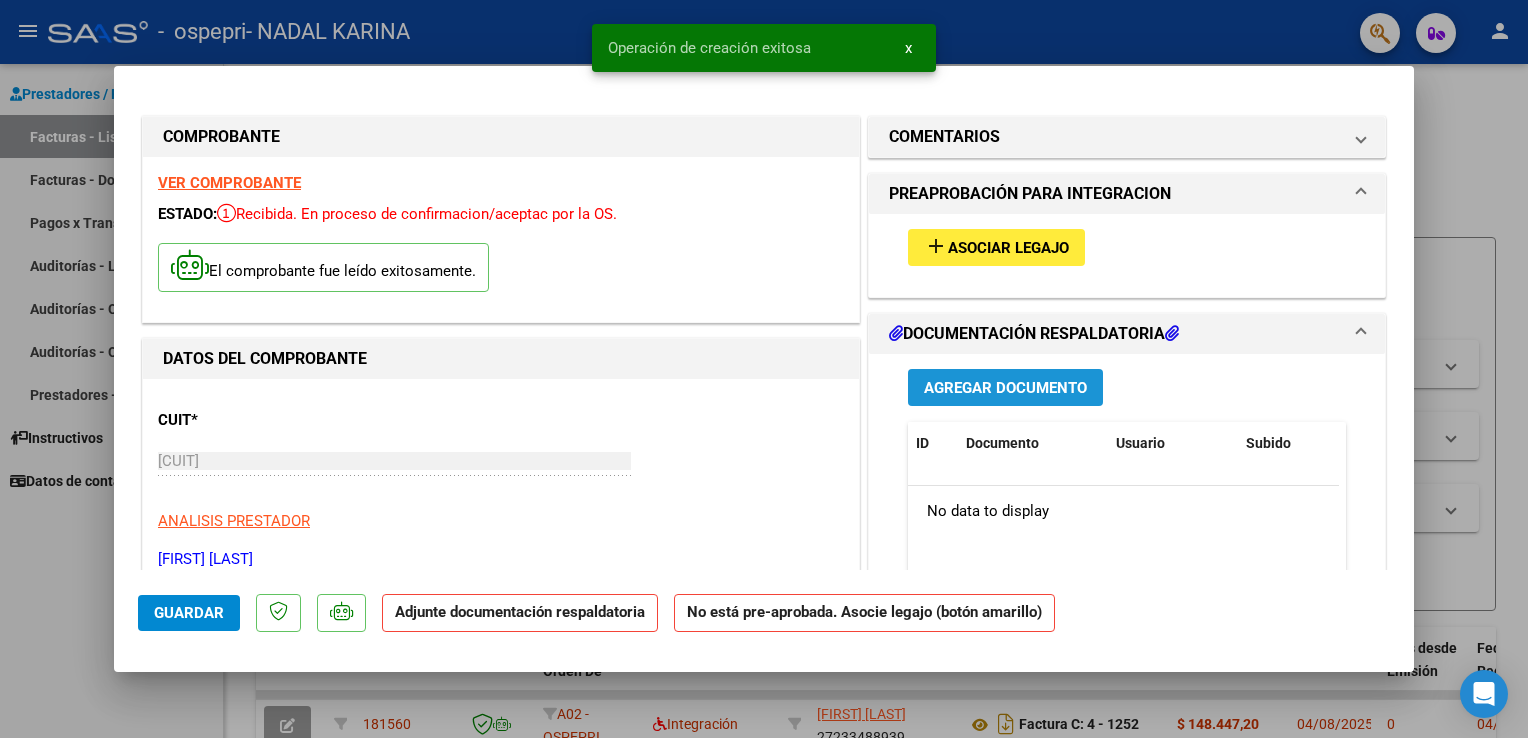 click on "Agregar Documento" at bounding box center (1005, 388) 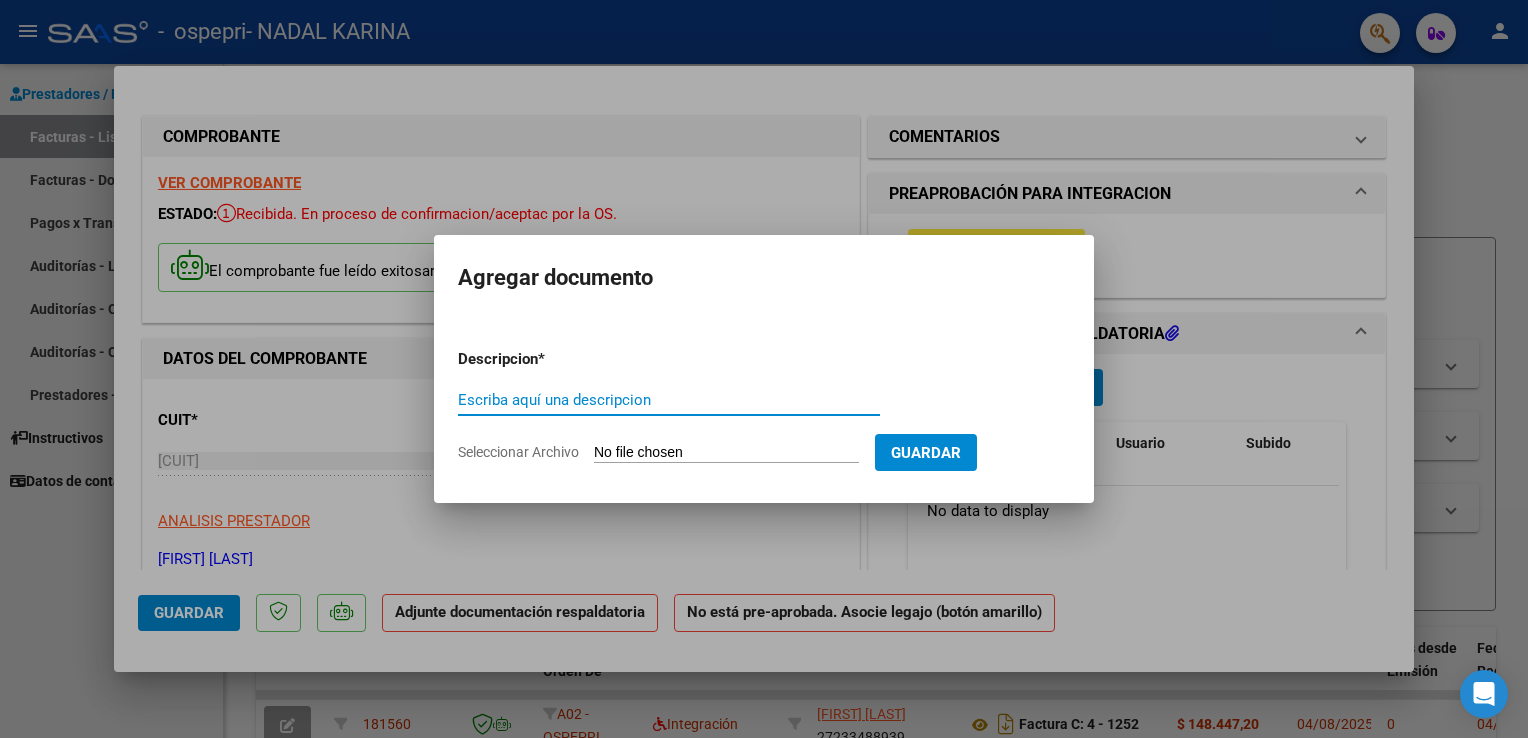 click on "Escriba aquí una descripcion" at bounding box center [669, 400] 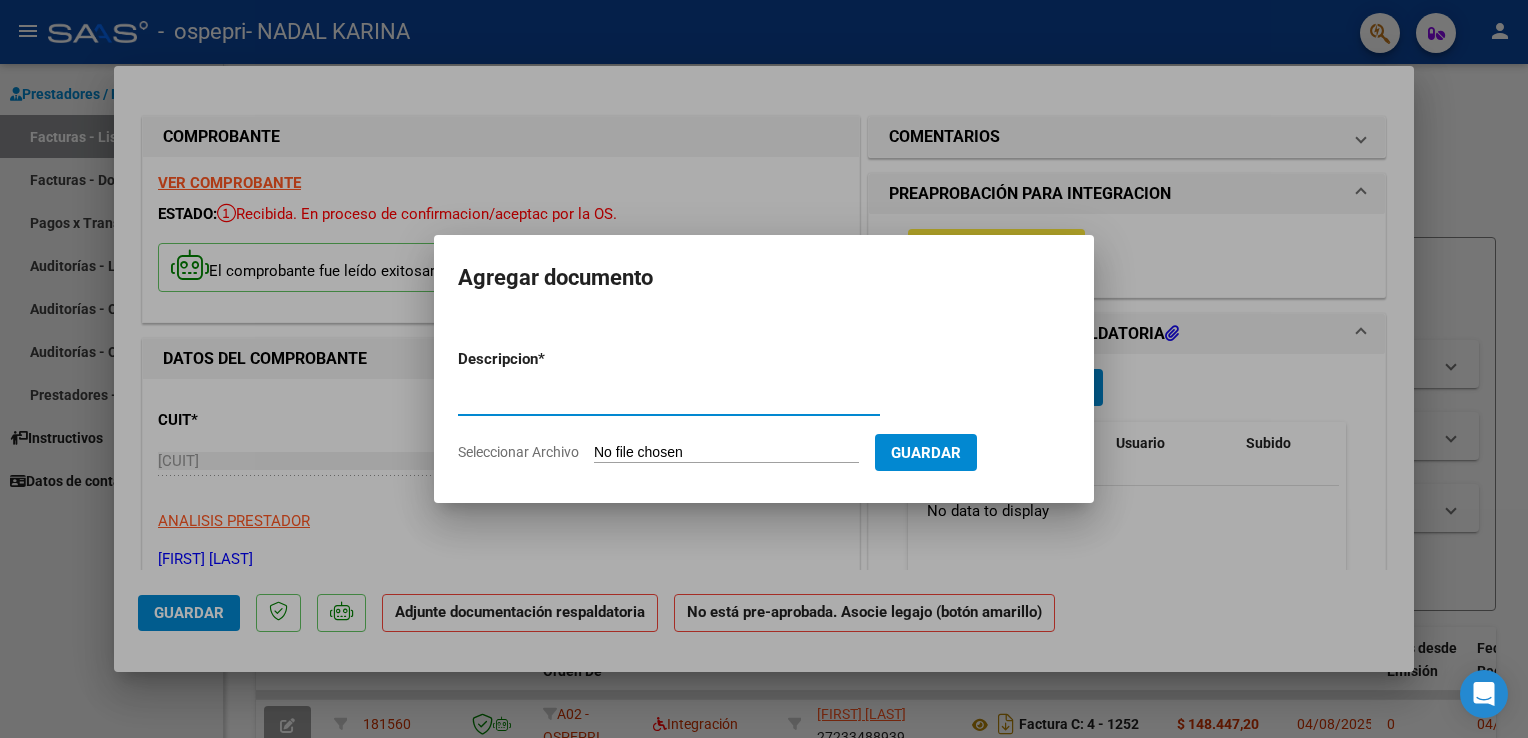 type on "asistencia" 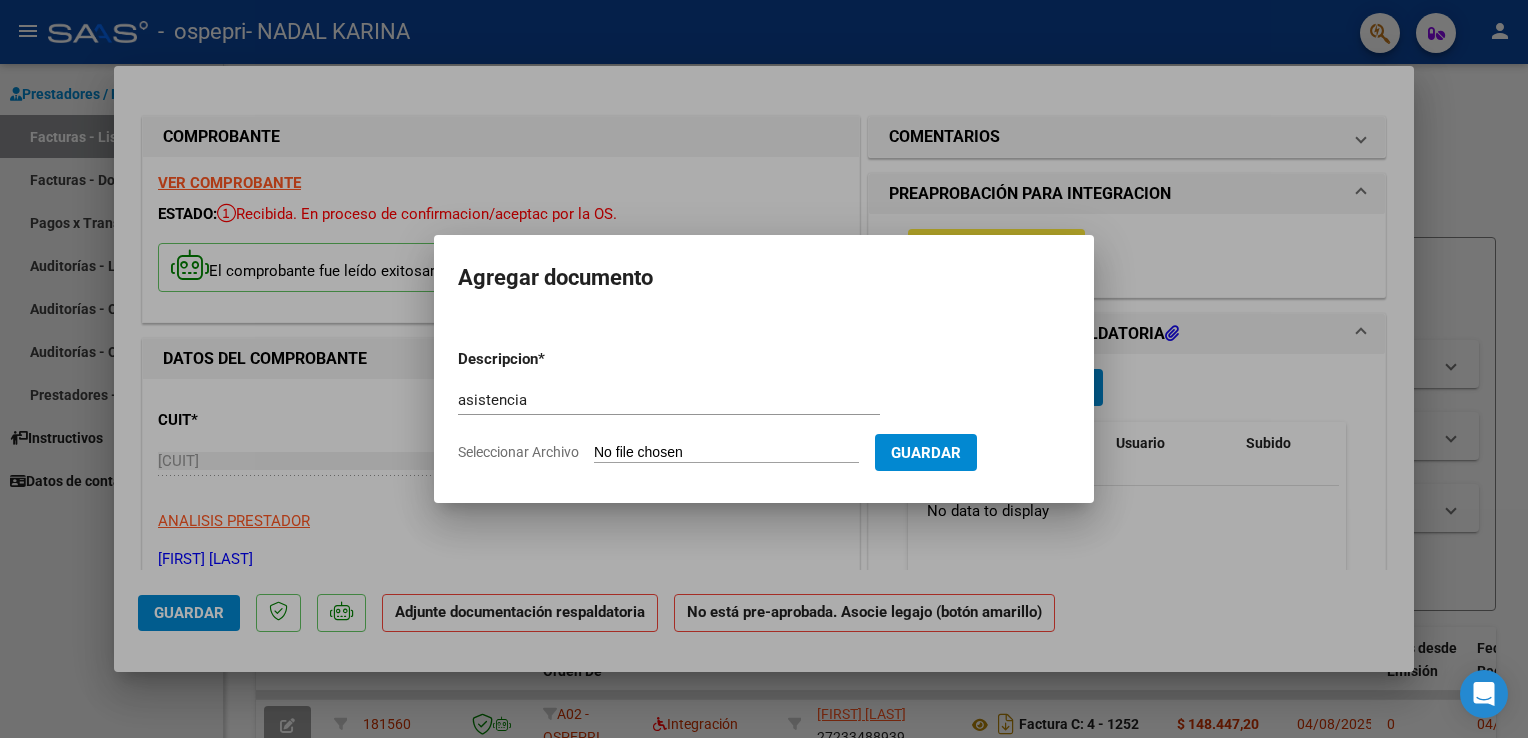 click on "Seleccionar Archivo" at bounding box center [726, 453] 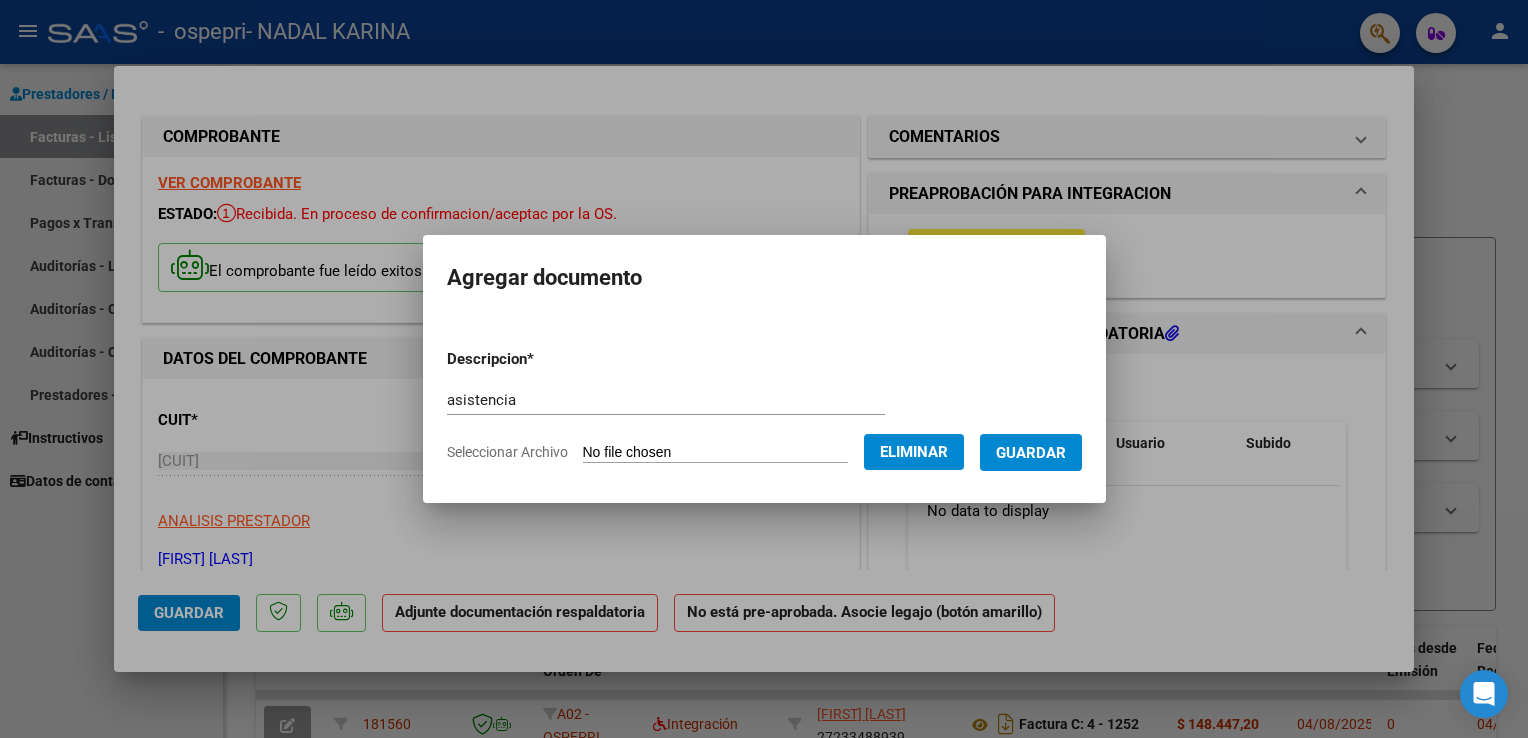 click on "Guardar" at bounding box center (1031, 453) 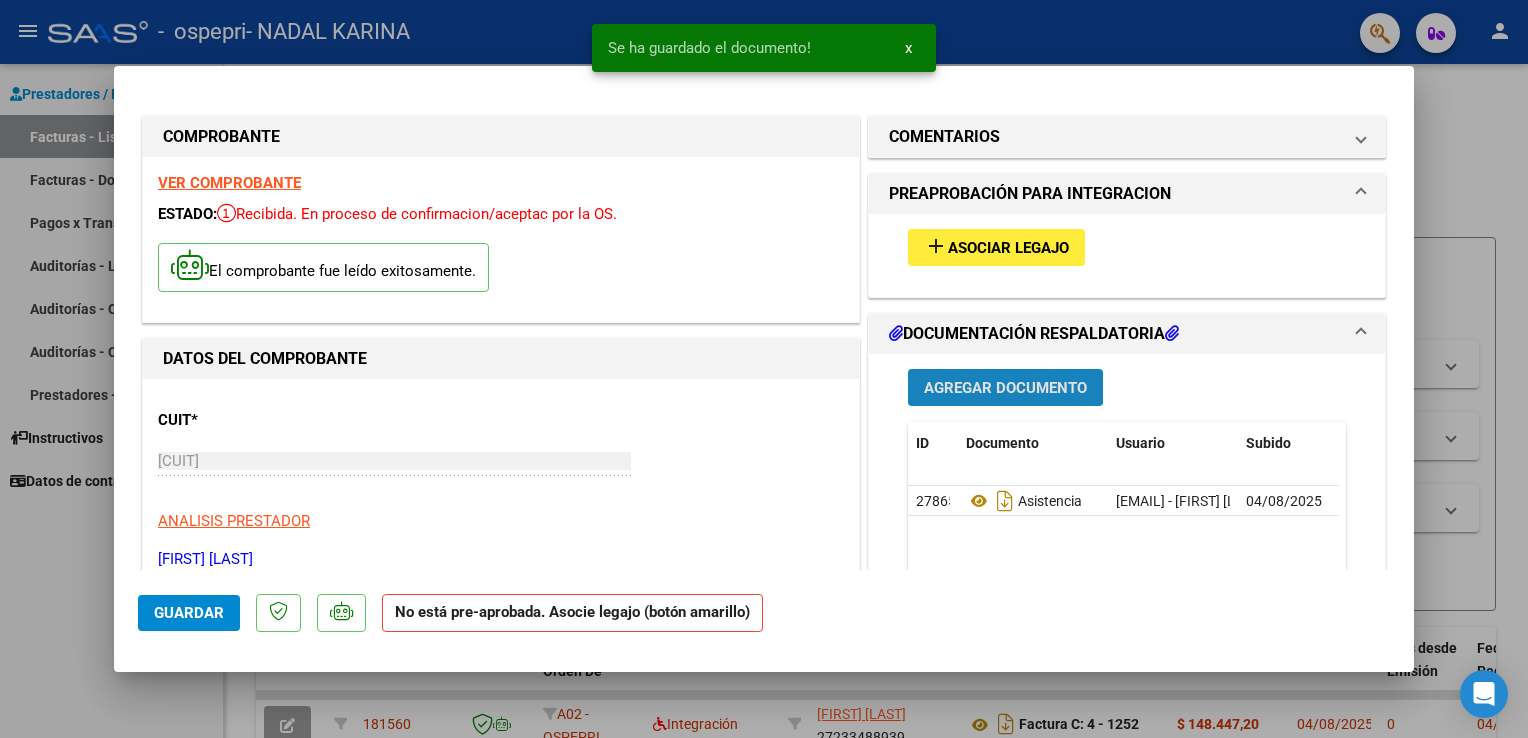 click on "Agregar Documento" at bounding box center (1005, 388) 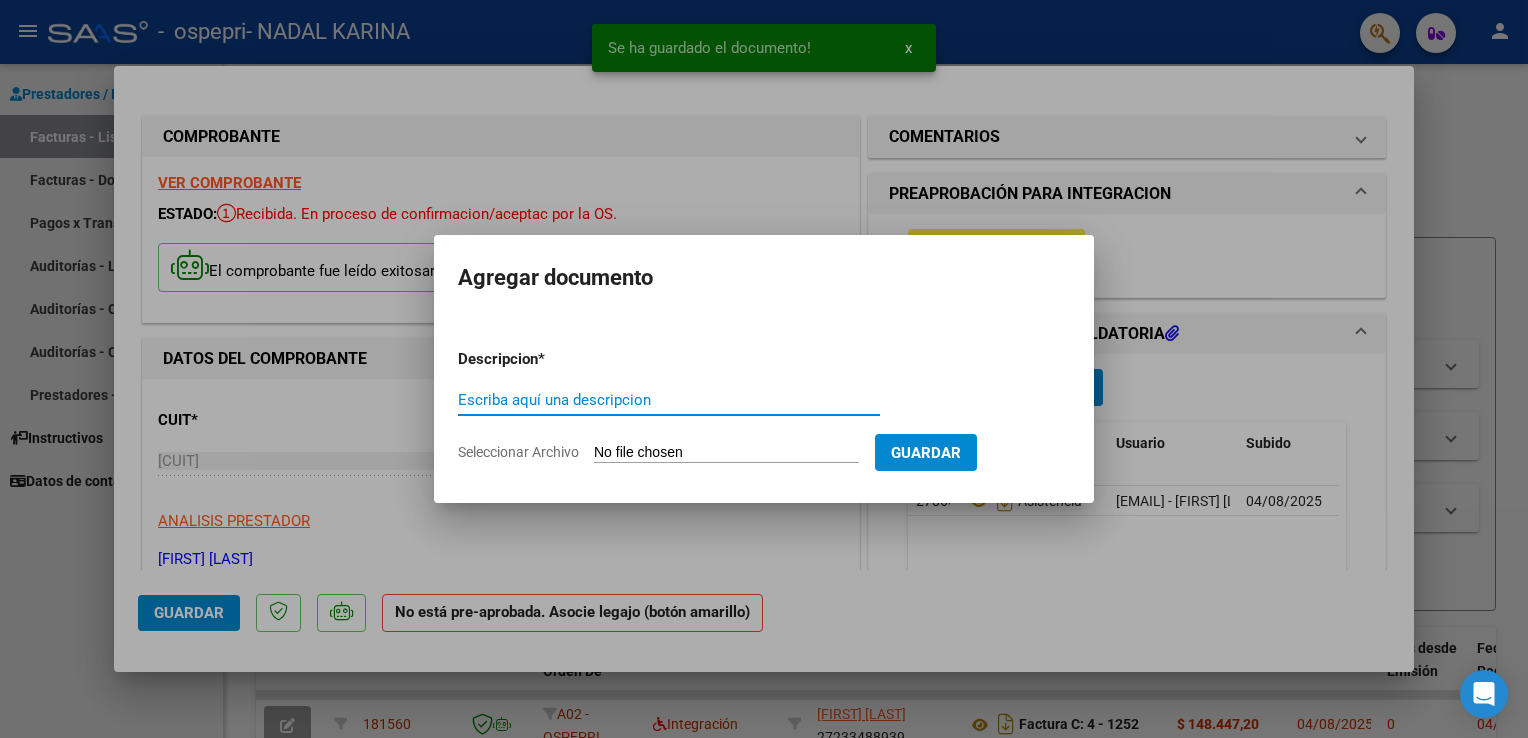 click on "Seleccionar Archivo" at bounding box center [726, 453] 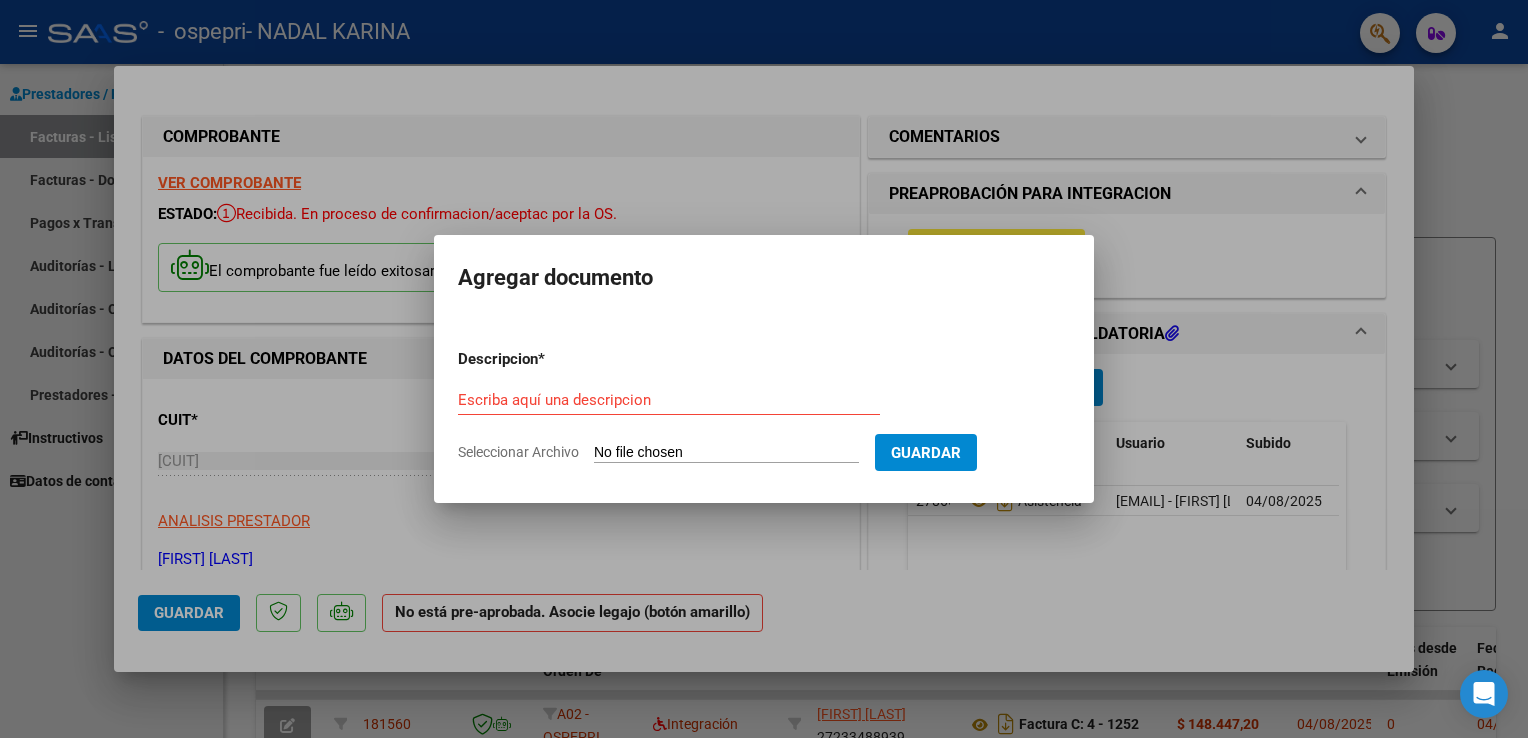 click on "Descripcion  *   Escriba aquí una descripcion  Seleccionar Archivo Guardar" at bounding box center (764, 406) 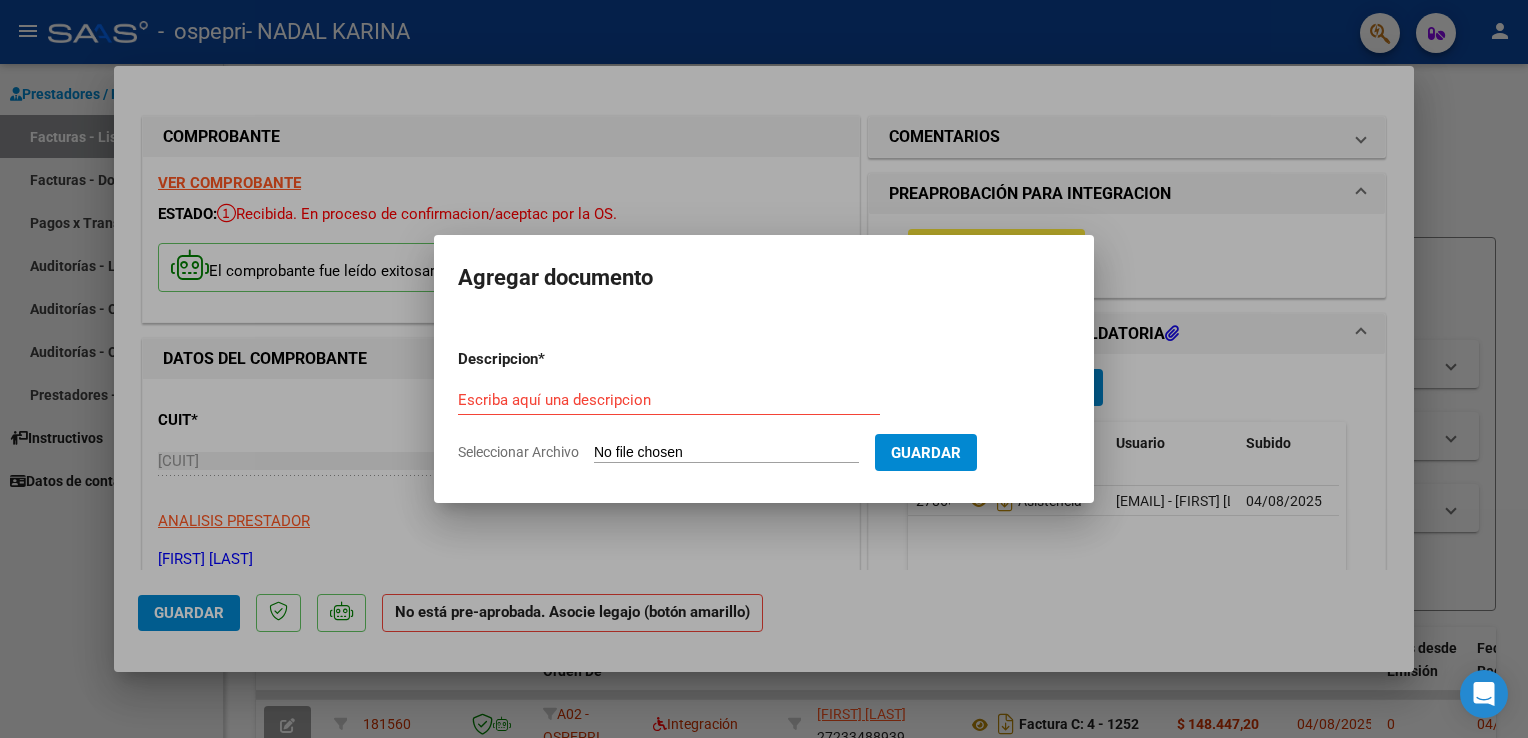 click on "Seleccionar Archivo" at bounding box center (726, 453) 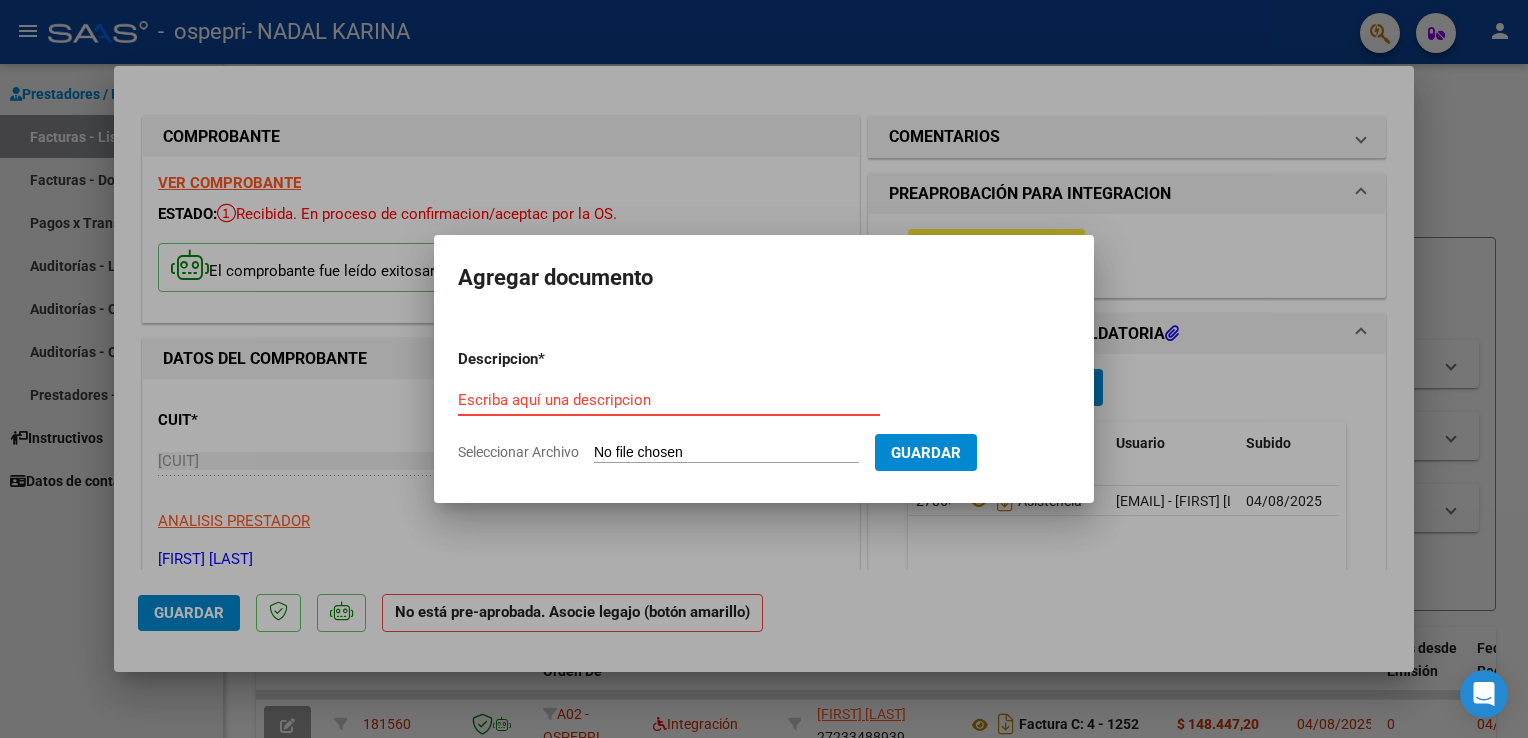 click on "Escriba aquí una descripcion" at bounding box center [669, 400] 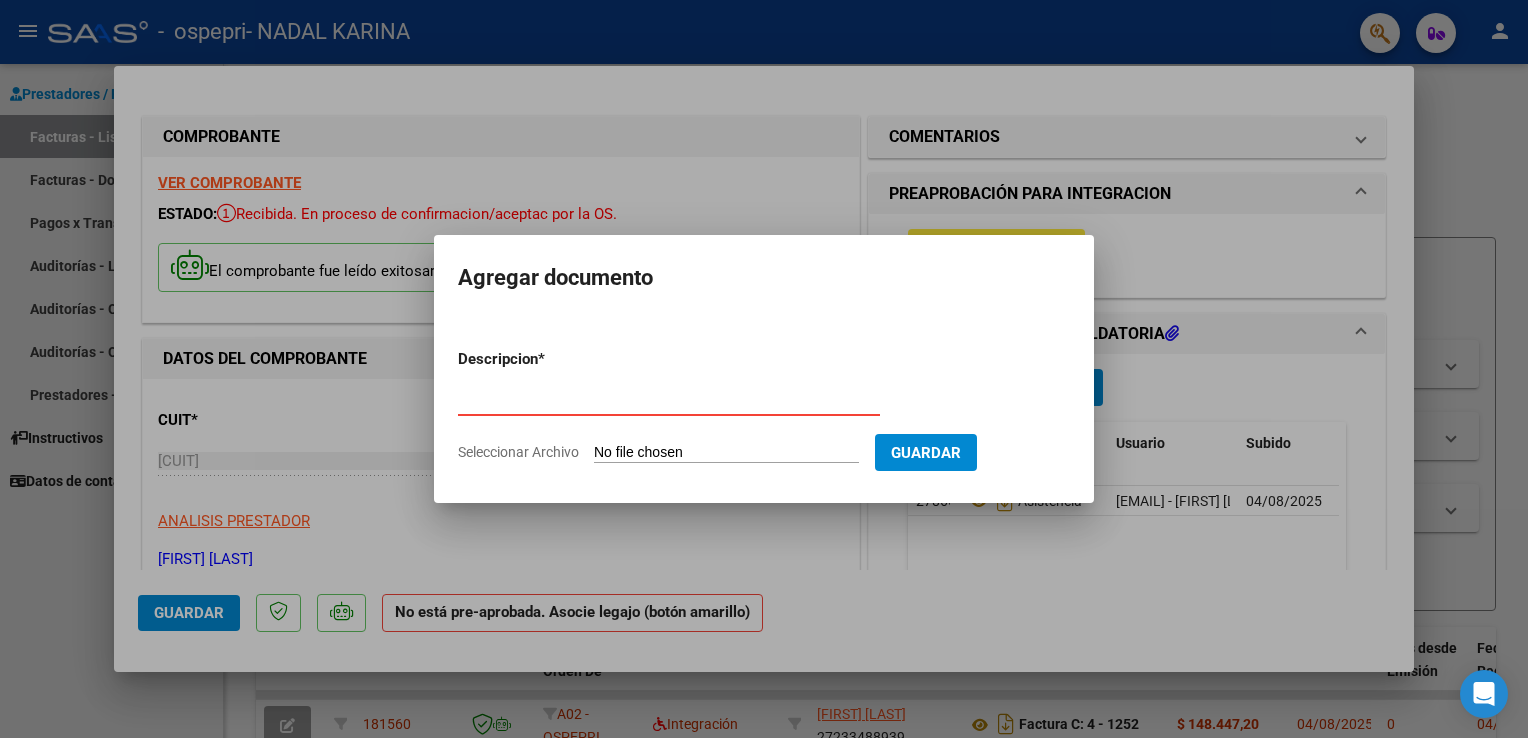 type on "cierre" 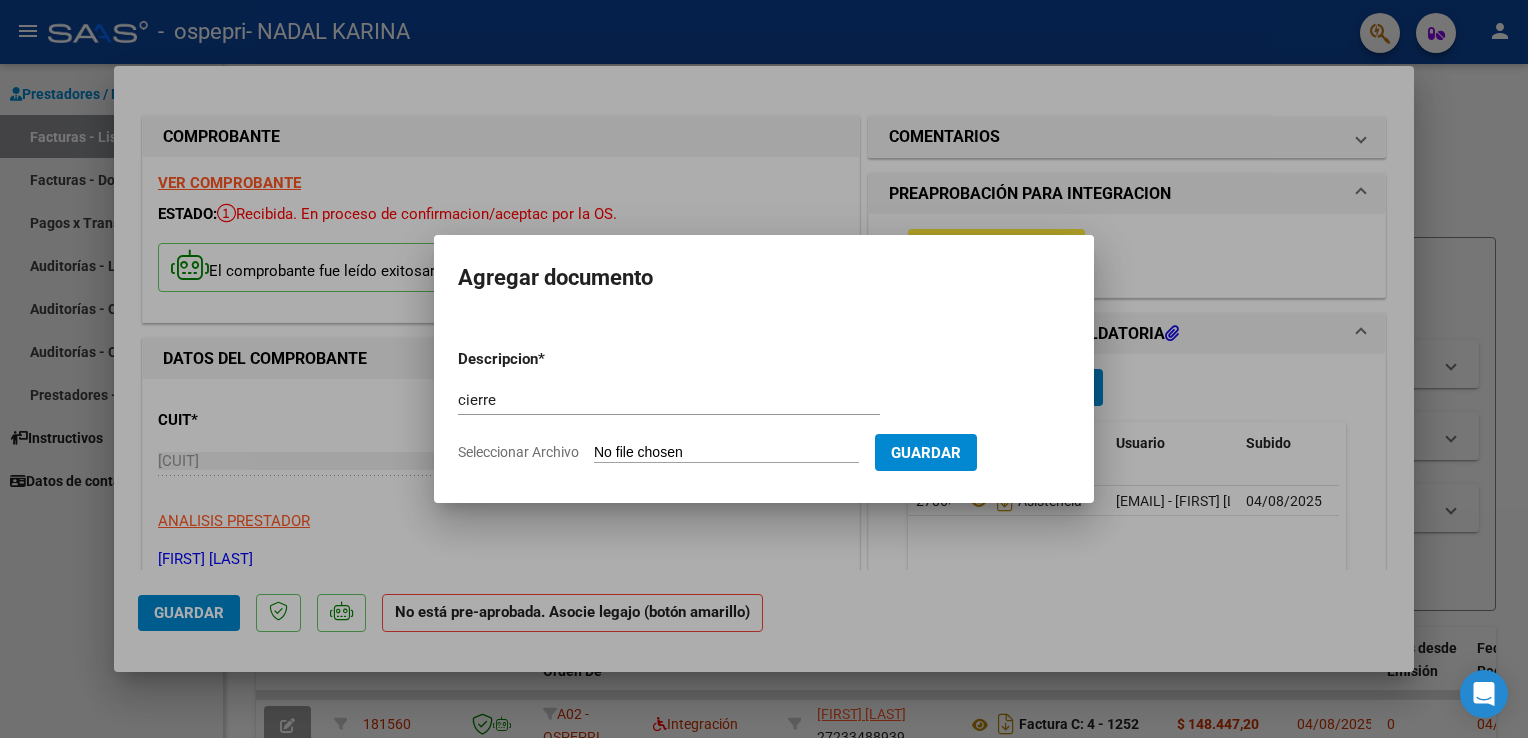 click on "Seleccionar Archivo" at bounding box center (726, 453) 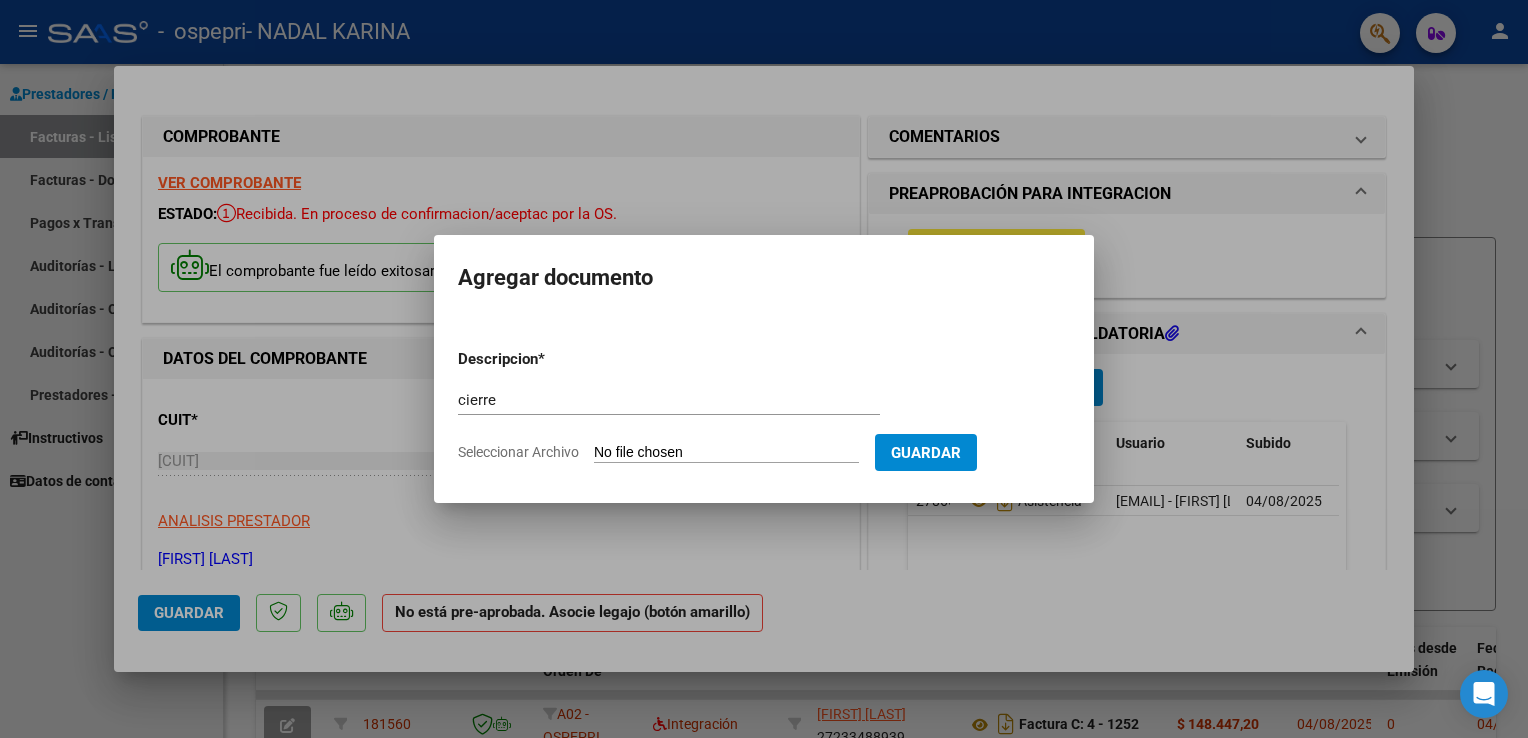 type on "C:\fakepath\CierreBassa.pdf" 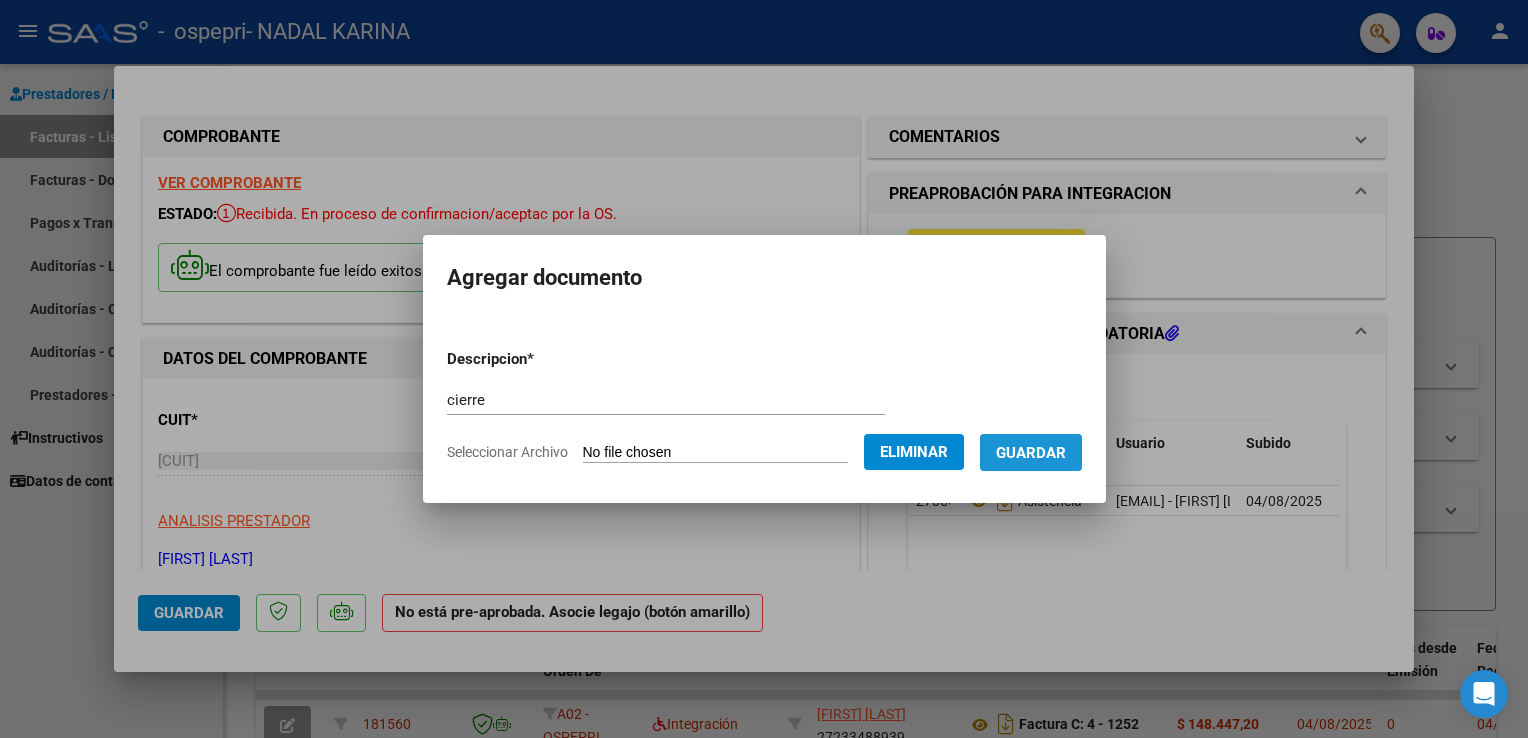click on "Guardar" at bounding box center (1031, 453) 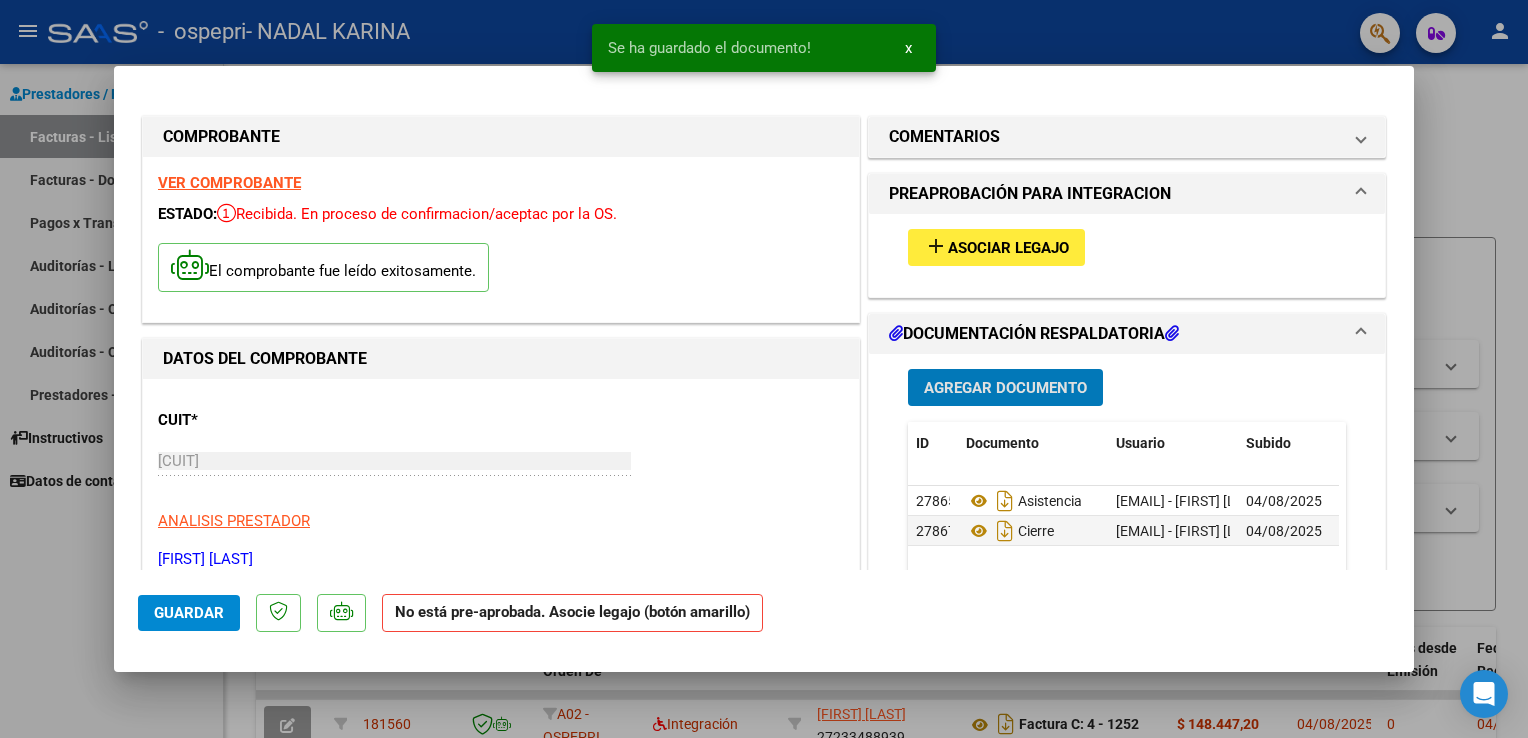 click on "Asociar Legajo" at bounding box center [1008, 248] 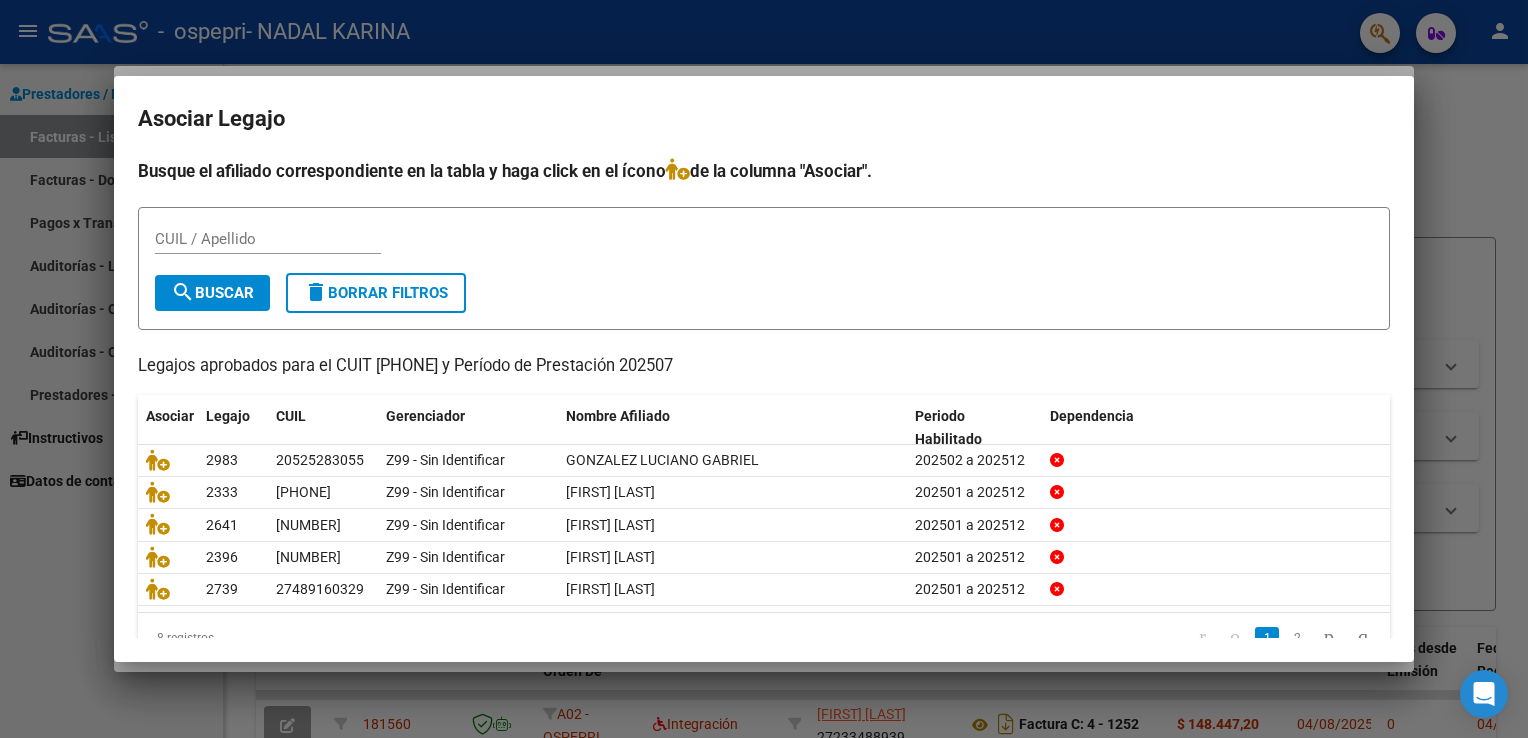 scroll, scrollTop: 39, scrollLeft: 0, axis: vertical 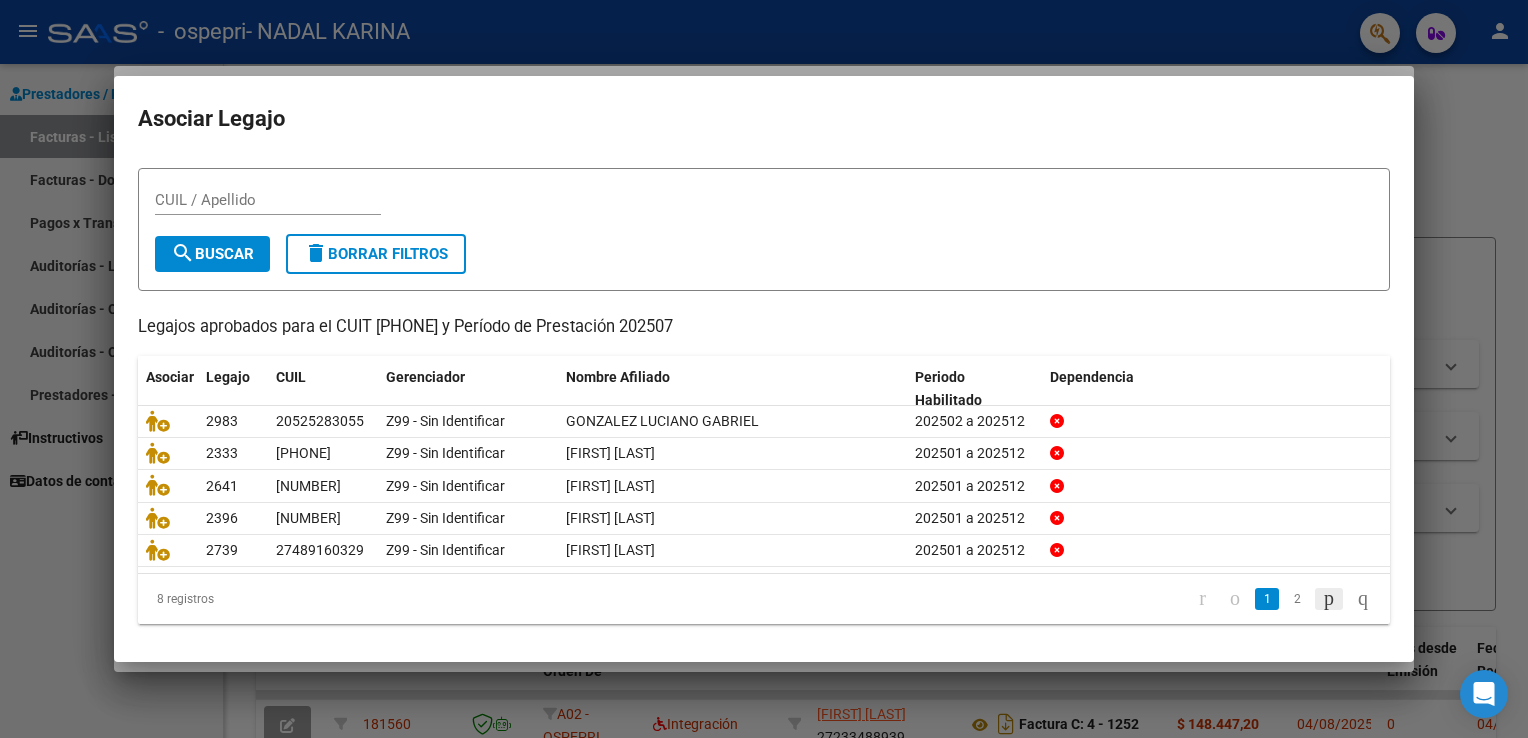 click 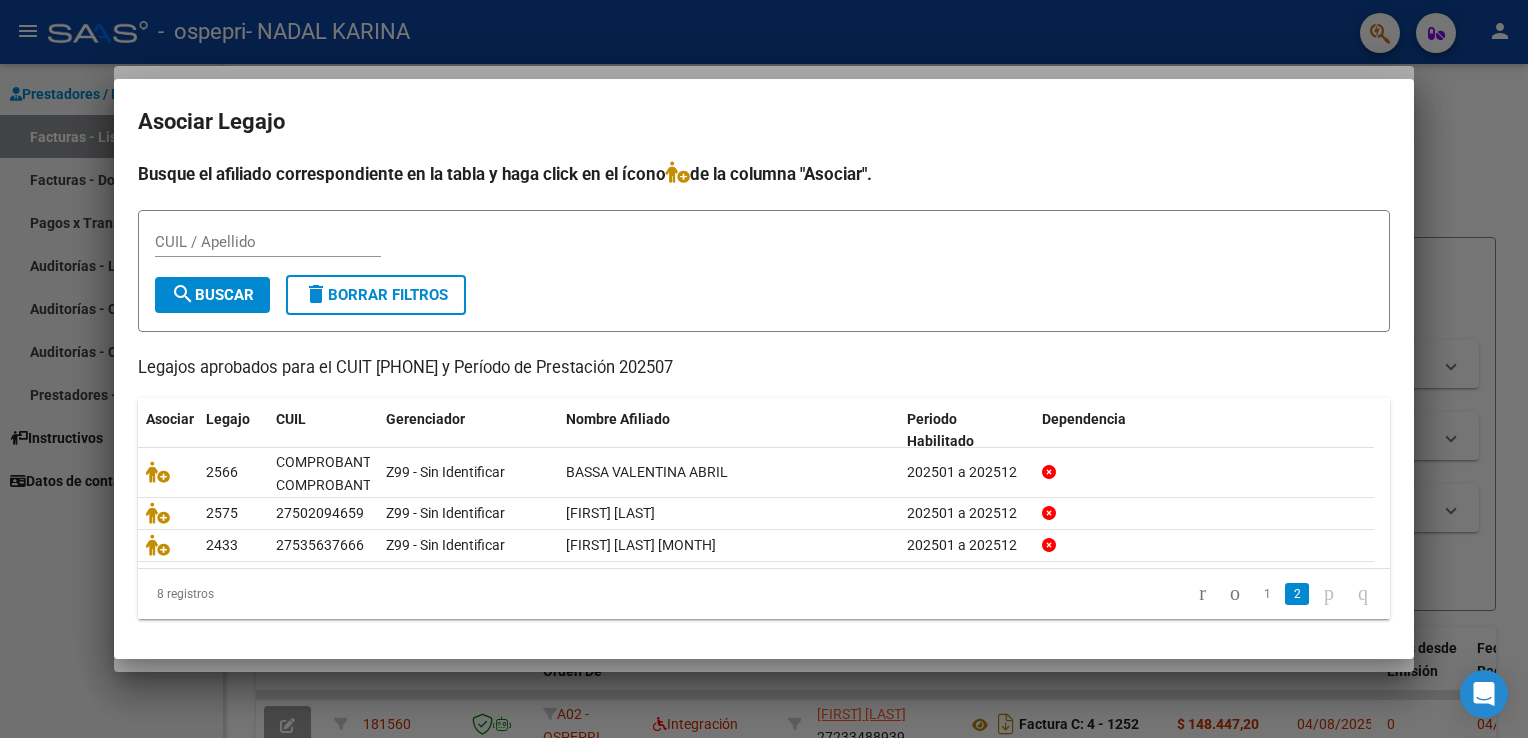scroll, scrollTop: 0, scrollLeft: 0, axis: both 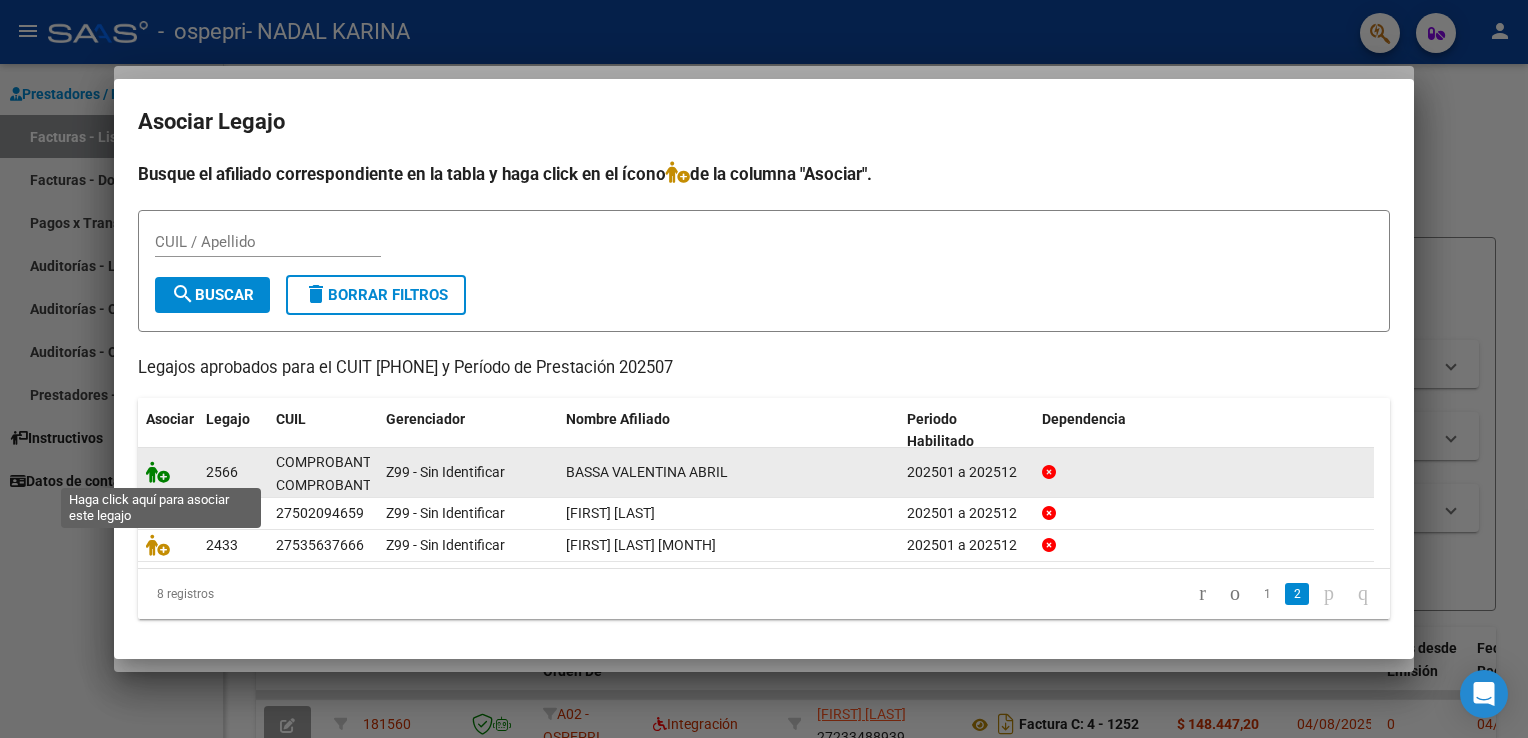 click 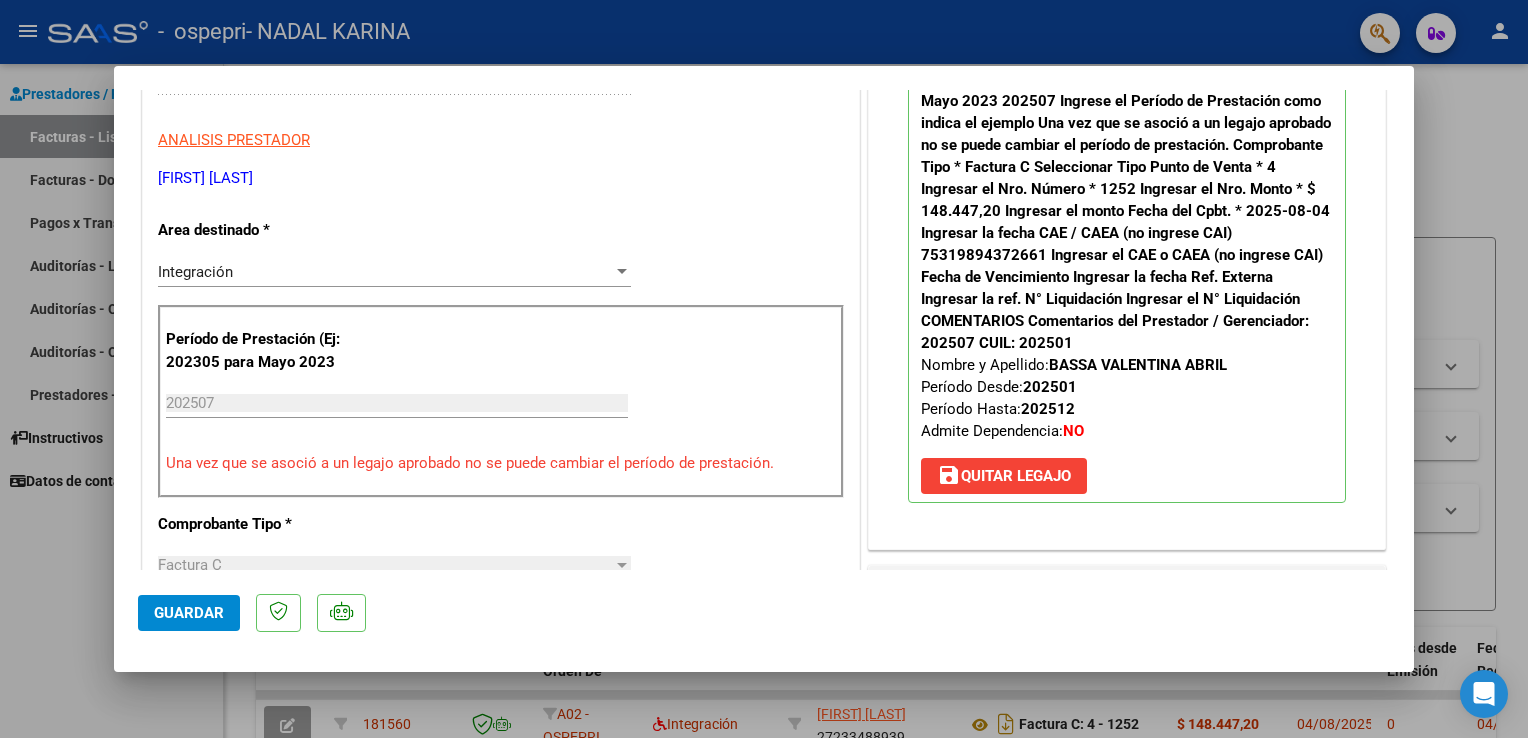 scroll, scrollTop: 401, scrollLeft: 0, axis: vertical 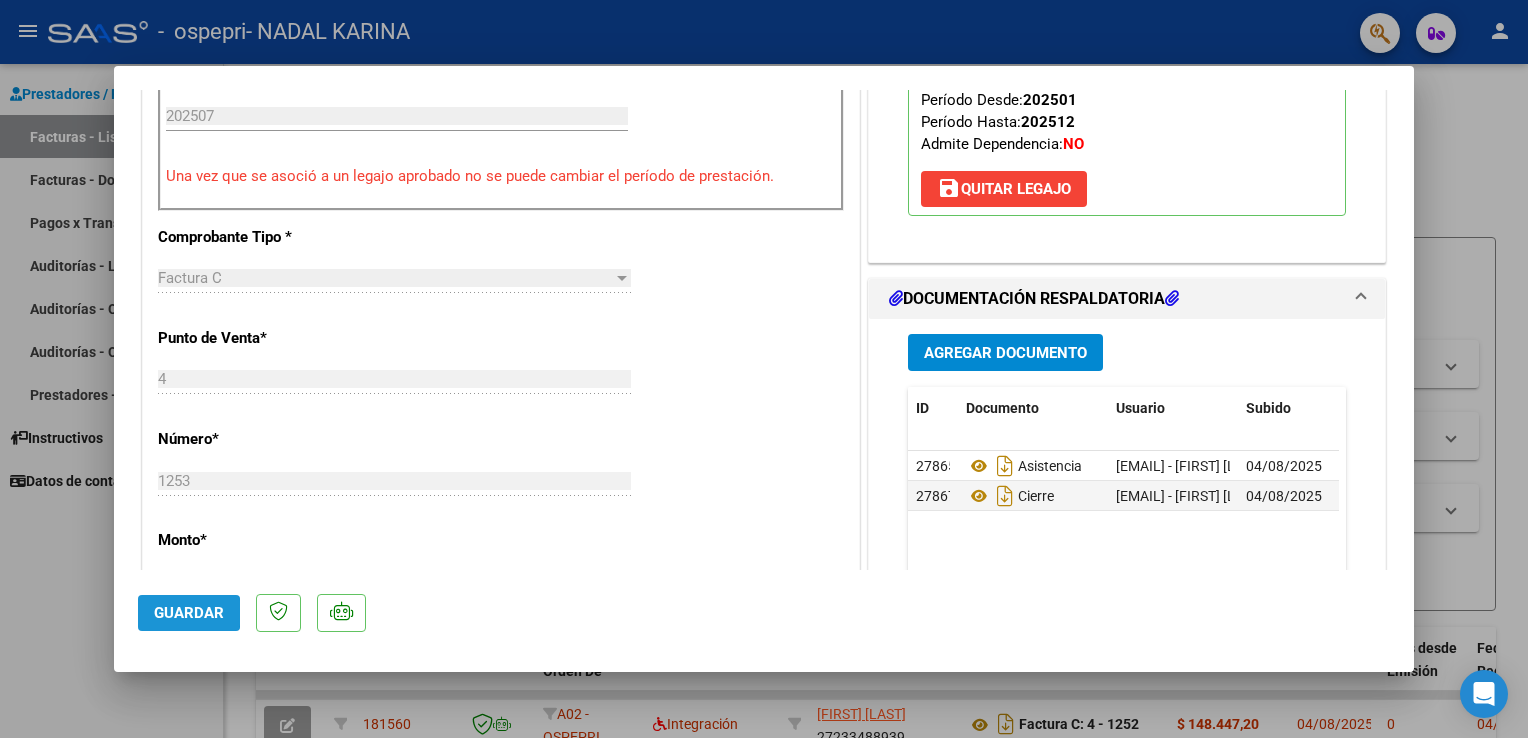 click on "Guardar" 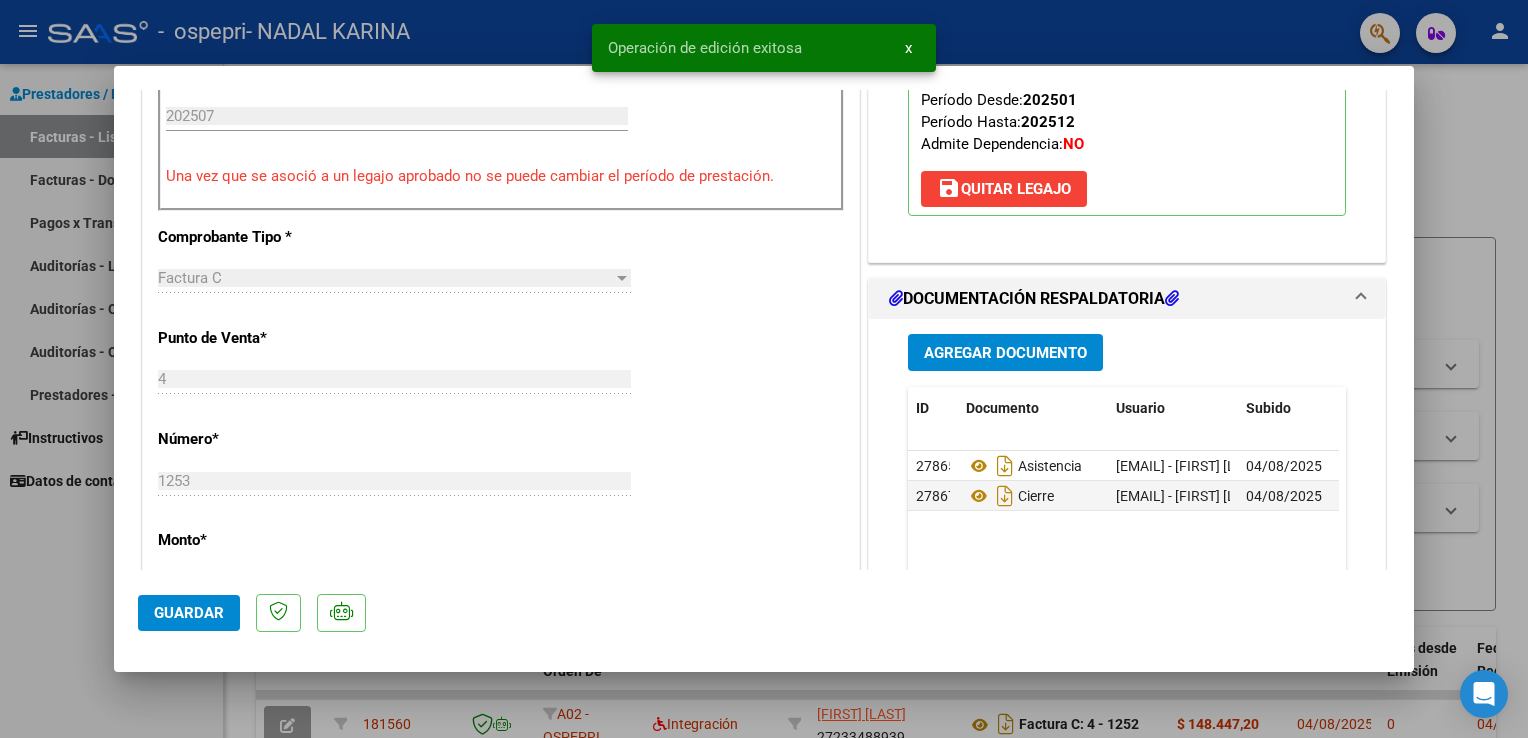 click at bounding box center [764, 369] 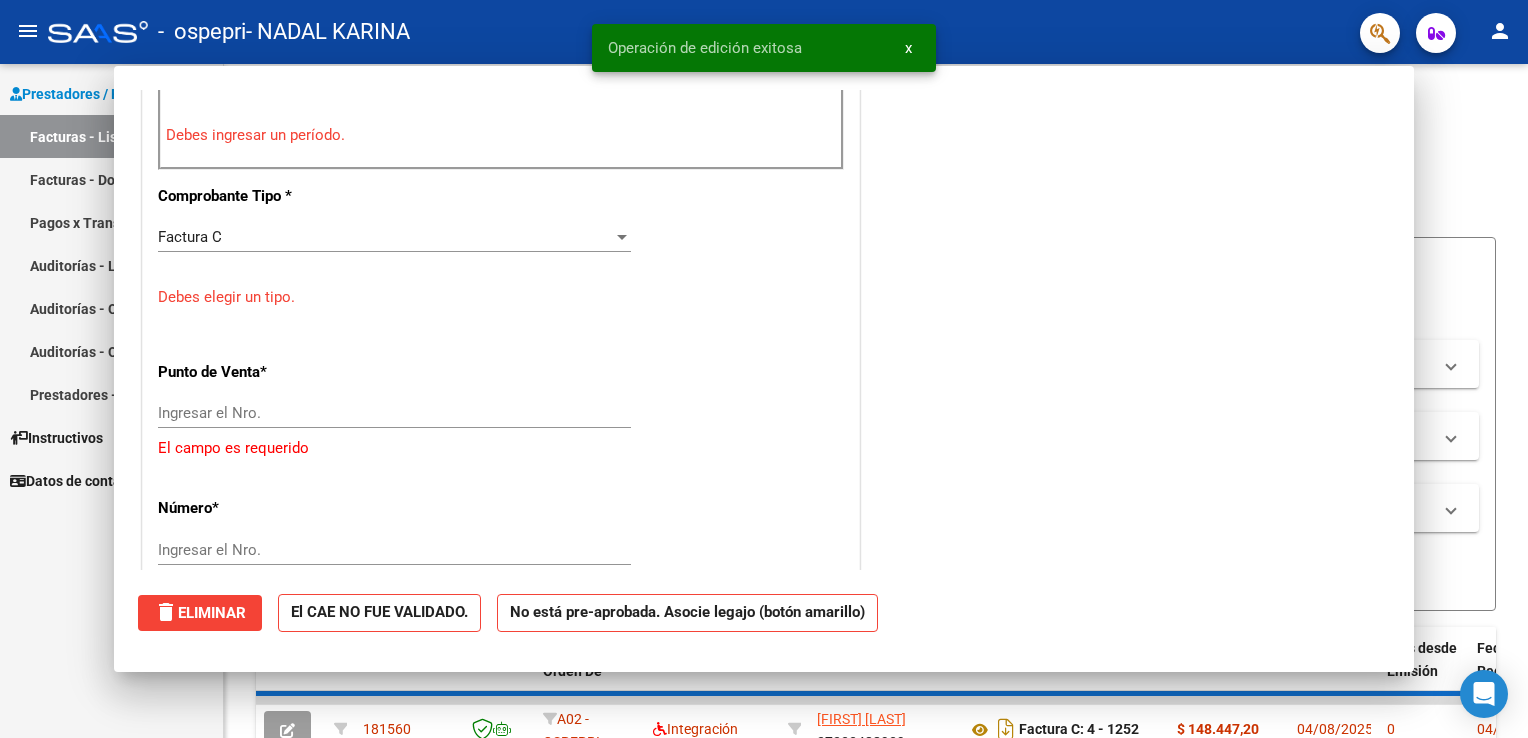 scroll, scrollTop: 0, scrollLeft: 0, axis: both 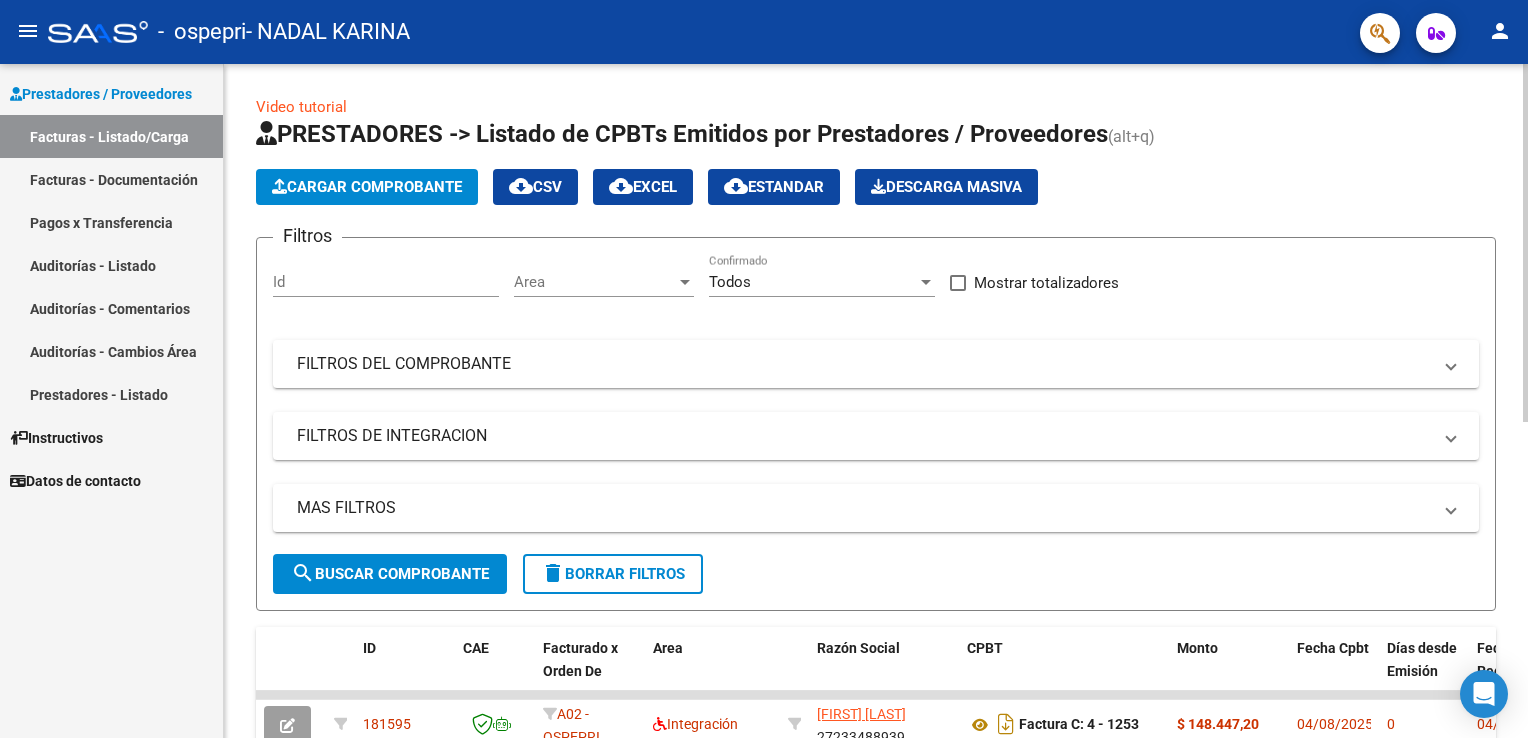 click on "Cargar Comprobante" 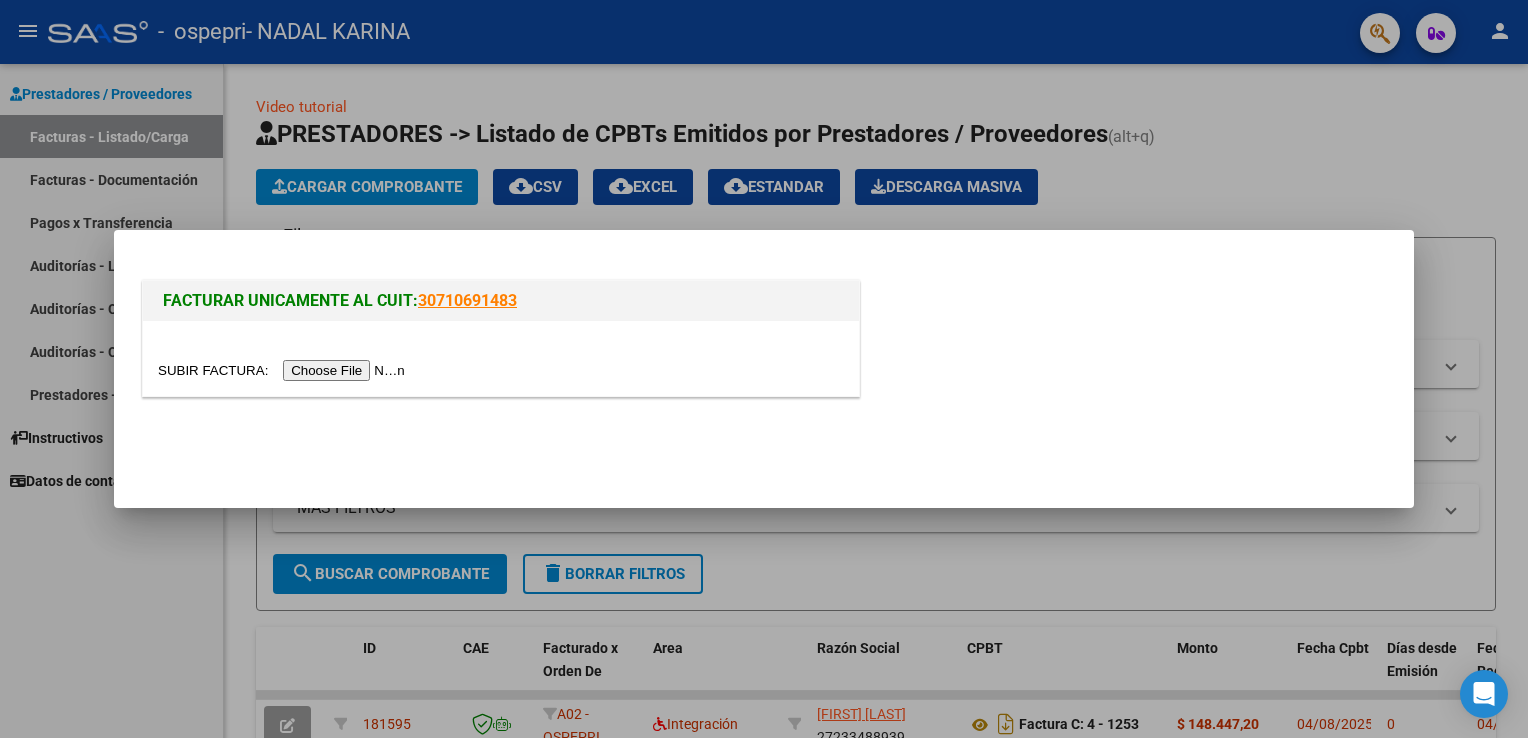 click at bounding box center [284, 370] 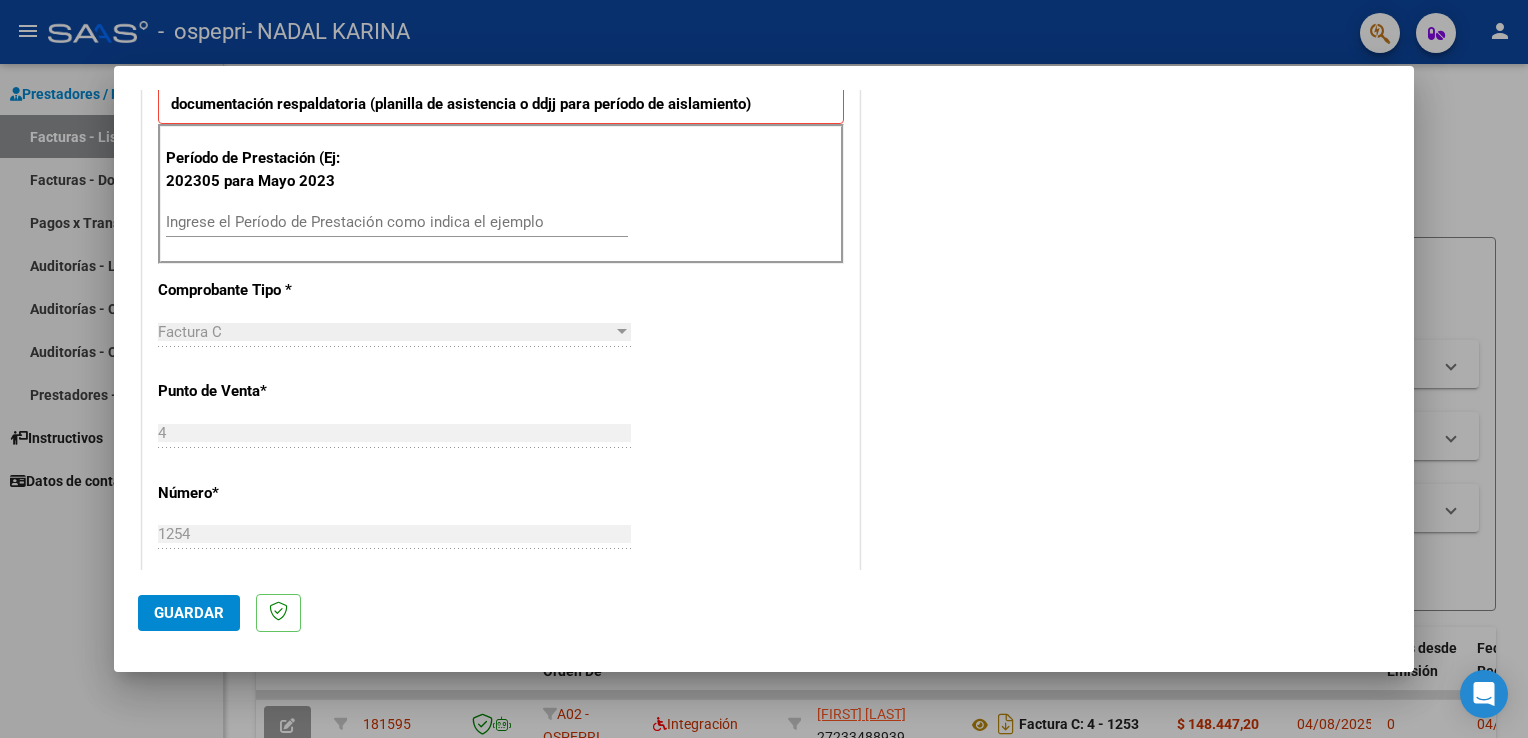 scroll, scrollTop: 566, scrollLeft: 0, axis: vertical 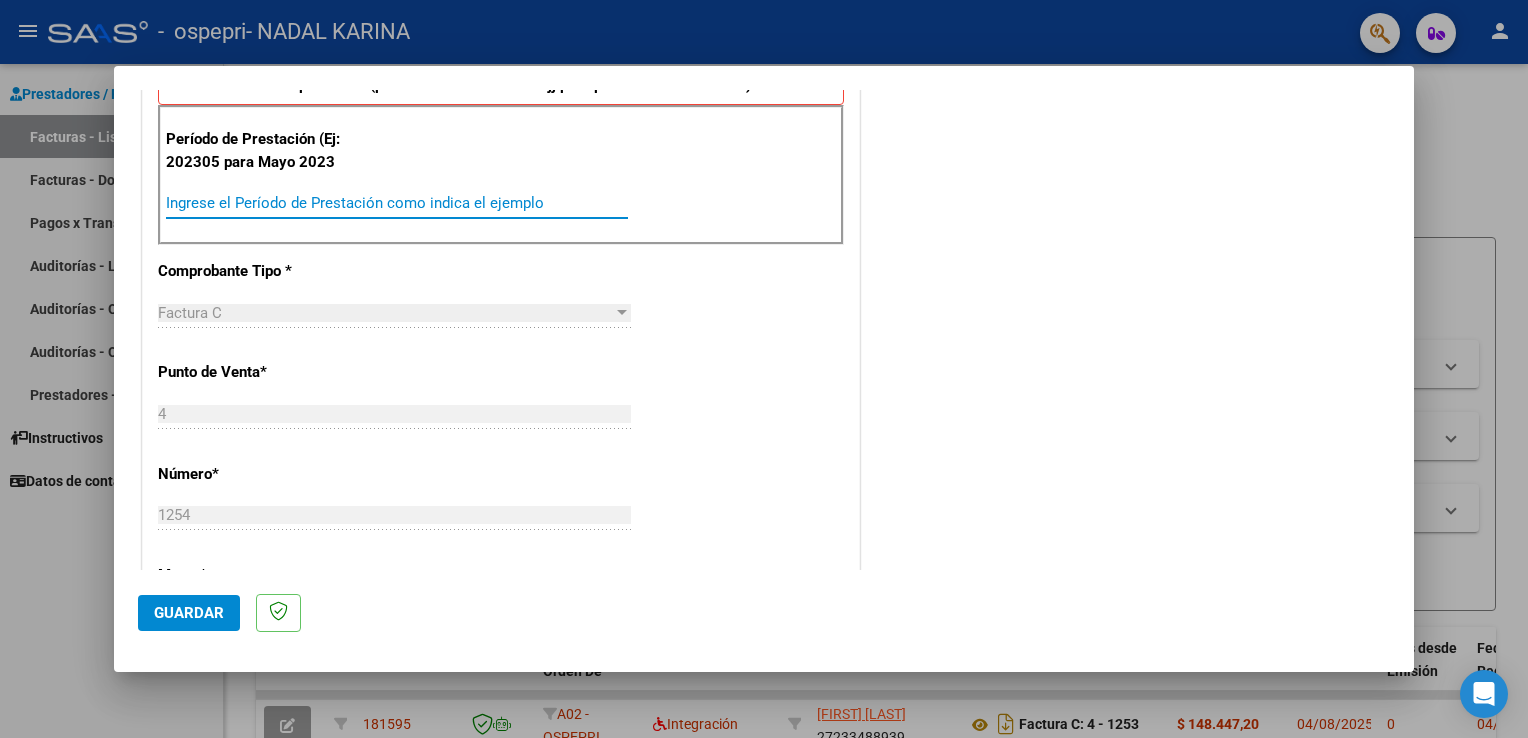 click on "Ingrese el Período de Prestación como indica el ejemplo" at bounding box center [397, 203] 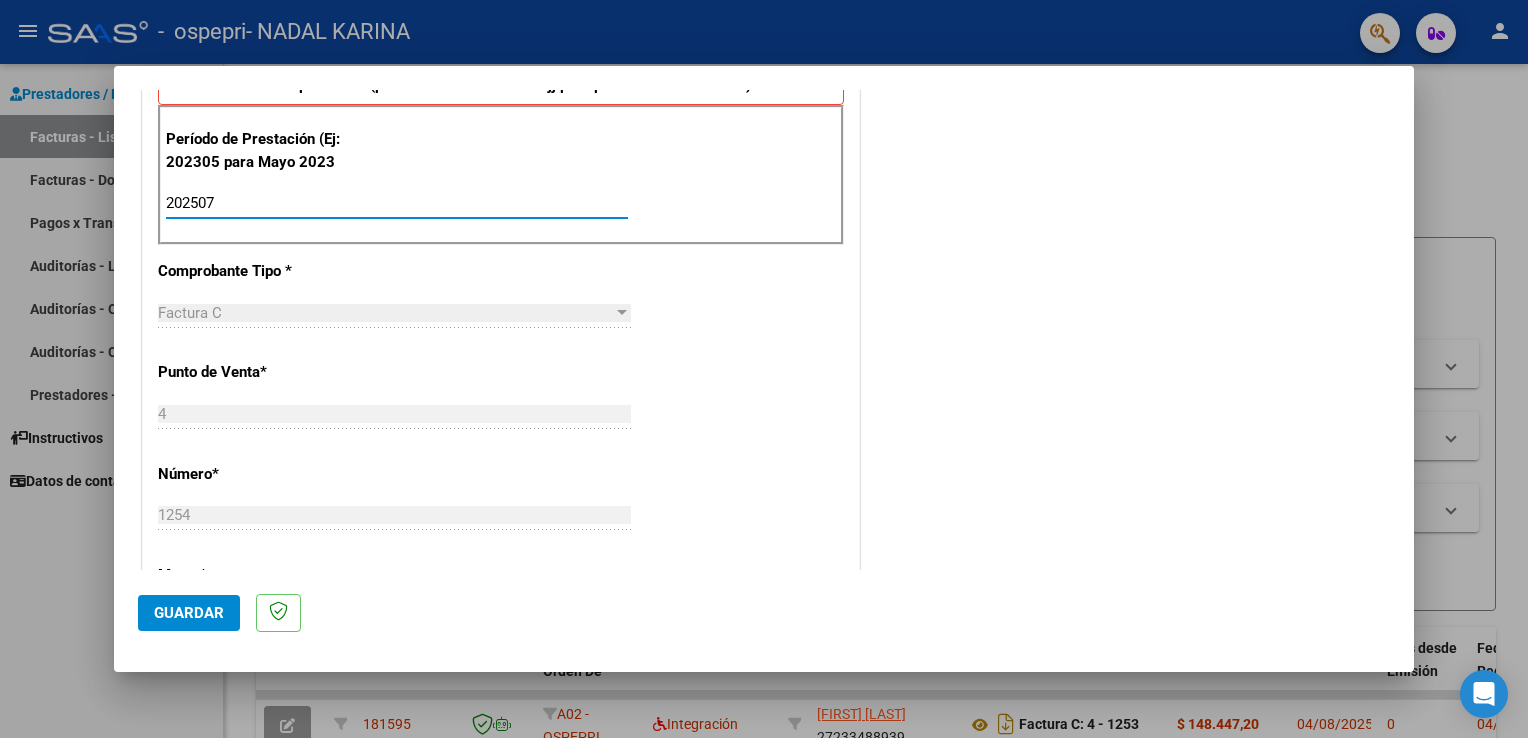 type on "202507" 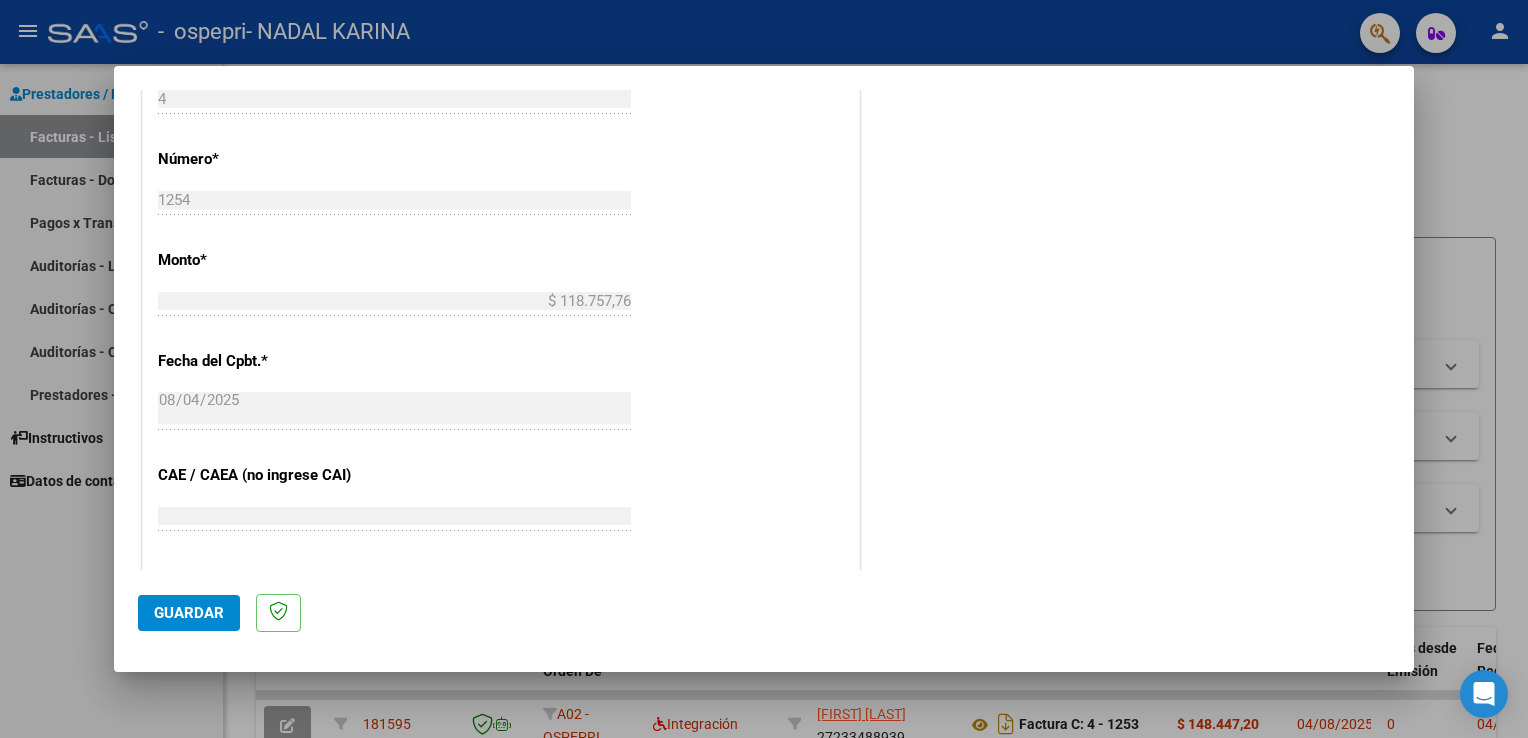 scroll, scrollTop: 862, scrollLeft: 0, axis: vertical 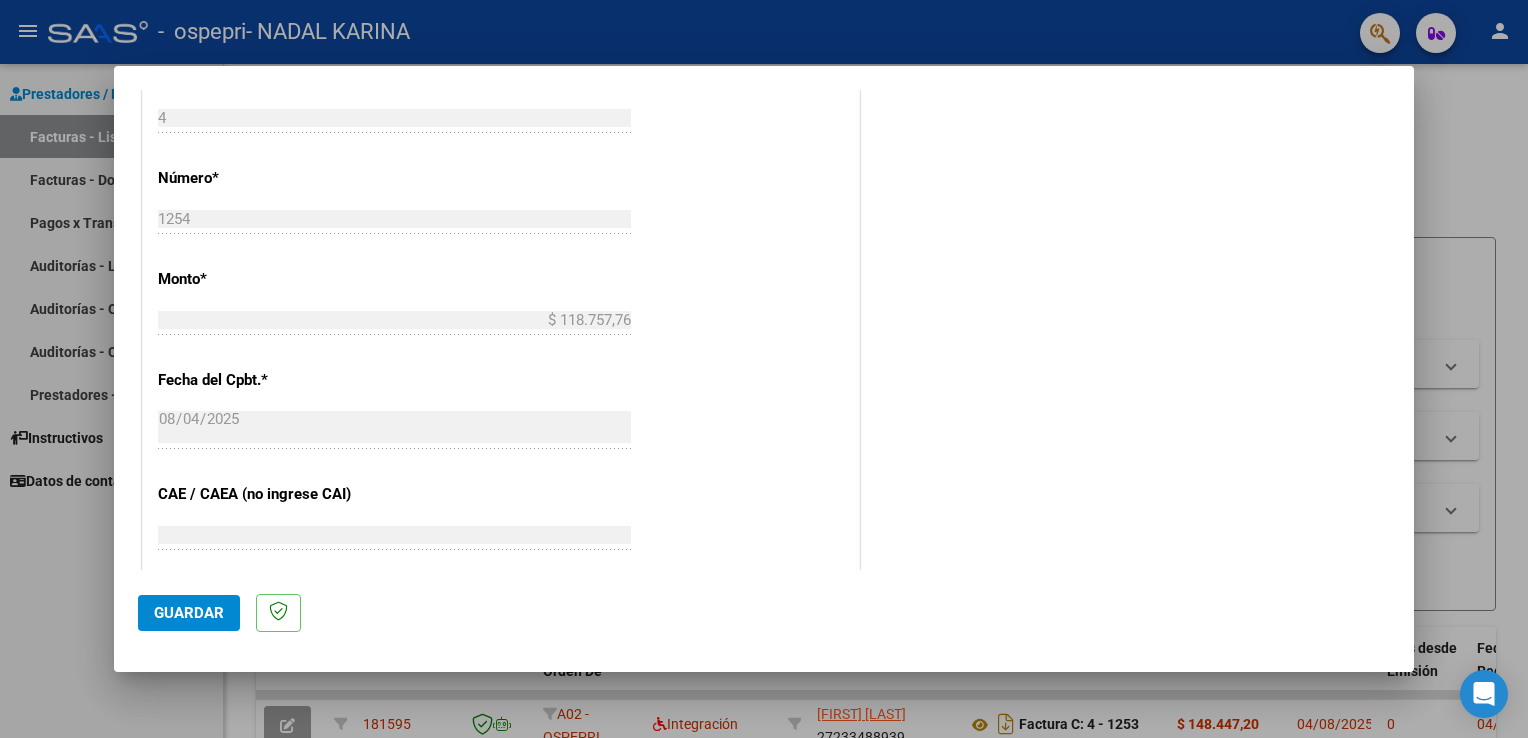 click on "Guardar" 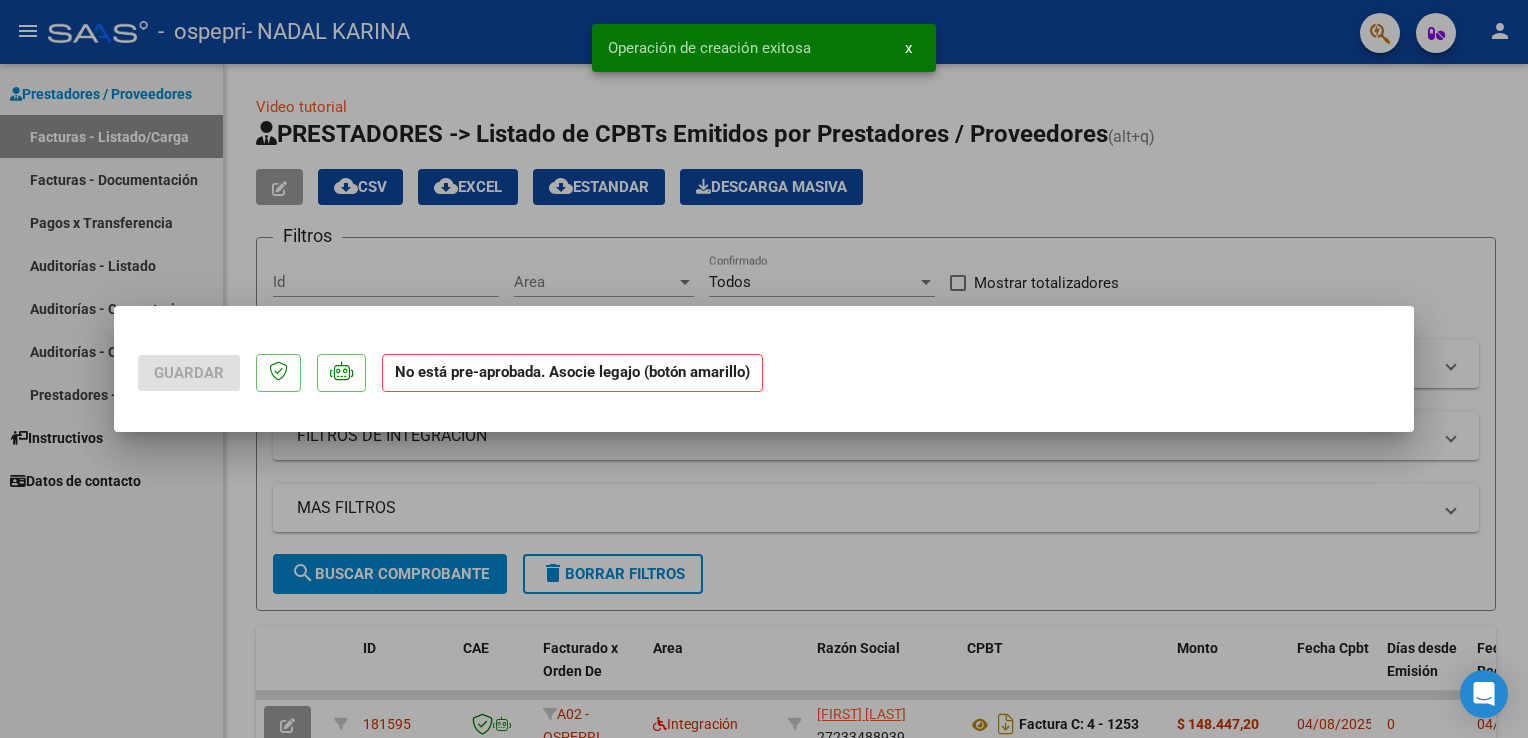 scroll, scrollTop: 0, scrollLeft: 0, axis: both 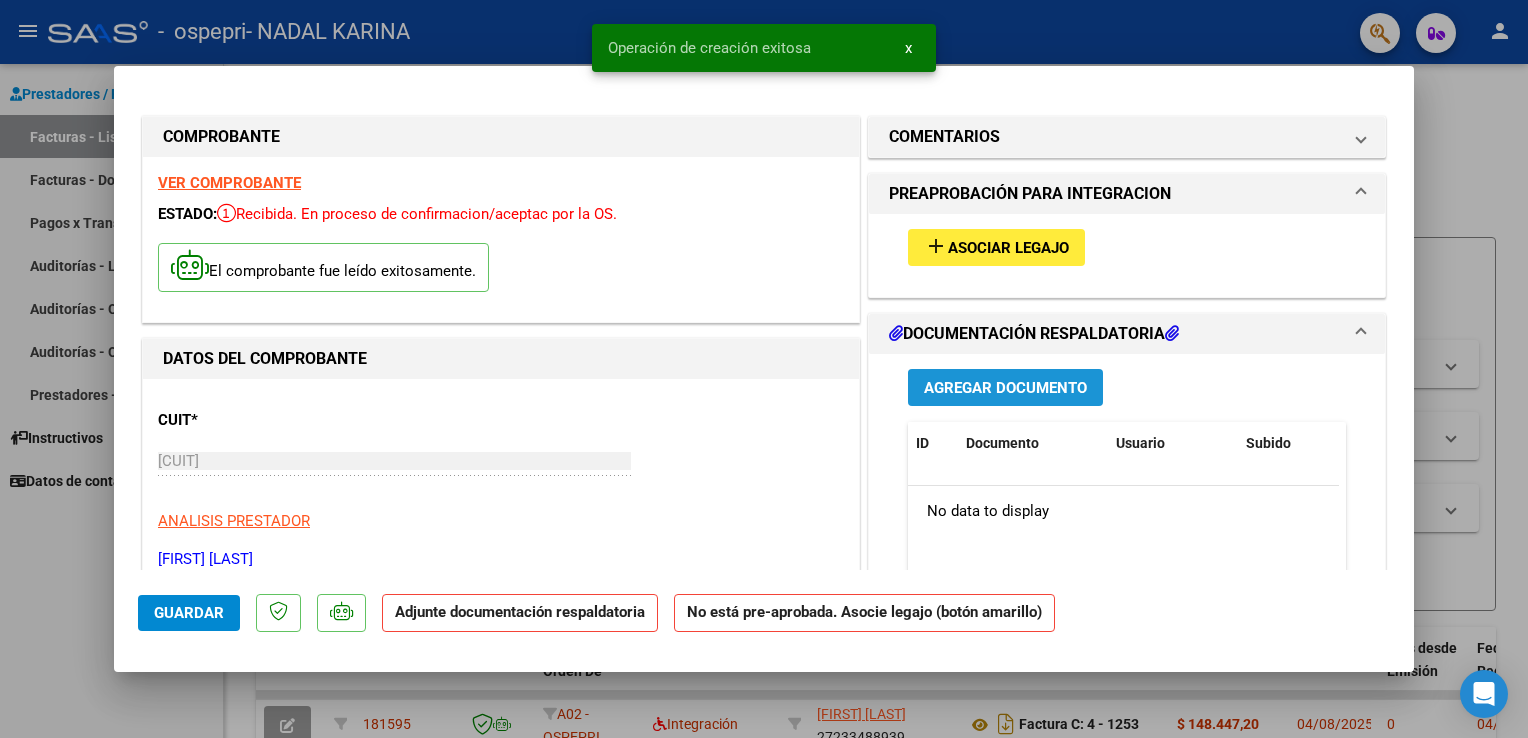 click on "Agregar Documento" at bounding box center (1005, 388) 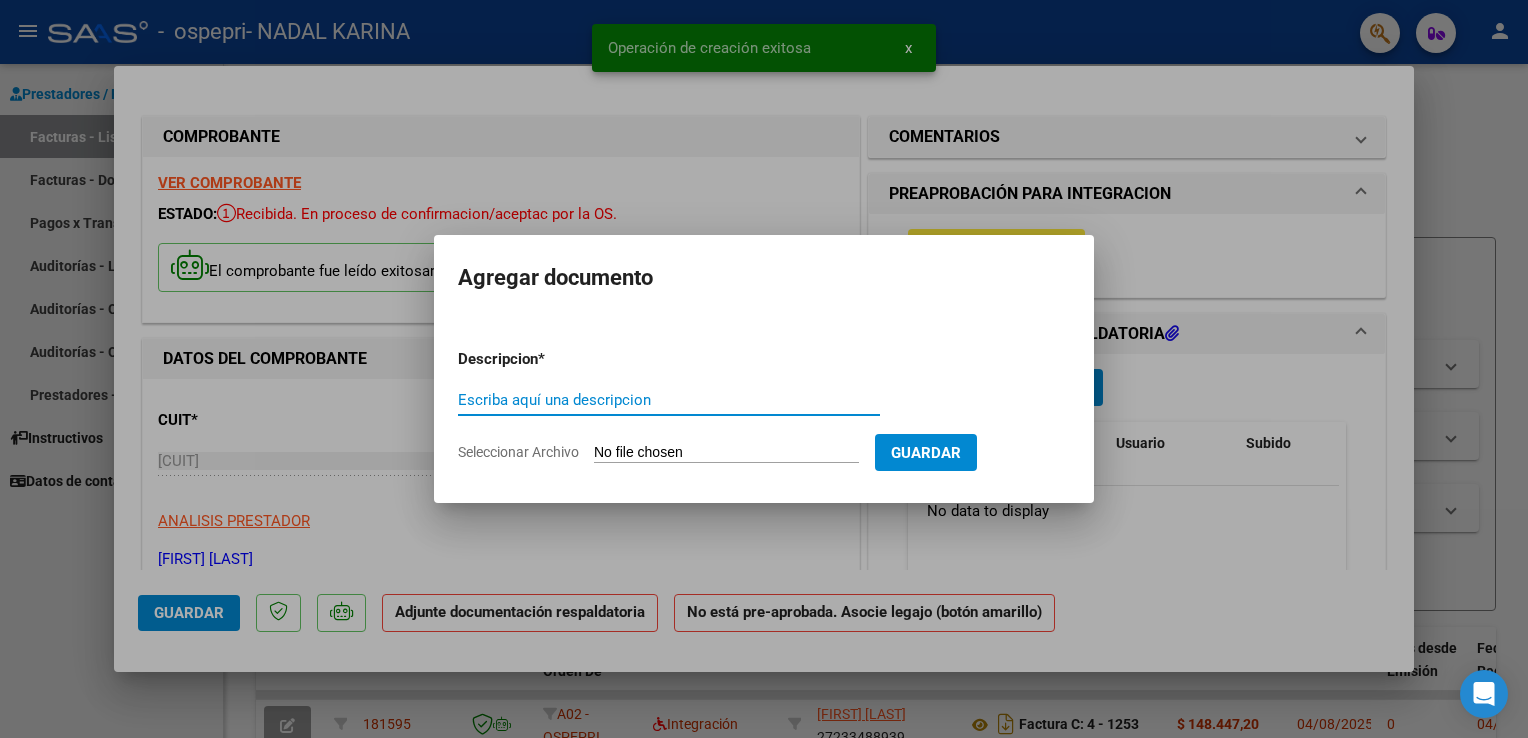 click on "Escriba aquí una descripcion" at bounding box center [669, 400] 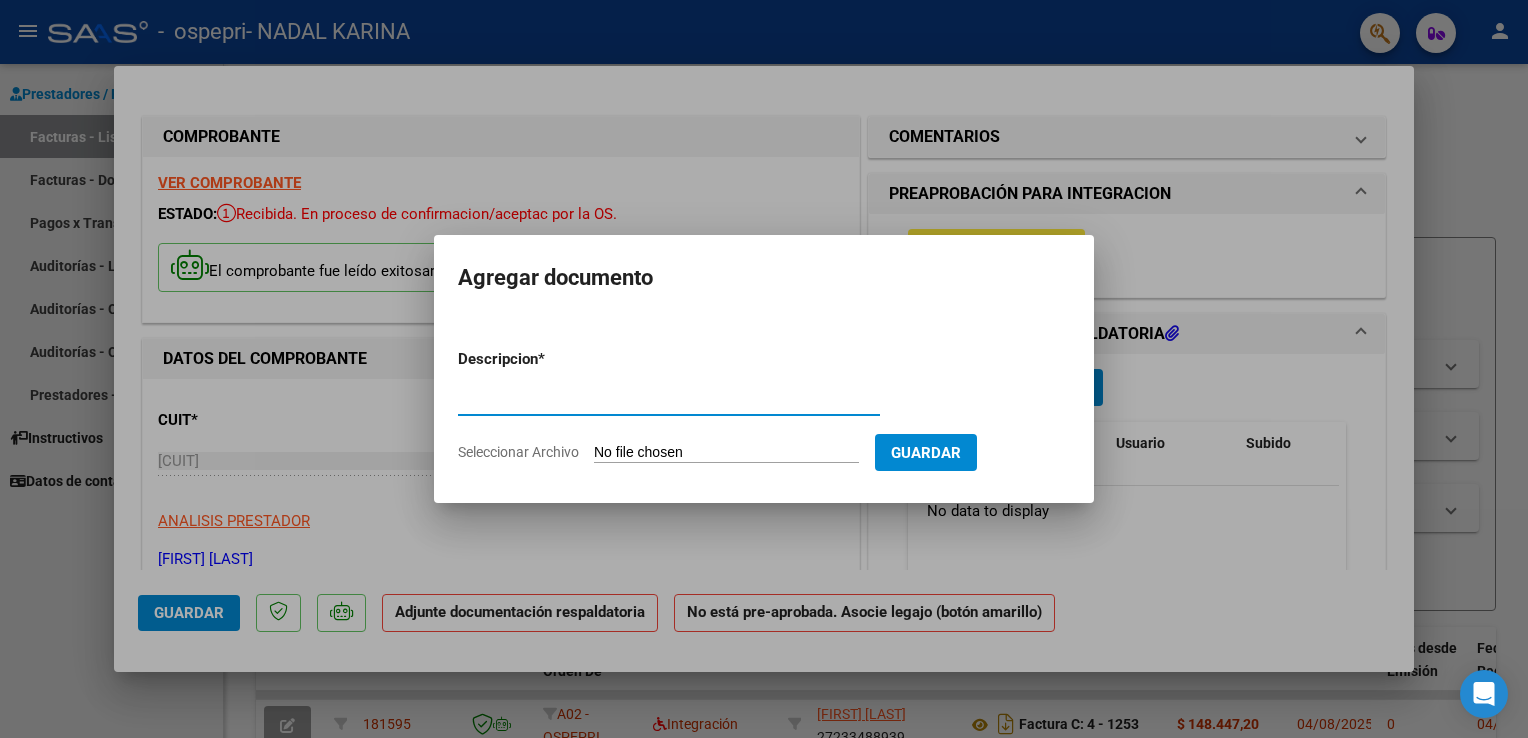 type on "asistencia" 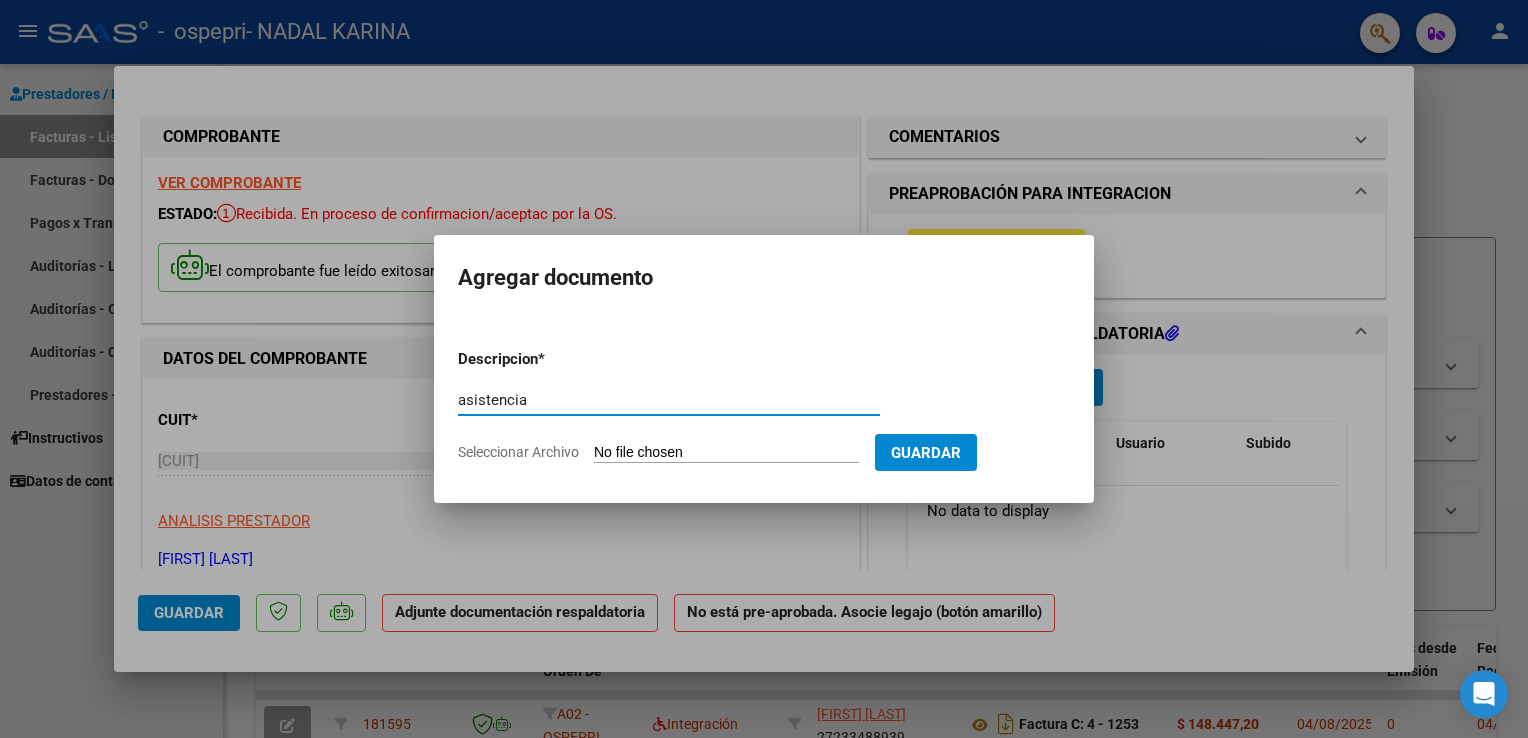 click on "Seleccionar Archivo" at bounding box center [726, 453] 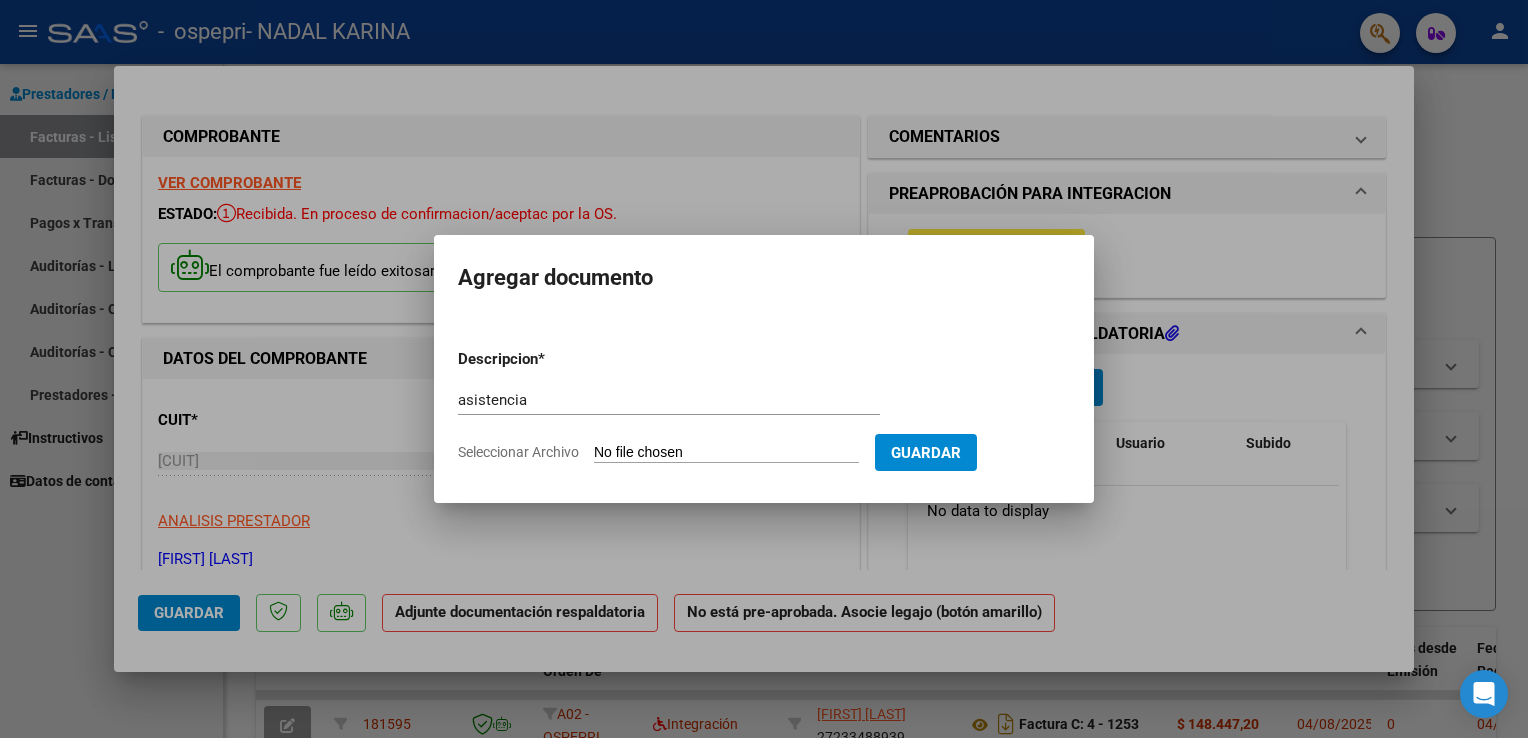 type on "C:\fakepath\AsistGonzalez.pdf" 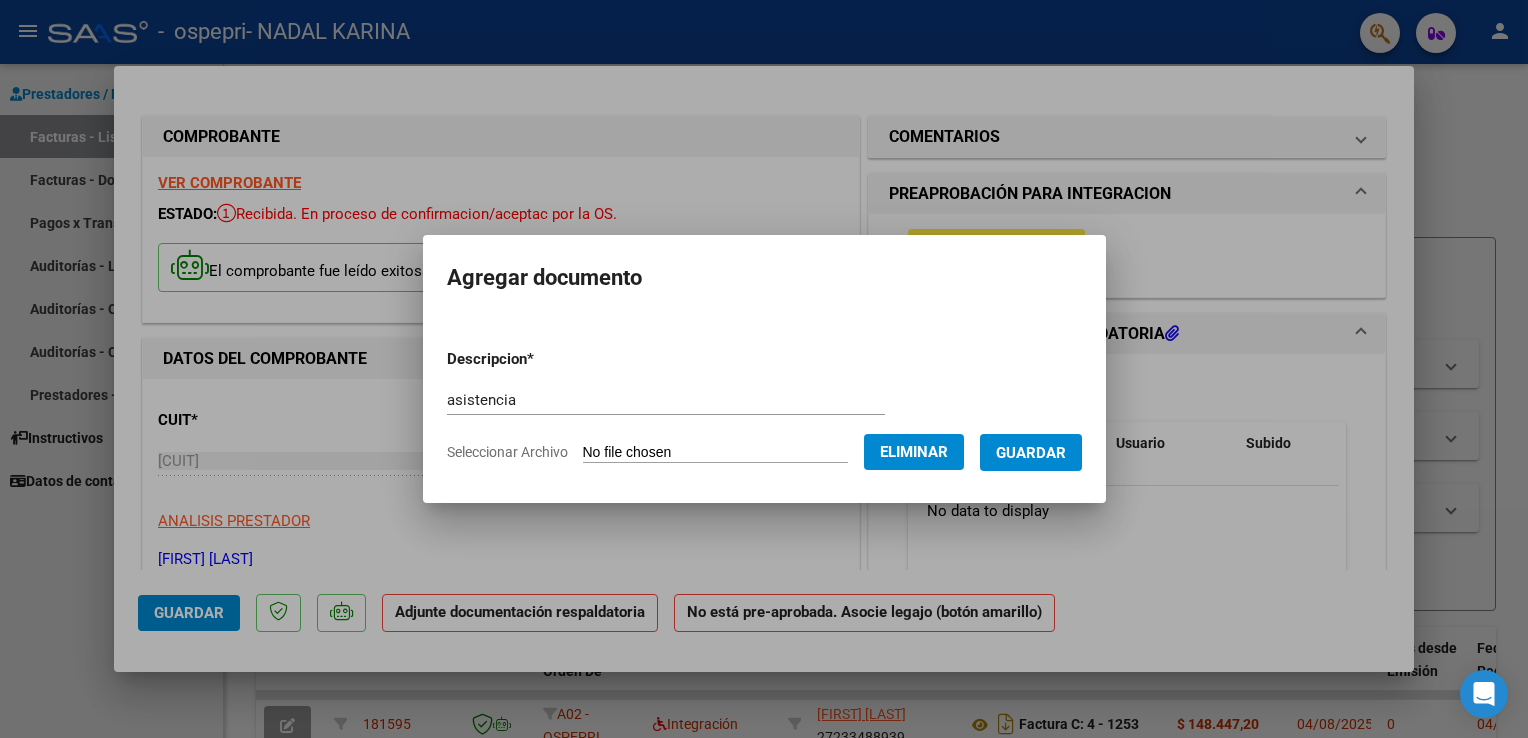 click on "Guardar" at bounding box center [1031, 453] 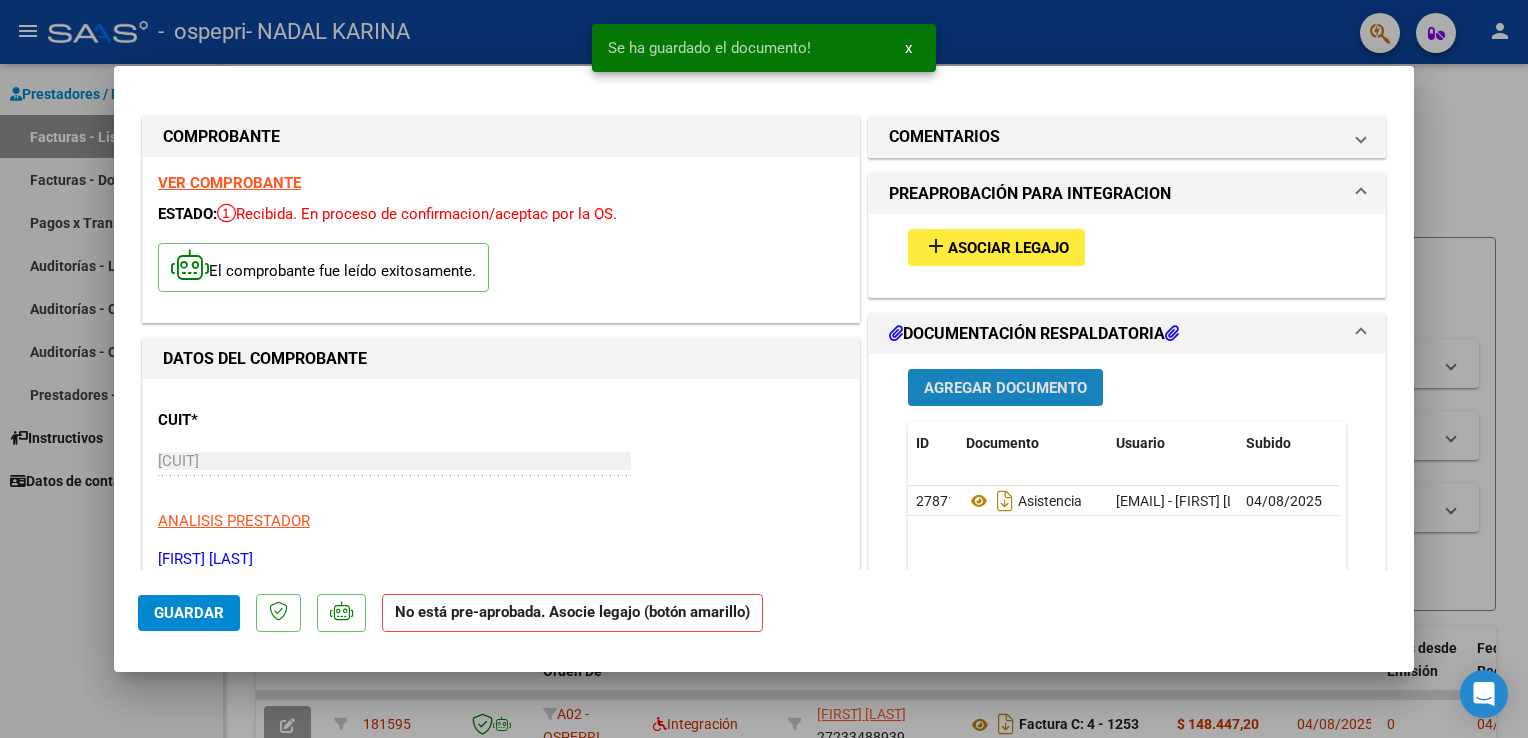 click on "Agregar Documento" at bounding box center [1005, 388] 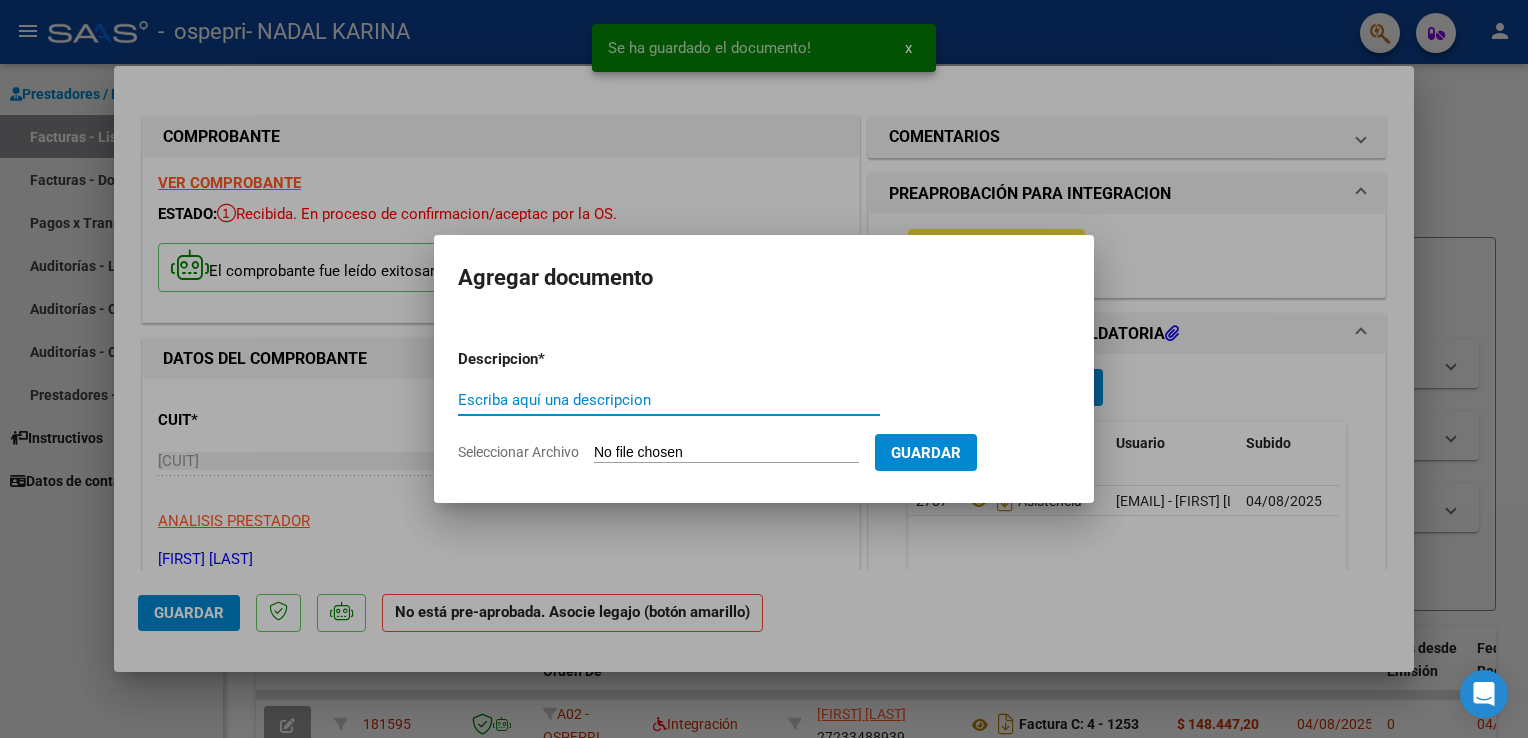 click on "Escriba aquí una descripcion" at bounding box center (669, 400) 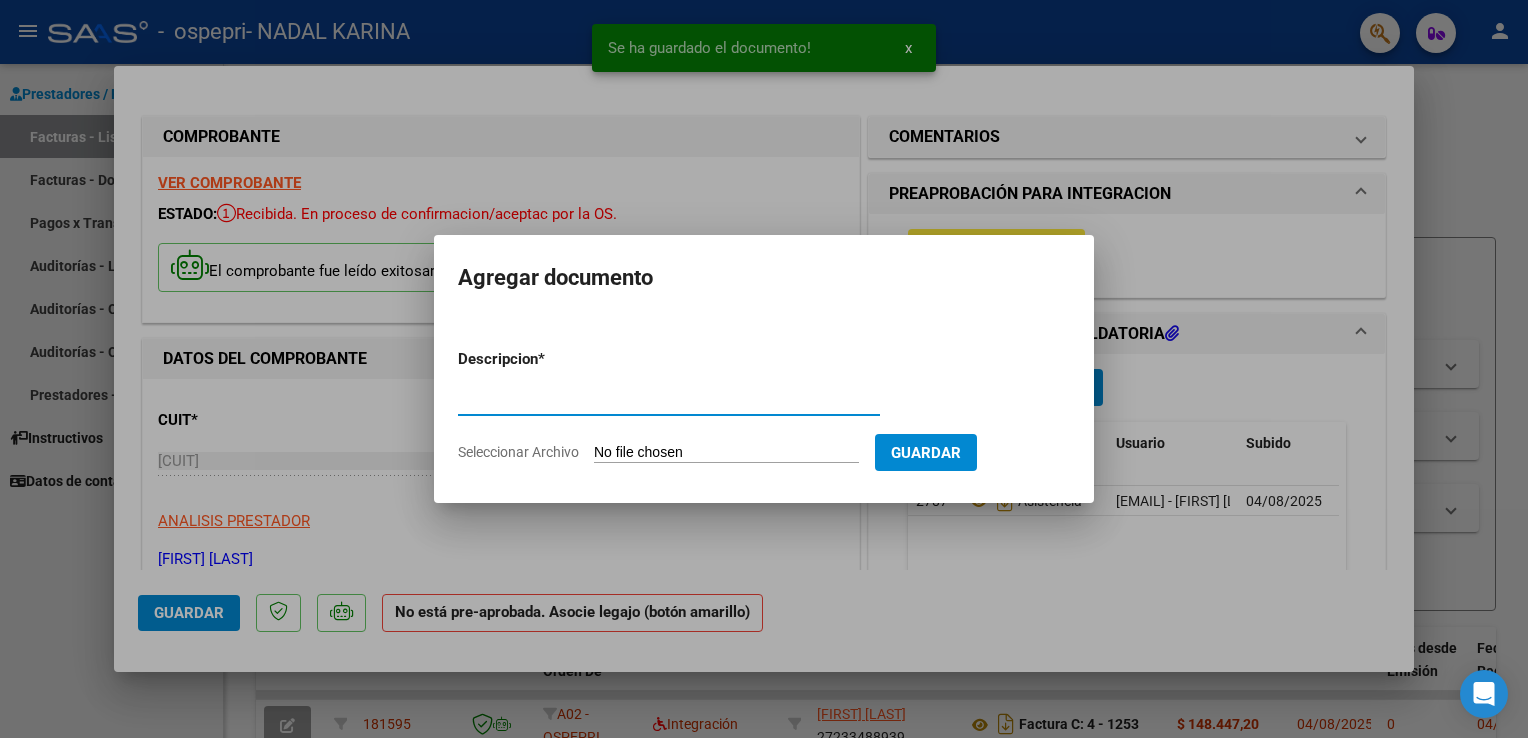 type on "cierre" 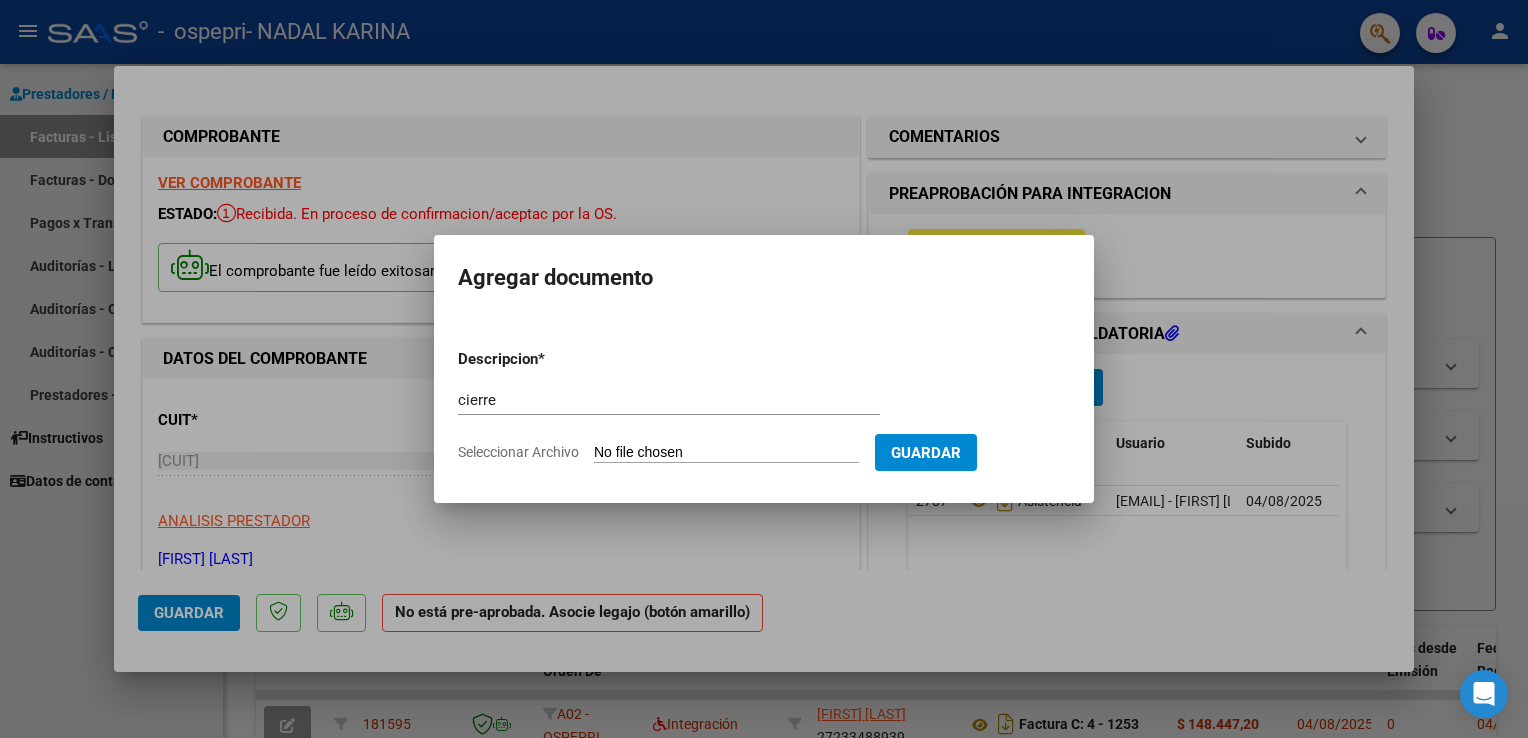 click on "Seleccionar Archivo" at bounding box center [726, 453] 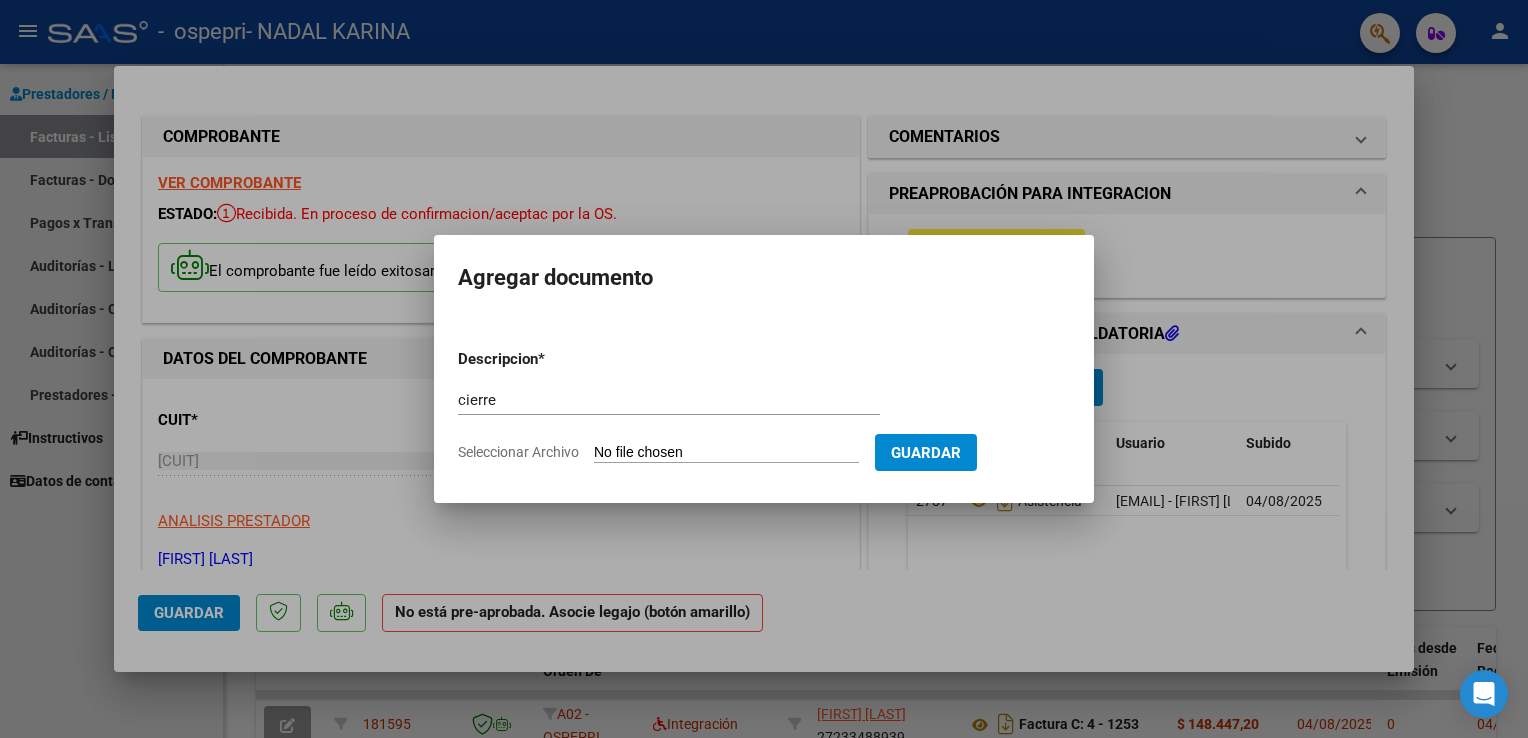 type on "C:\fakepath\CierreGonzalez.pdf" 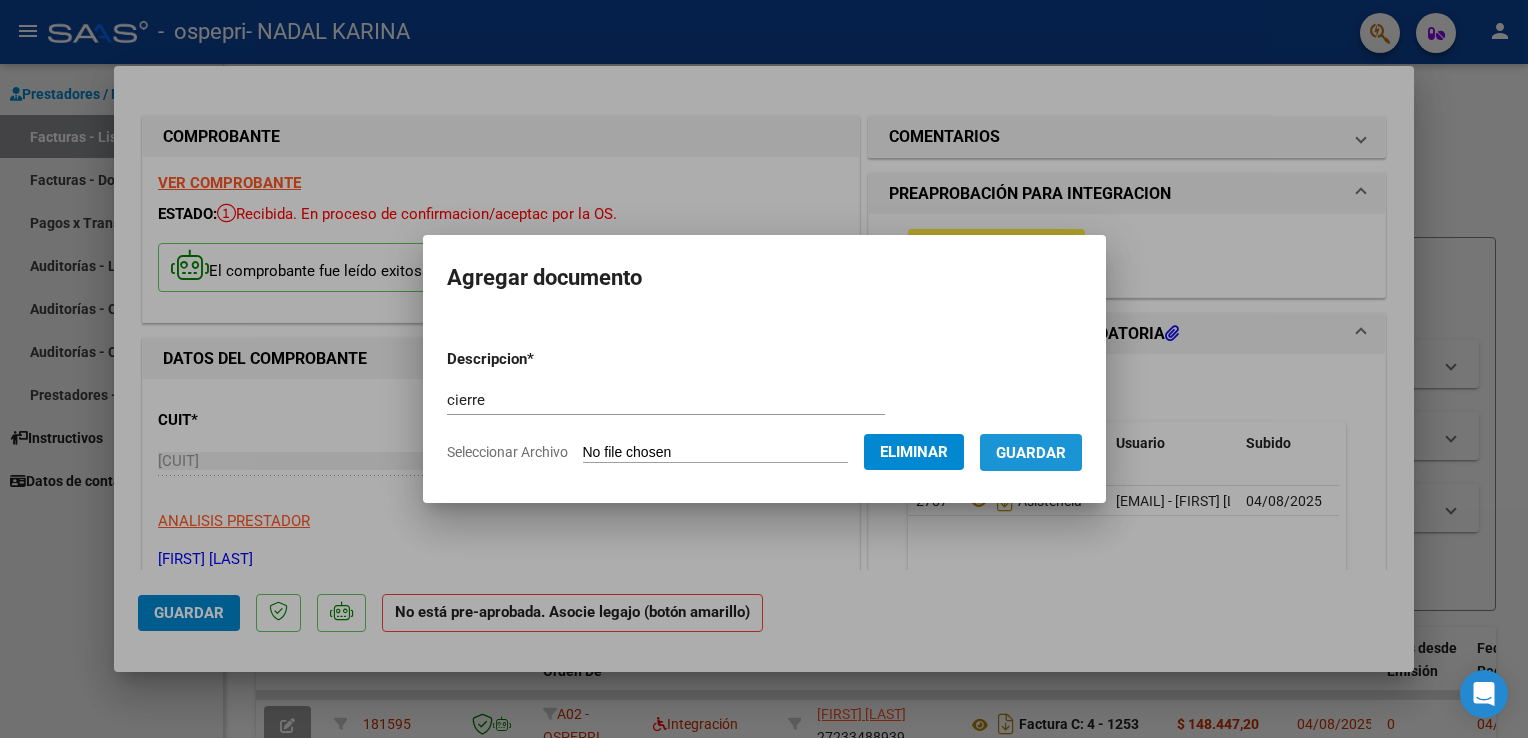 click on "Guardar" at bounding box center (1031, 453) 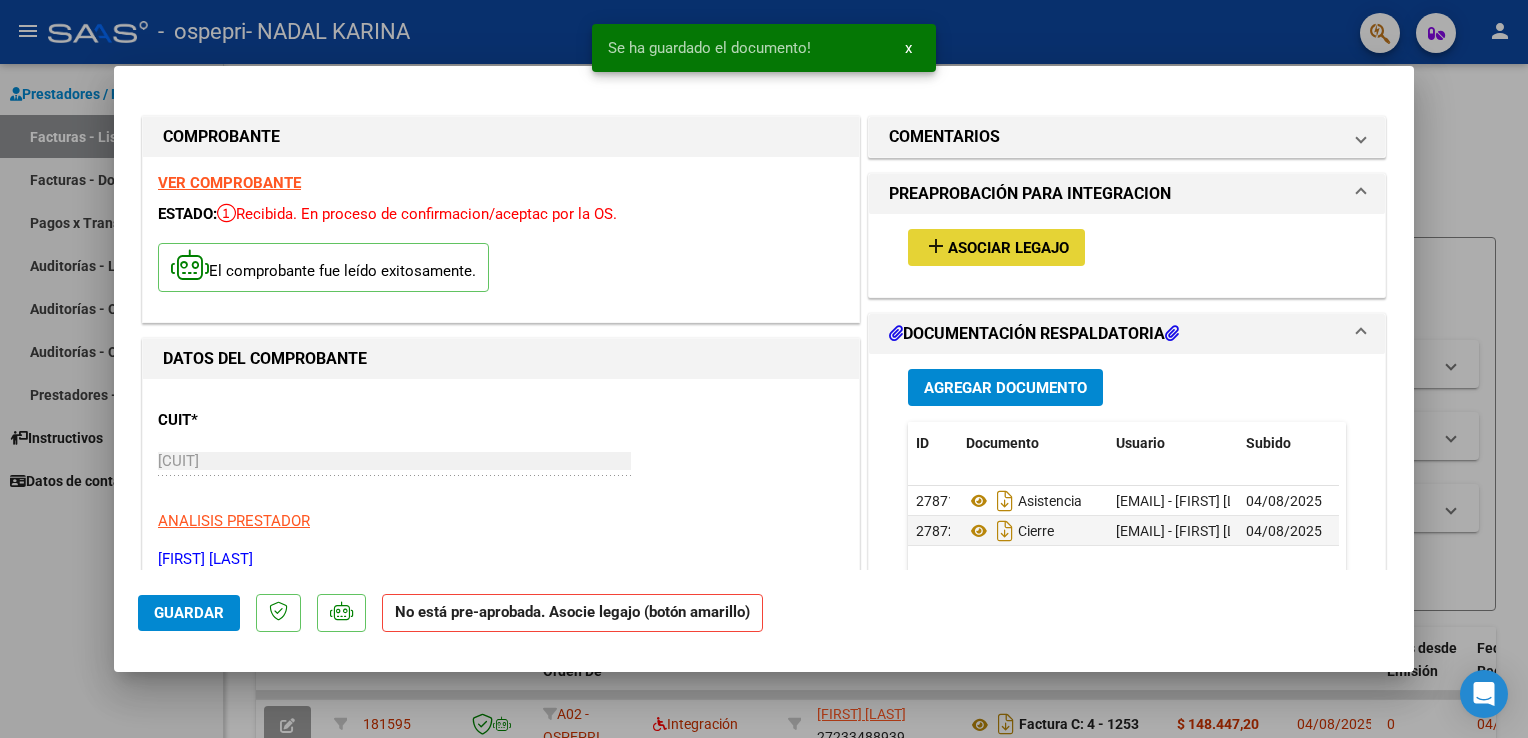 click on "Asociar Legajo" at bounding box center (1008, 248) 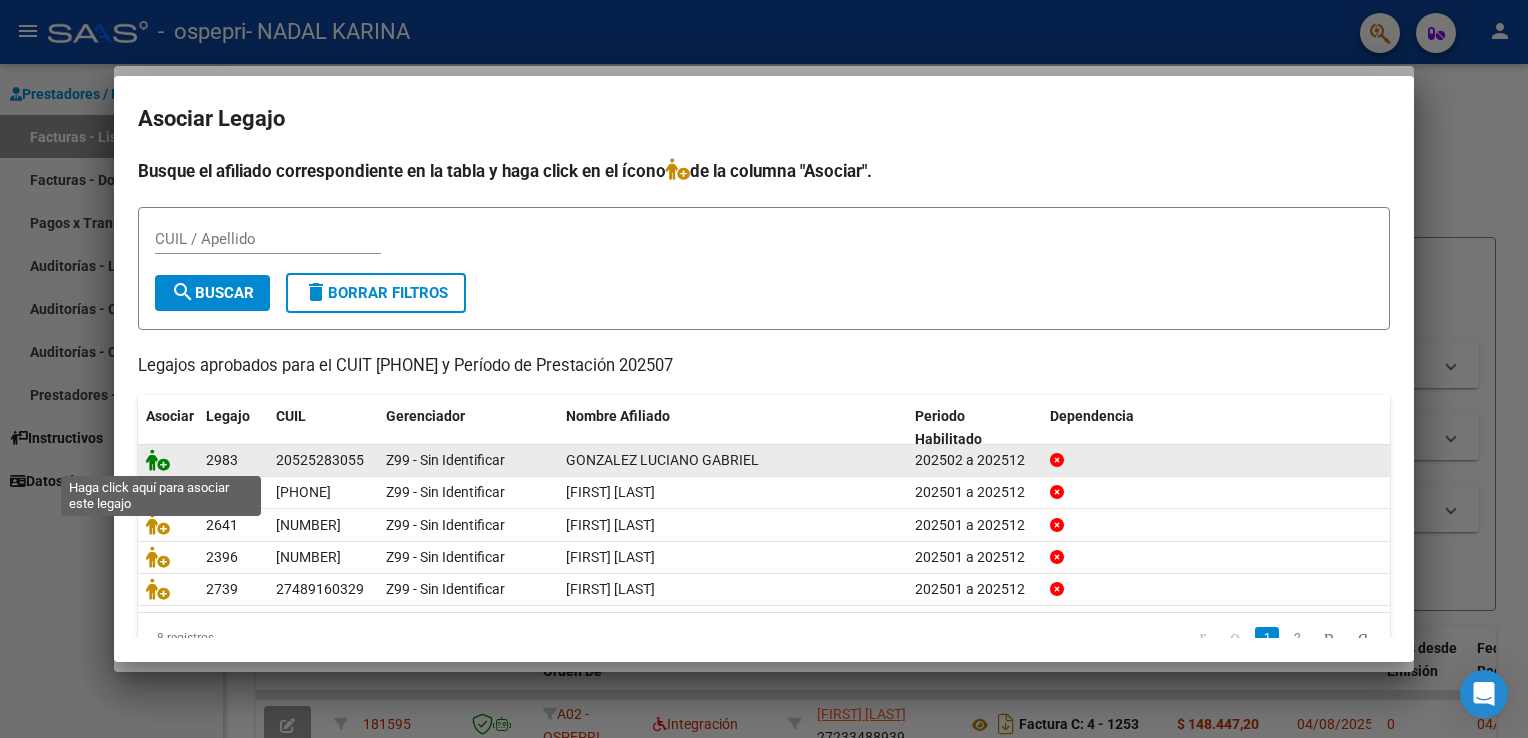 click 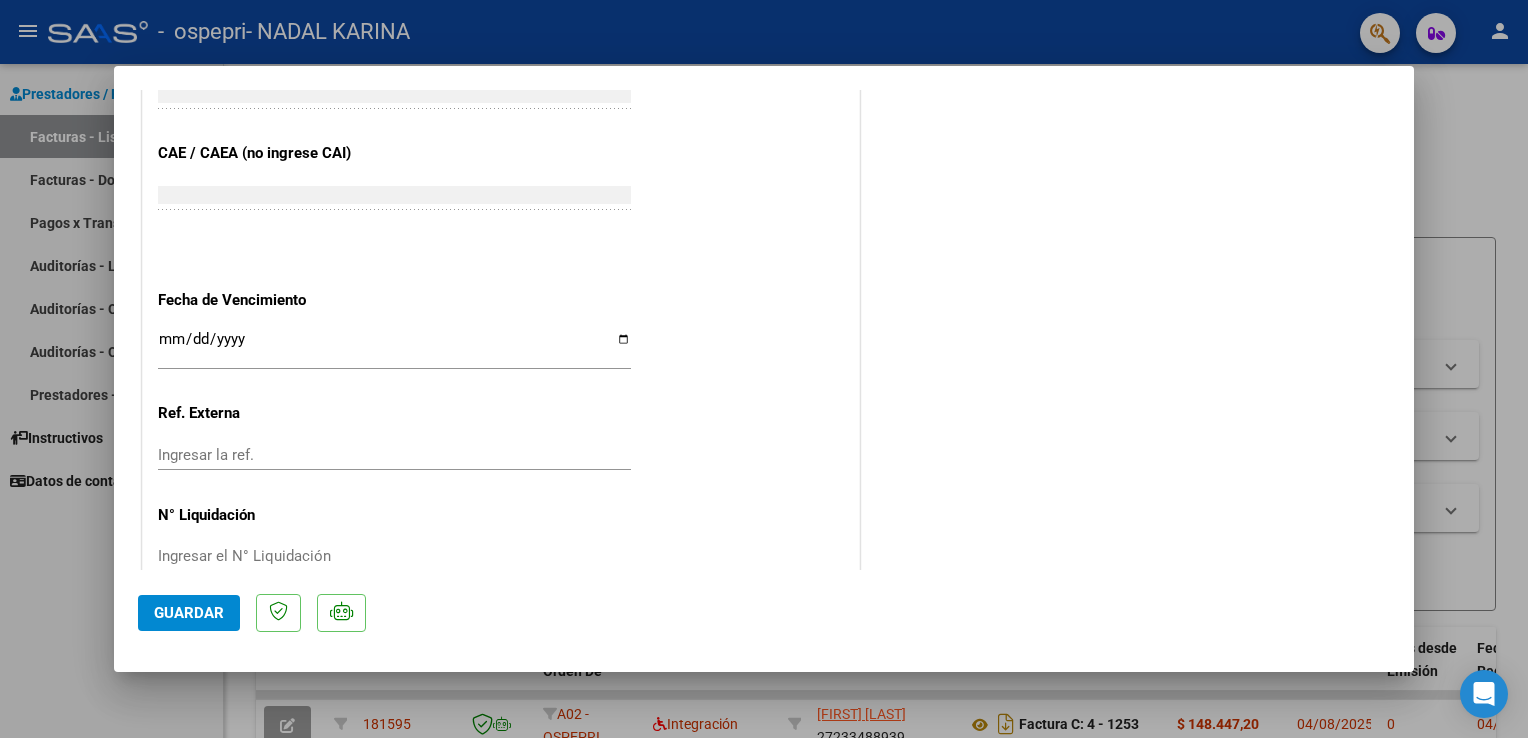scroll, scrollTop: 1308, scrollLeft: 0, axis: vertical 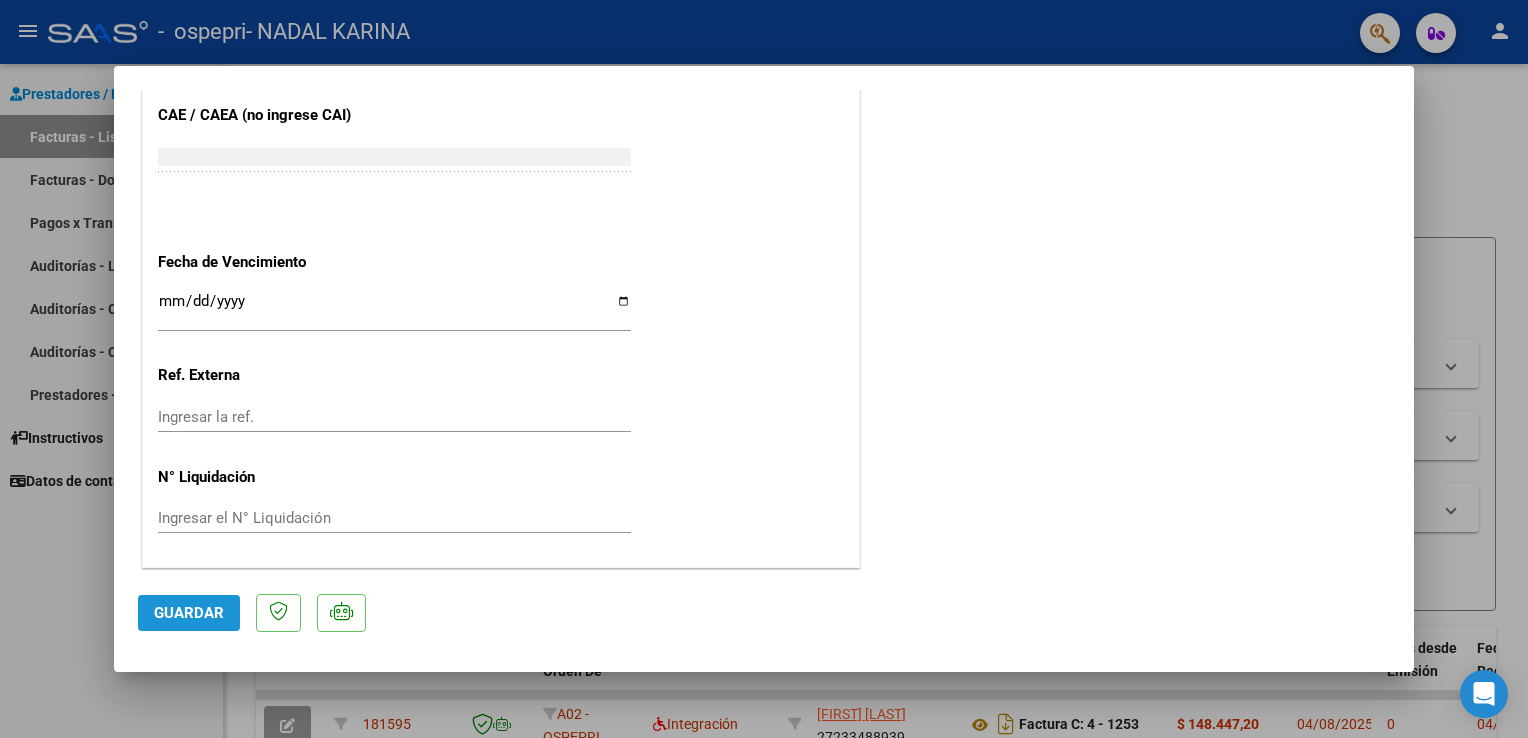 click on "Guardar" 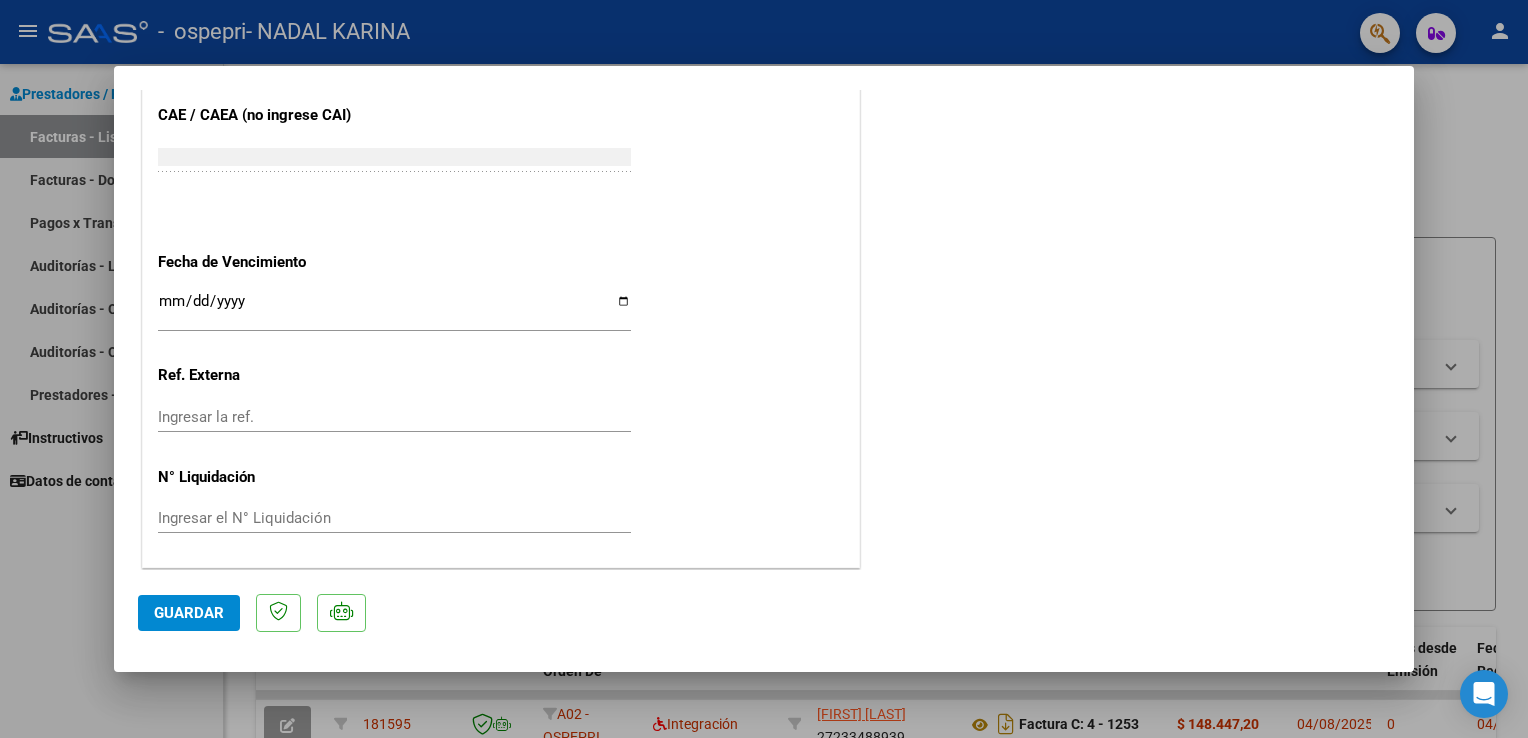 click at bounding box center (764, 369) 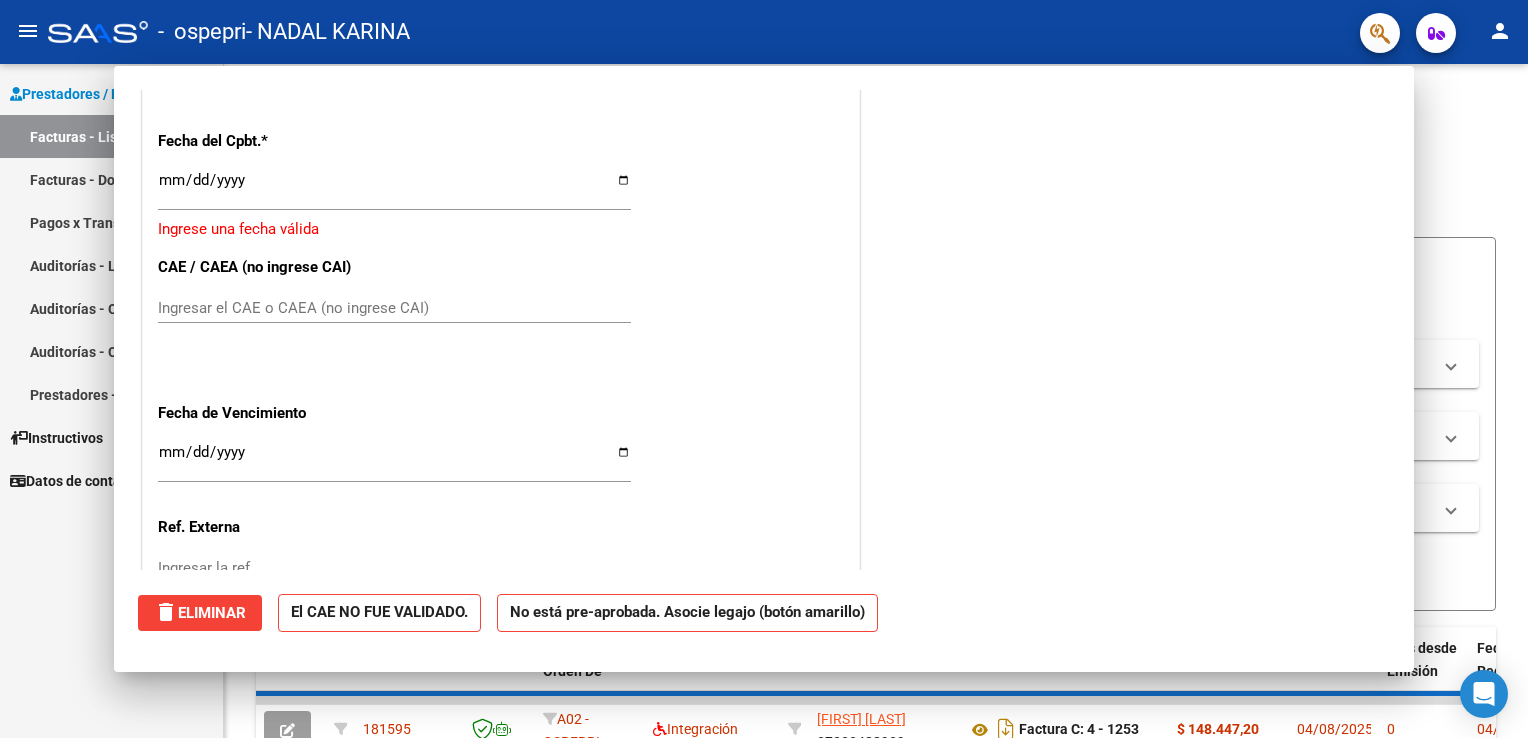 scroll, scrollTop: 0, scrollLeft: 0, axis: both 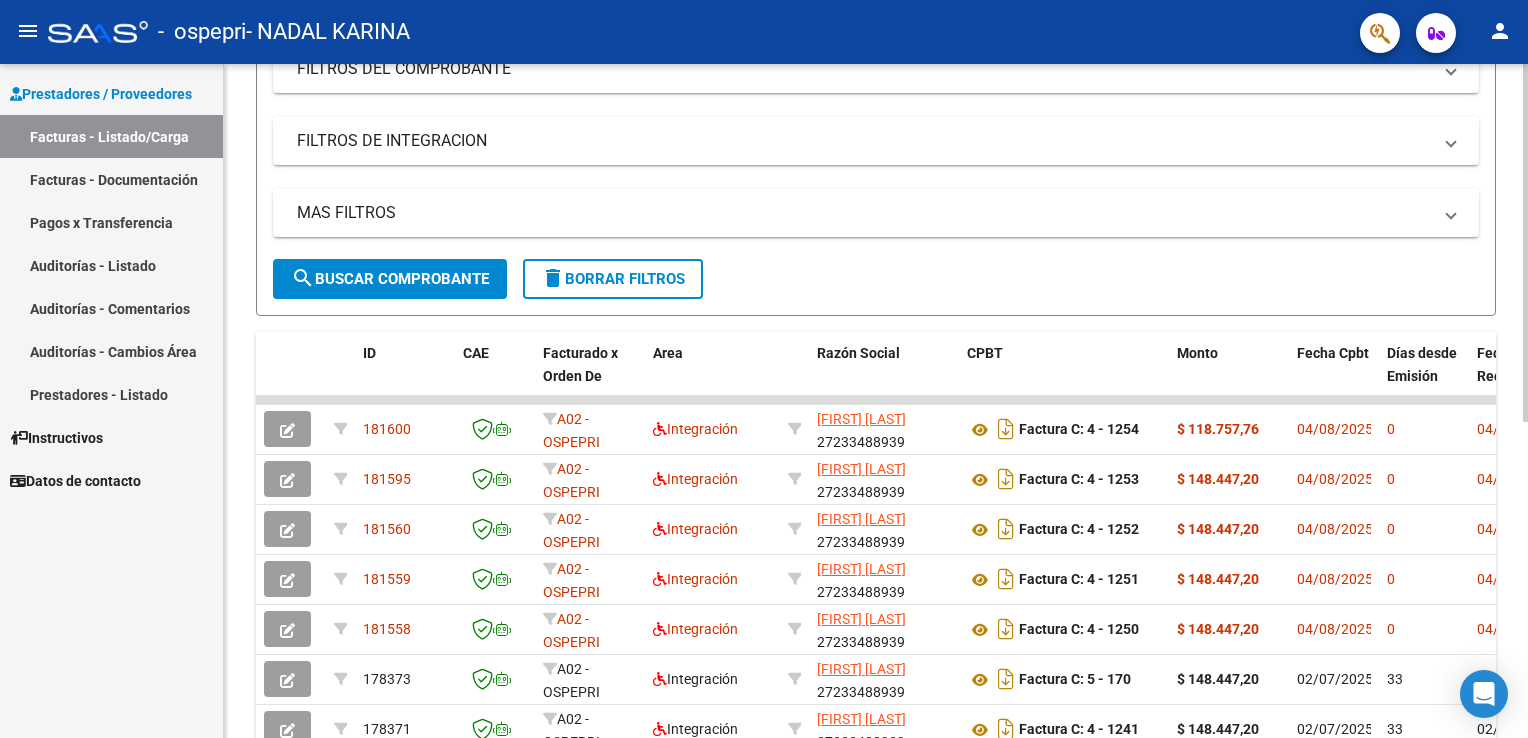 click on "menu - ospepri - NADAL KARINA person Prestadores / Proveedores Facturas - Listado/Carga Facturas - Documentación Pagos x Transferencia Auditorías - Listado Auditorías - Comentarios Auditorías - Cambios Área Prestadores - Listado Instructivos Datos de contacto Video tutorial PRESTADORES -> Listado de CPBTs Emitidos por Prestadores / Proveedores (alt+q) Cargar Comprobante cloud_download CSV cloud_download EXCEL cloud_download Estandar Descarga Masiva Filtros Id Area Area Todos Confirmado Mostrar totalizadores FILTROS DEL COMPROBANTE Comprobante Tipo Comprobante Tipo Start date – End date Fec. Comprobante Desde / Hasta Días Emisión Desde(cant. días) Días Emisión Hasta(cant. días) CUIT / Razón Social Pto. Venta Nro. Comprobante Código SSS CAE Válido CAE Válido Todos Cargado Módulo Hosp. Todos Tiene facturacion Apócrifa Hospital Refes FILTROS DE INTEGRACION Período De Prestación Campos del Archivo de Rendición Devuelto x SSS (dr_envio) Todos Op" at bounding box center (764, 369) 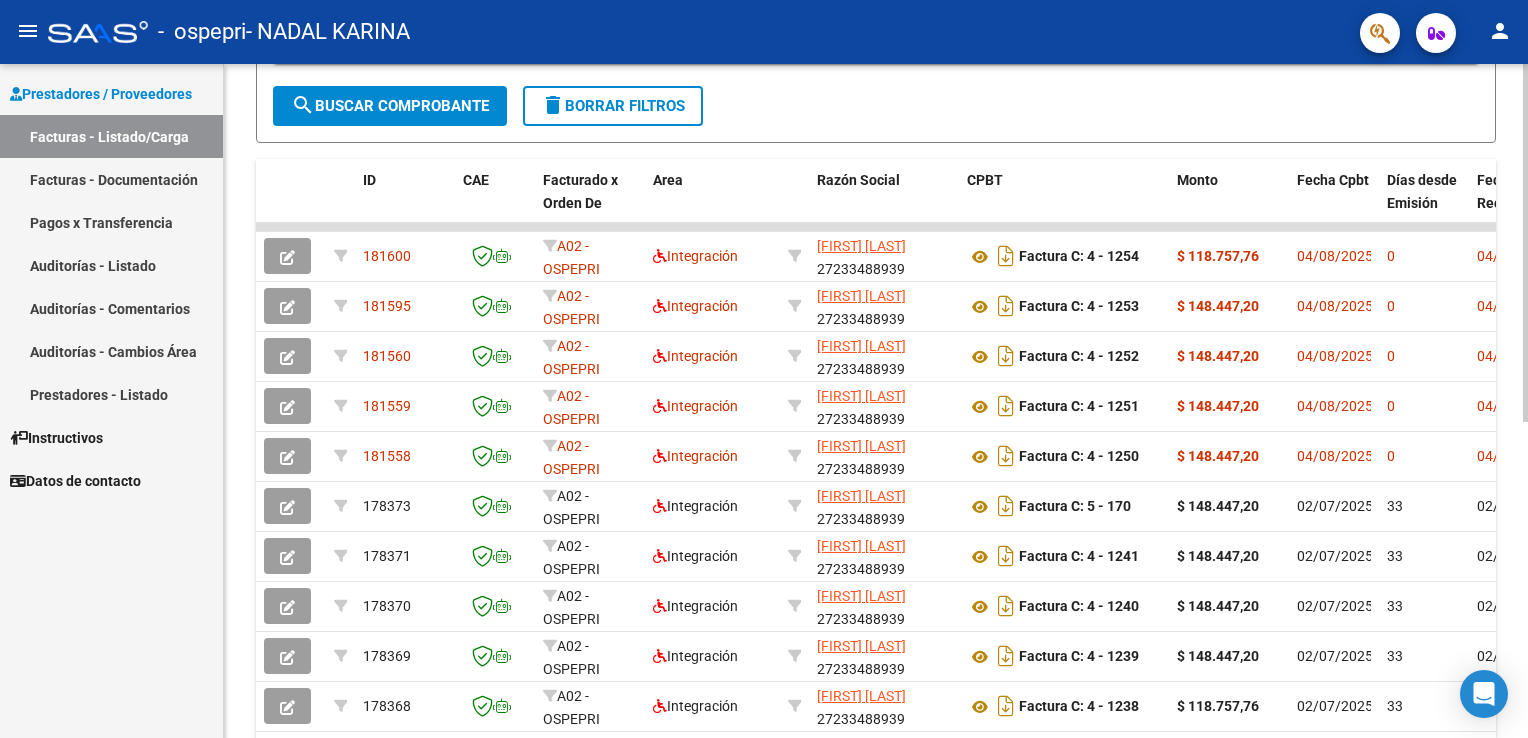 scroll, scrollTop: 467, scrollLeft: 0, axis: vertical 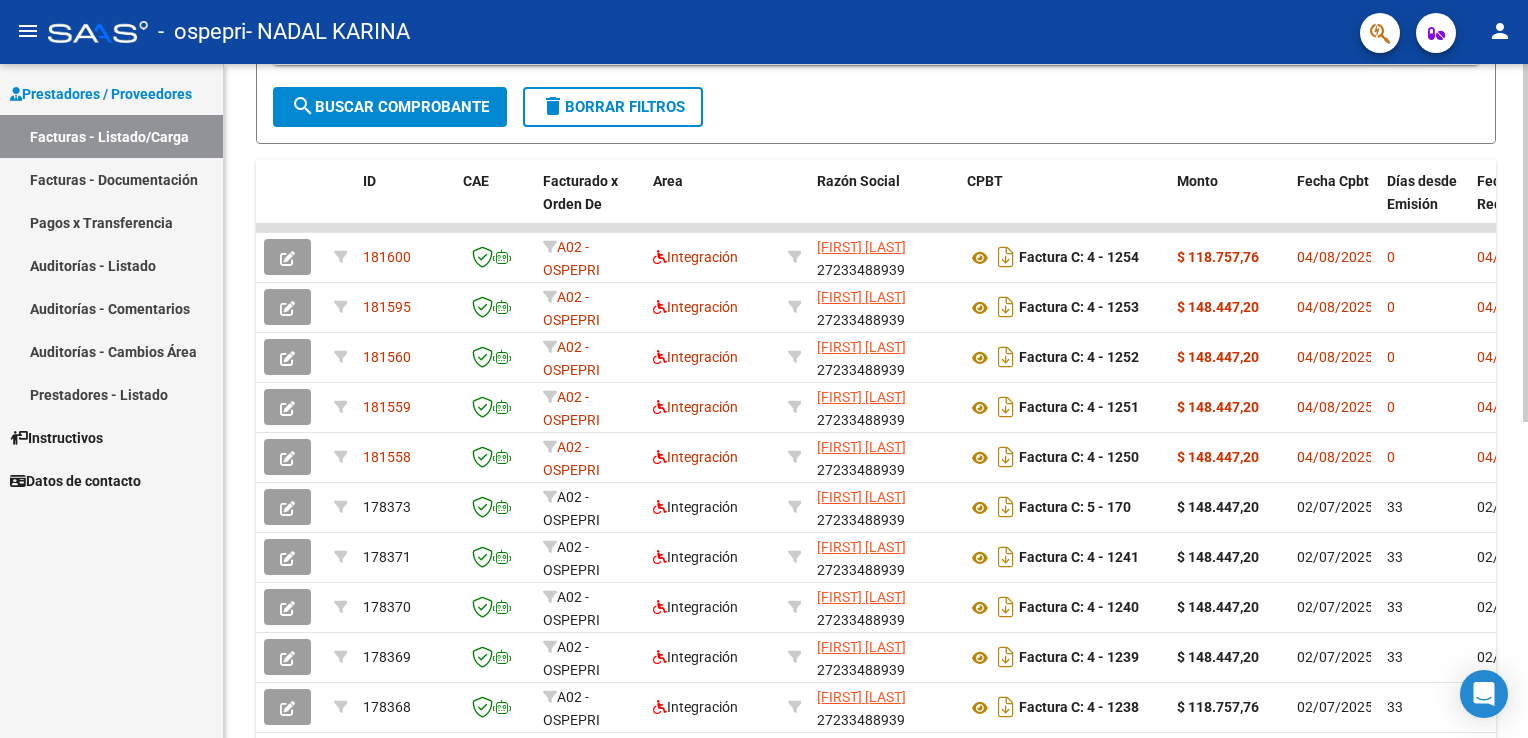 click 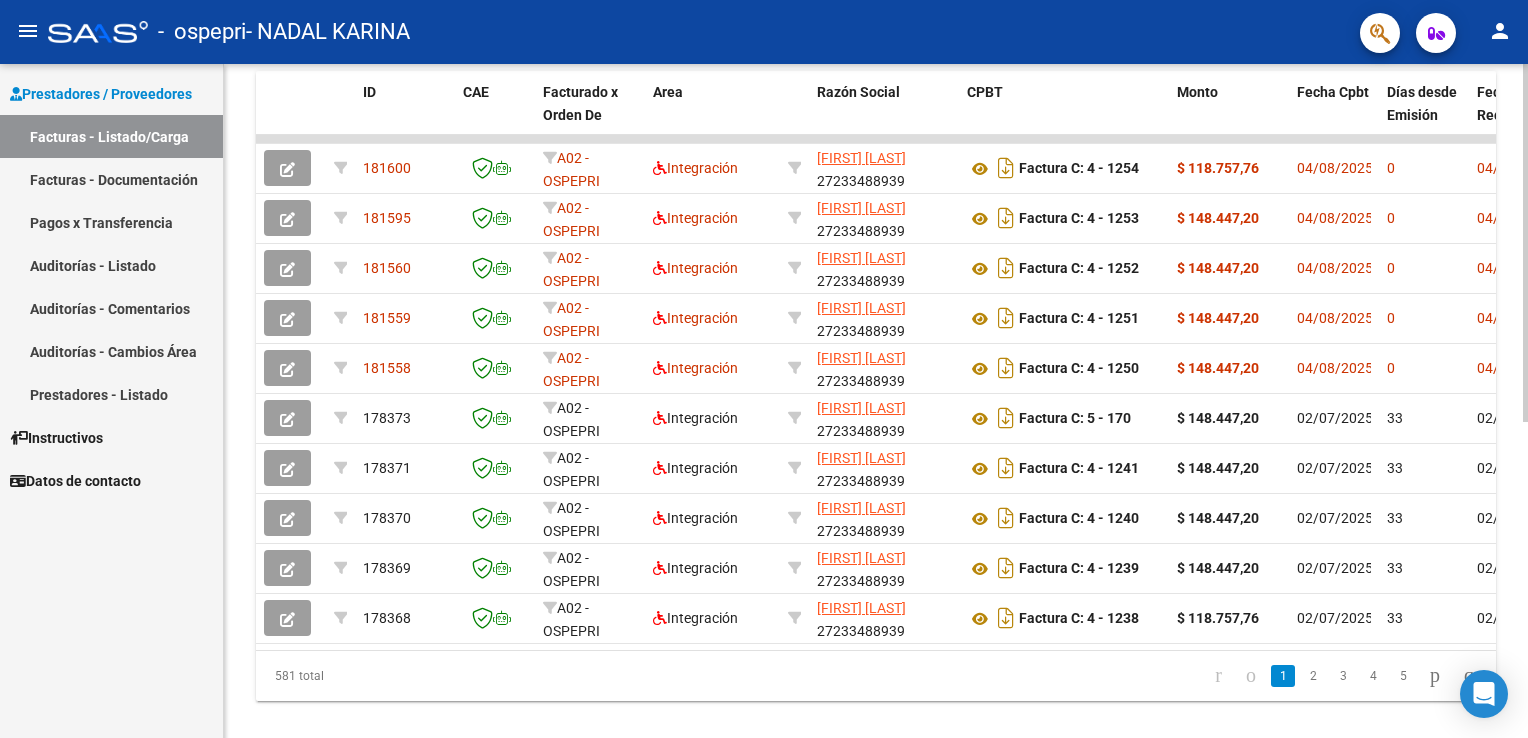 scroll, scrollTop: 595, scrollLeft: 0, axis: vertical 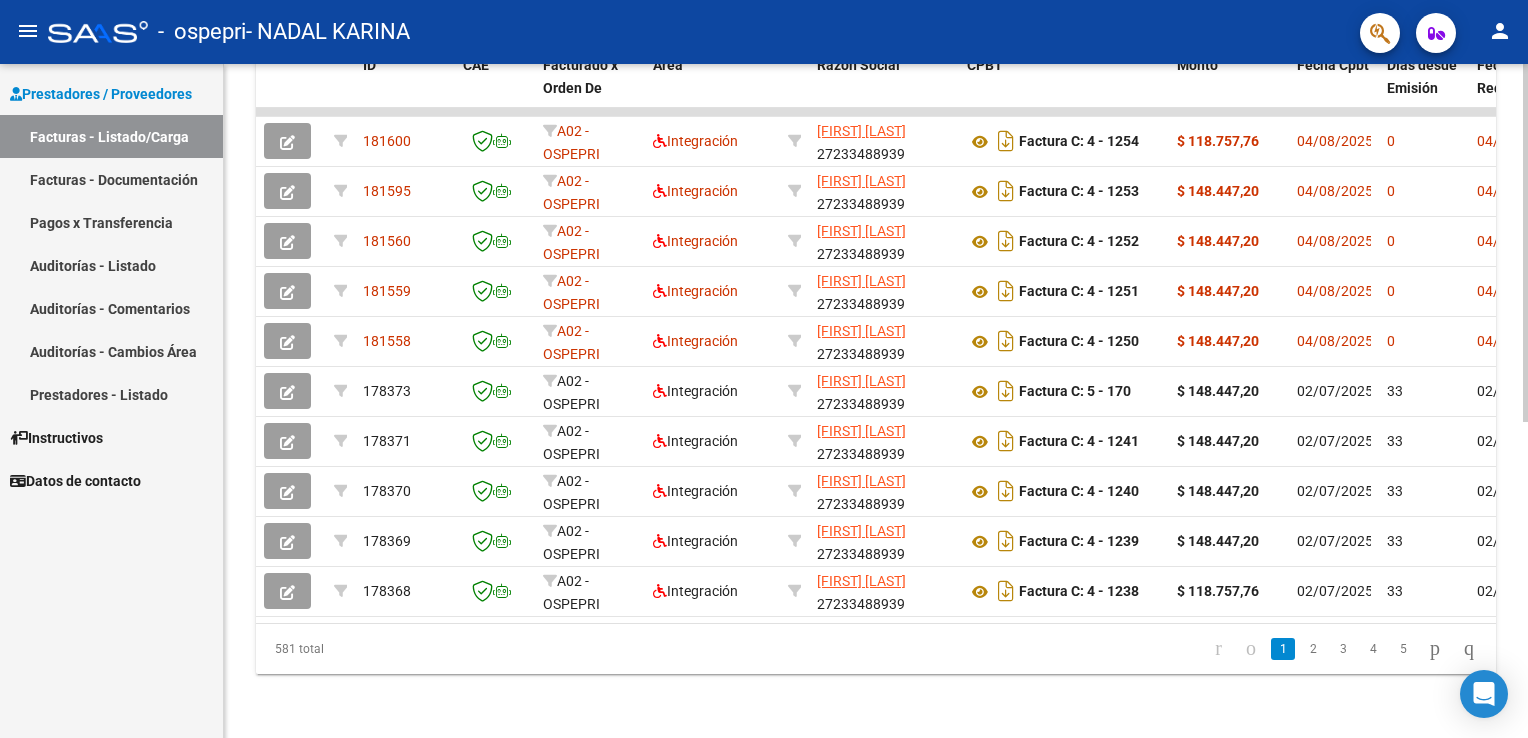 click on "menu - ospepri - NADAL KARINA person Prestadores / Proveedores Facturas - Listado/Carga Facturas - Documentación Pagos x Transferencia Auditorías - Listado Auditorías - Comentarios Auditorías - Cambios Área Prestadores - Listado Instructivos Datos de contacto Video tutorial PRESTADORES -> Listado de CPBTs Emitidos por Prestadores / Proveedores (alt+q) Cargar Comprobante cloud_download CSV cloud_download EXCEL cloud_download Estandar Descarga Masiva Filtros Id Area Area Todos Confirmado Mostrar totalizadores FILTROS DEL COMPROBANTE Comprobante Tipo Comprobante Tipo Start date – End date Fec. Comprobante Desde / Hasta Días Emisión Desde(cant. días) Días Emisión Hasta(cant. días) CUIT / Razón Social Pto. Venta Nro. Comprobante Código SSS CAE Válido CAE Válido Todos Cargado Módulo Hosp. Todos Tiene facturacion Apócrifa Hospital Refes FILTROS DE INTEGRACION Período De Prestación Campos del Archivo de Rendición Devuelto x SSS (dr_envio) Todos Op" at bounding box center (764, 369) 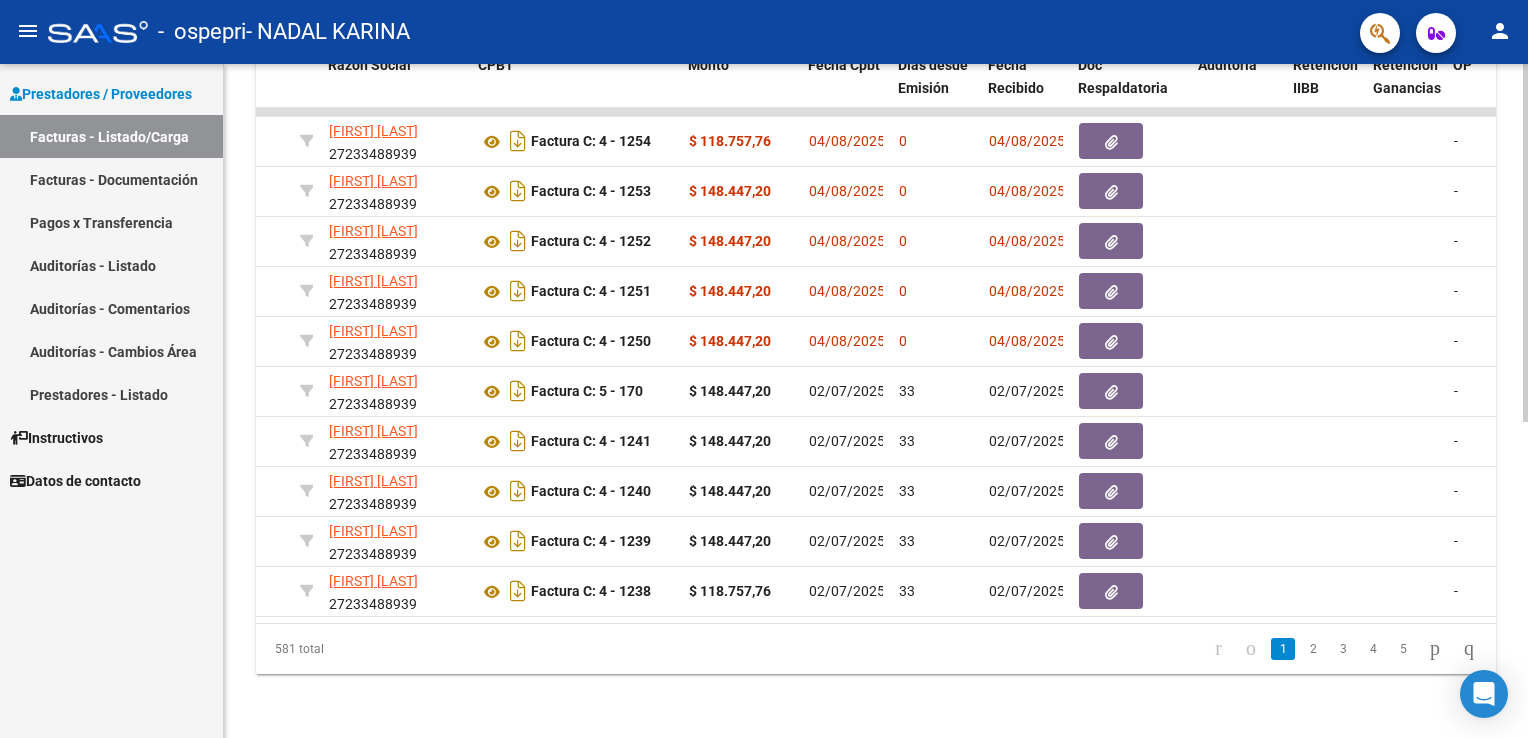 scroll, scrollTop: 0, scrollLeft: 650, axis: horizontal 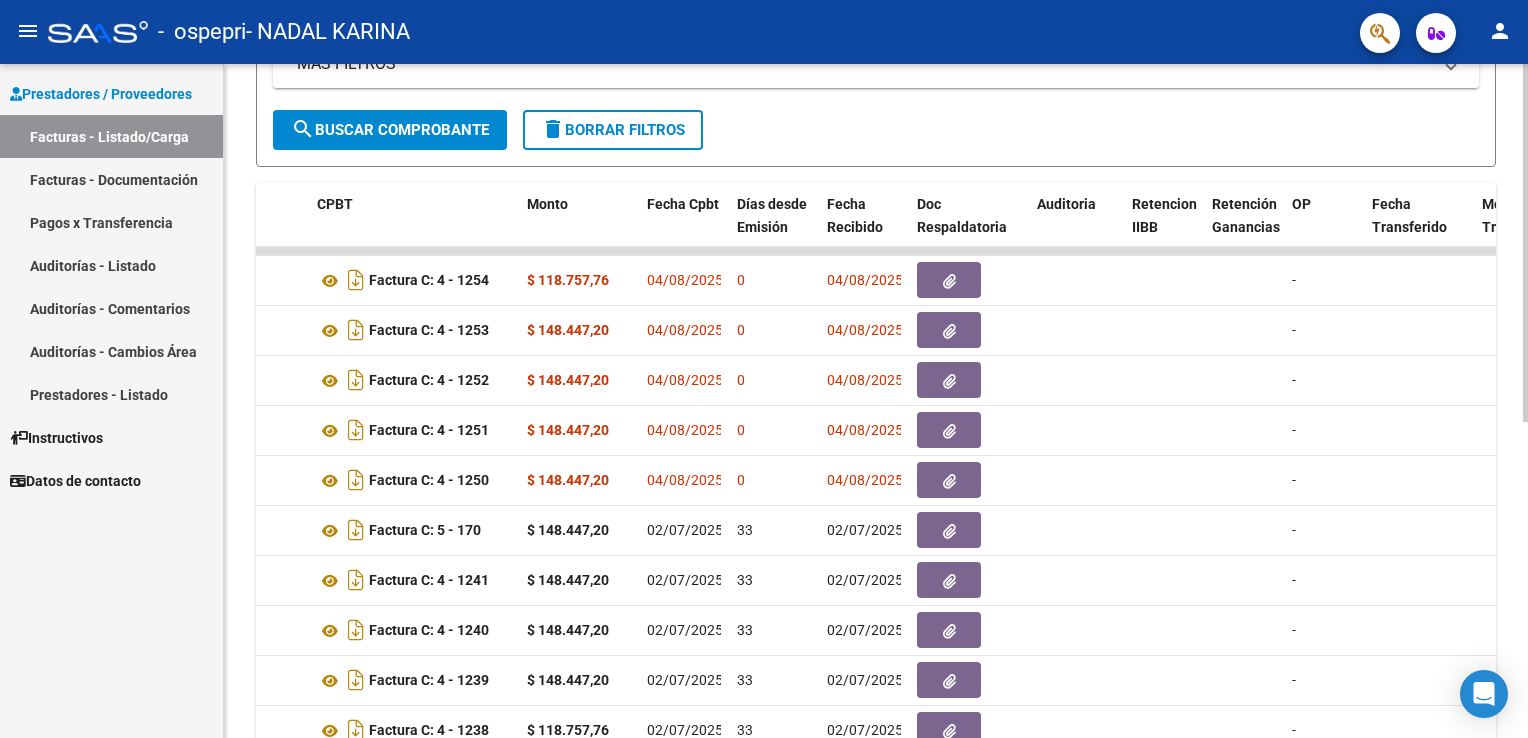 click on "Video tutorial   PRESTADORES -> Listado de CPBTs Emitidos por Prestadores / Proveedores (alt+q)   Cargar Comprobante
cloud_download  CSV  cloud_download  EXCEL  cloud_download  Estandar   Descarga Masiva
Filtros Id Area Area Todos Confirmado   Mostrar totalizadores   FILTROS DEL COMPROBANTE  Comprobante Tipo Comprobante Tipo Start date – End date Fec. Comprobante Desde / Hasta Días Emisión Desde(cant. días) Días Emisión Hasta(cant. días) CUIT / Razón Social Pto. Venta Nro. Comprobante Código SSS CAE Válido CAE Válido Todos Cargado Módulo Hosp. Todos Tiene facturacion Apócrifa Hospital Refes  FILTROS DE INTEGRACION  Período De Prestación Campos del Archivo de Rendición Devuelto x SSS (dr_envio) Todos Rendido x SSS (dr_envio) Tipo de Registro Tipo de Registro Período Presentación Período Presentación Campos del Legajo Asociado (preaprobación) Afiliado Legajo (cuil/nombre) Todos Solo facturas preaprobadas  MAS FILTROS  Todos Con Doc. Respaldatoria Todos Con Trazabilidad Todos – – 0" 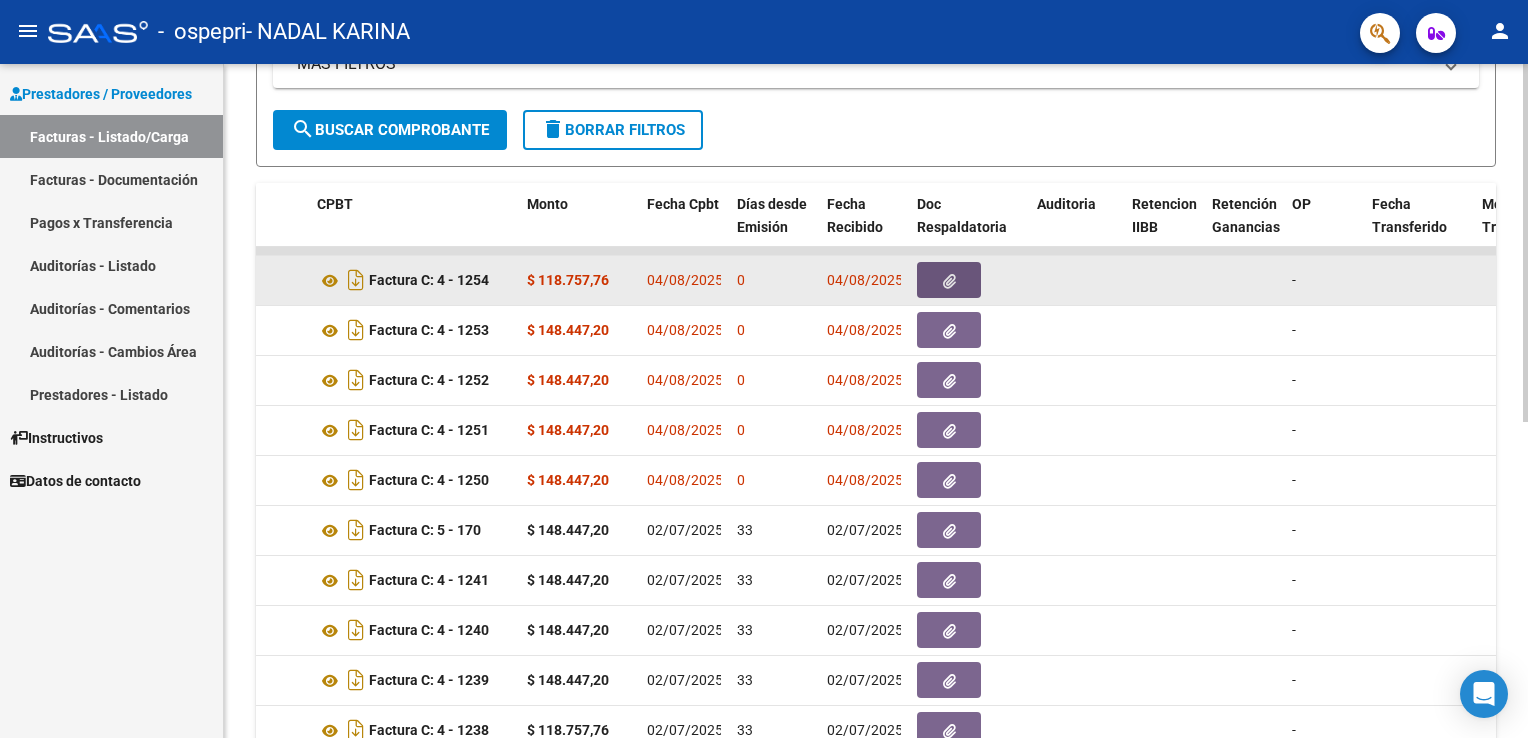 click 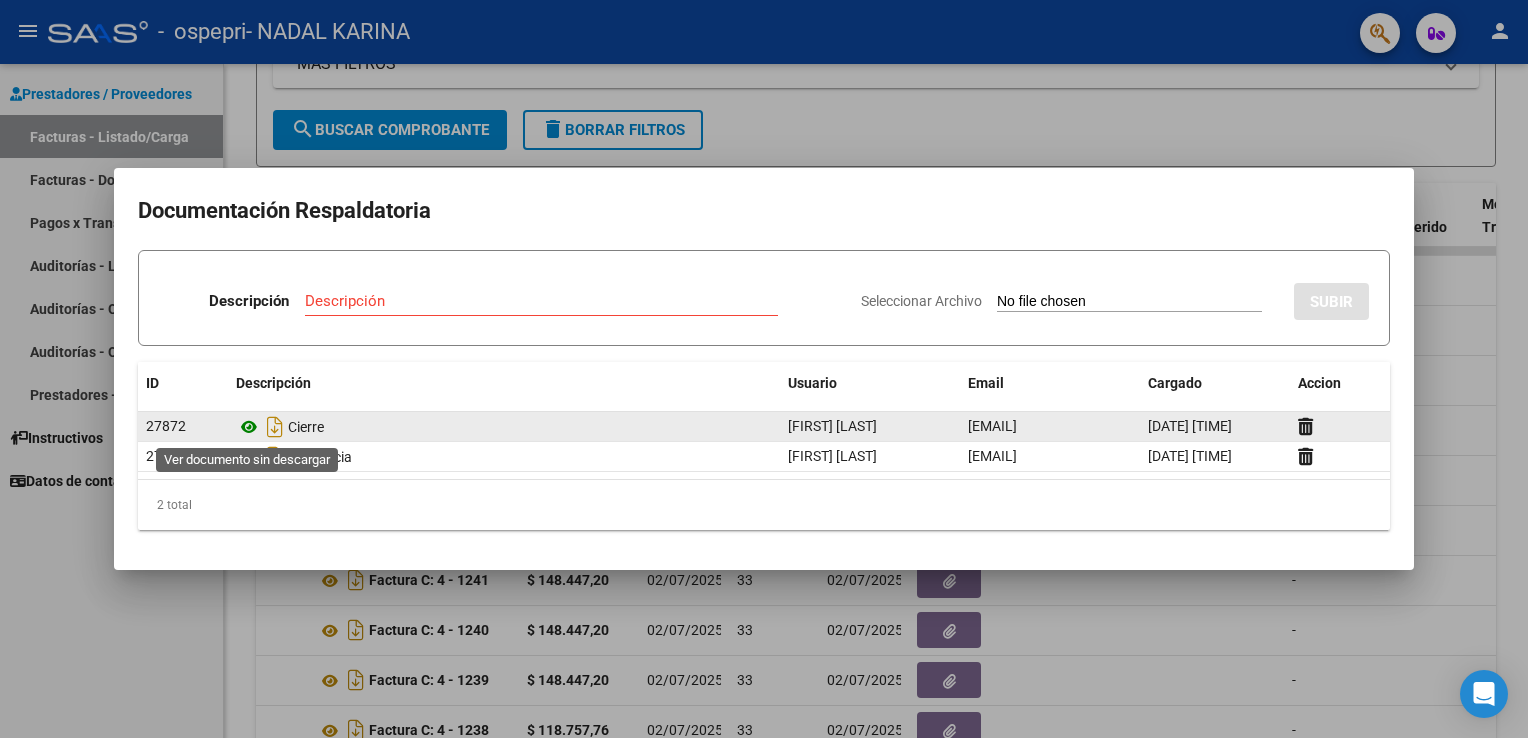click 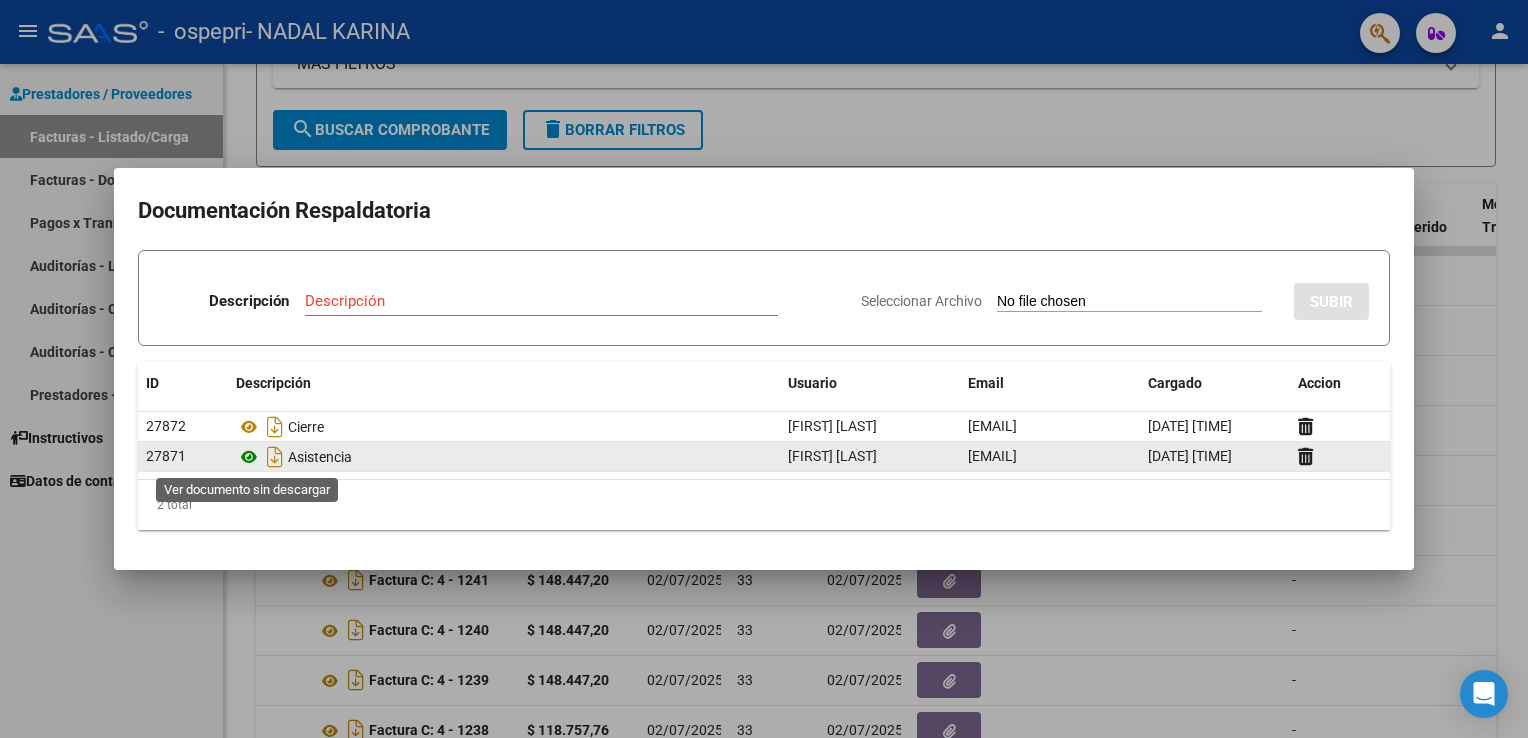 click 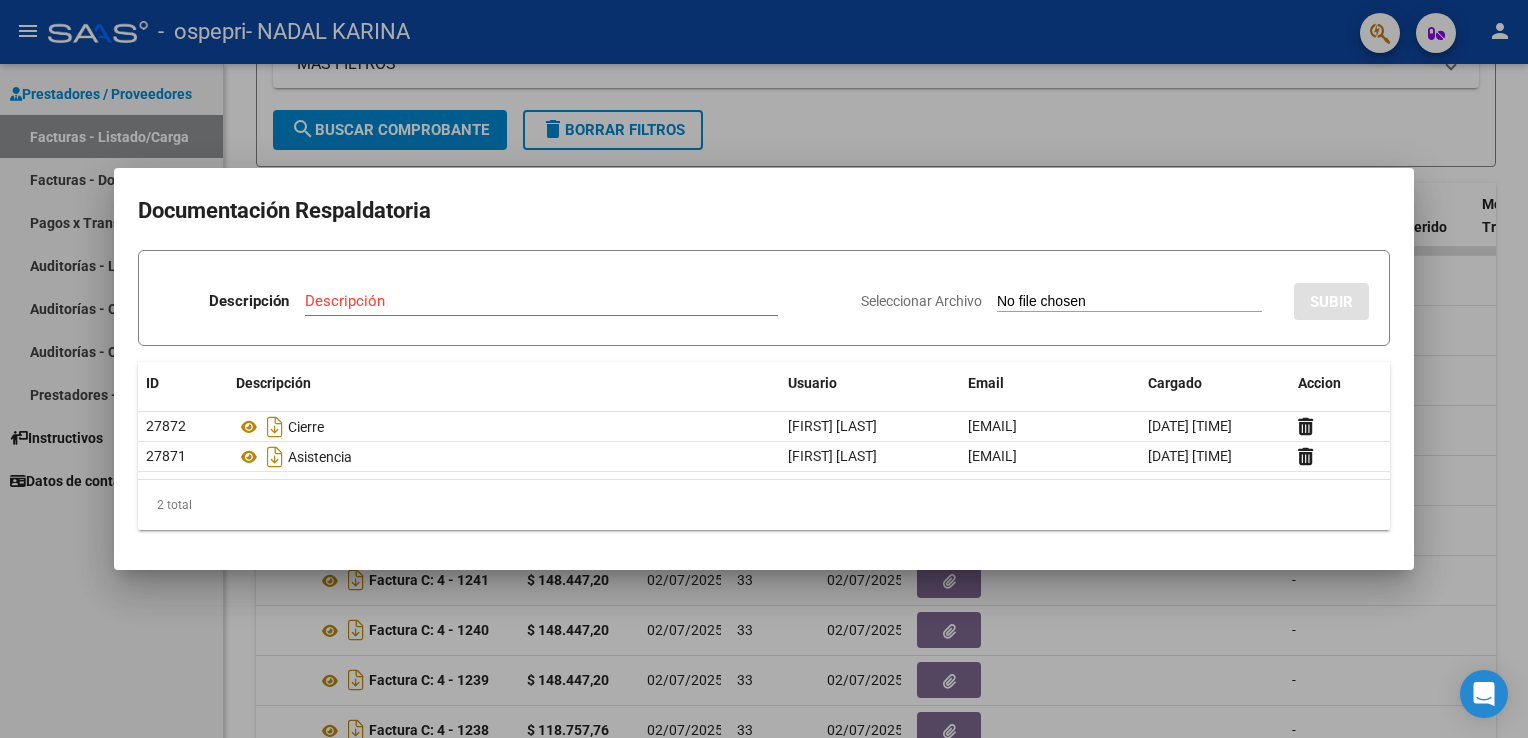 click on "Seleccionar Archivo SUBIR" at bounding box center (1115, 297) 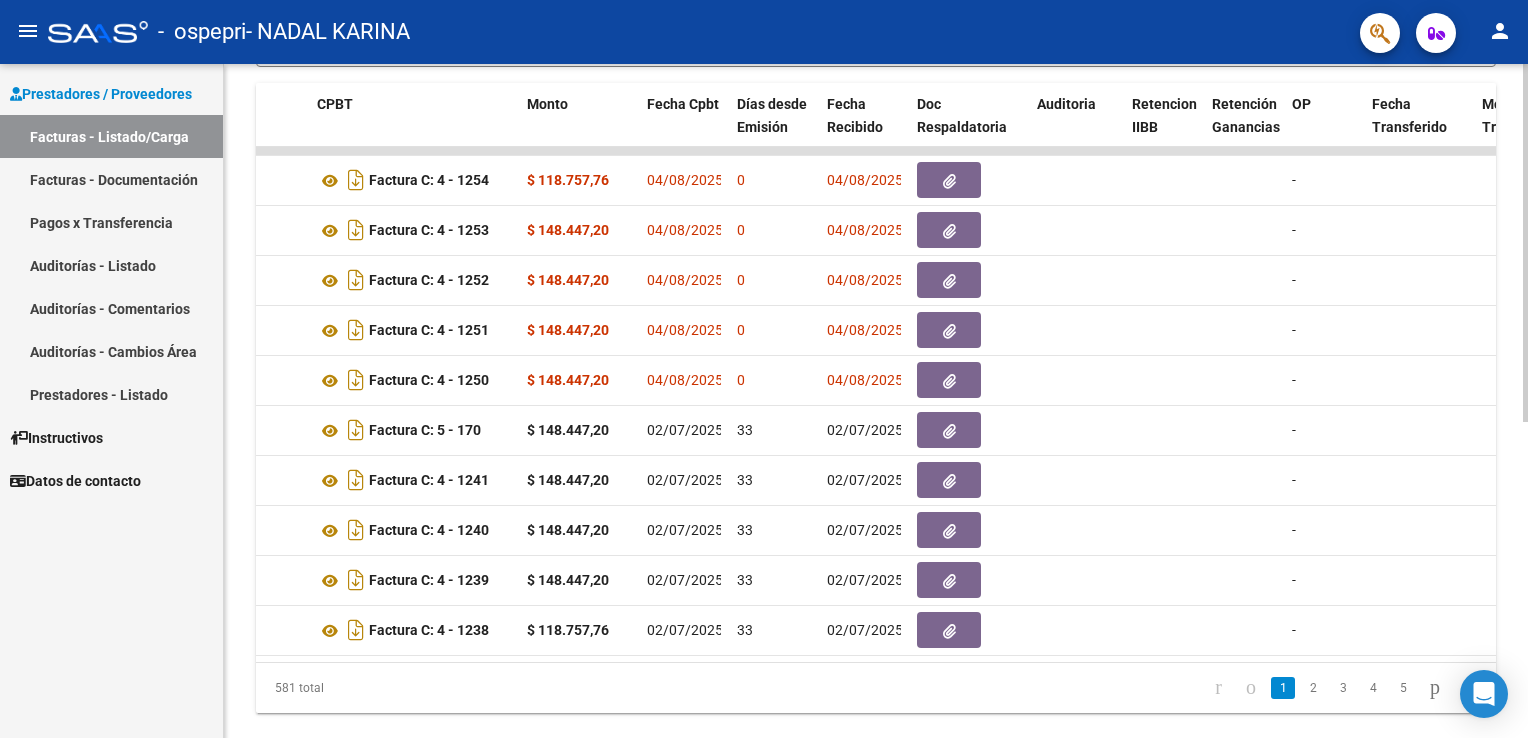 scroll, scrollTop: 595, scrollLeft: 0, axis: vertical 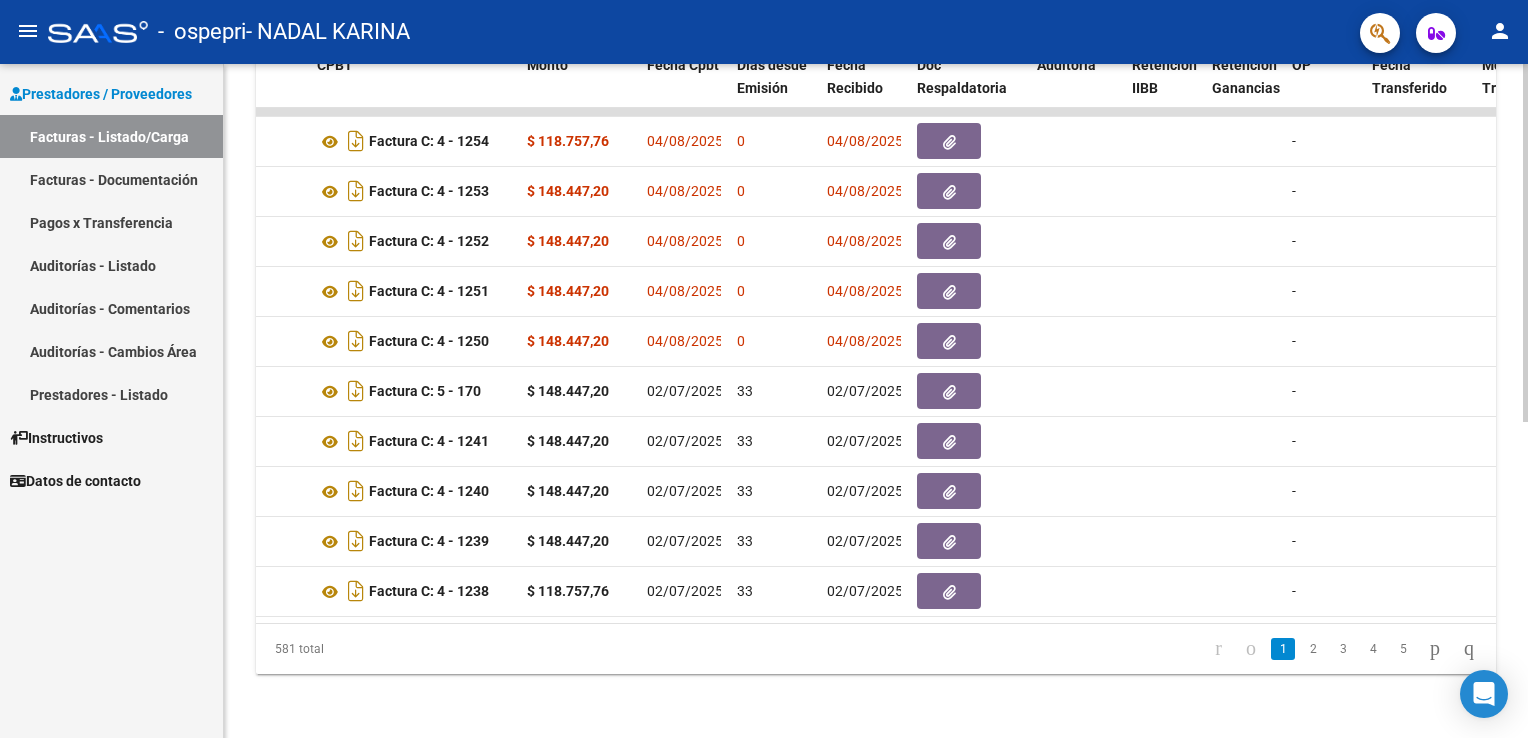click on "menu - ospepri - NADAL KARINA person Prestadores / Proveedores Facturas - Listado/Carga Facturas - Documentación Pagos x Transferencia Auditorías - Listado Auditorías - Comentarios Auditorías - Cambios Área Prestadores - Listado Instructivos Datos de contacto Video tutorial PRESTADORES -> Listado de CPBTs Emitidos por Prestadores / Proveedores (alt+q) Cargar Comprobante cloud_download CSV cloud_download EXCEL cloud_download Estandar Descarga Masiva Filtros Id Area Area Todos Confirmado Mostrar totalizadores FILTROS DEL COMPROBANTE Comprobante Tipo Comprobante Tipo Start date – End date Fec. Comprobante Desde / Hasta Días Emisión Desde(cant. días) Días Emisión Hasta(cant. días) CUIT / Razón Social Pto. Venta Nro. Comprobante Código SSS CAE Válido CAE Válido Todos Cargado Módulo Hosp. Todos Tiene facturacion Apócrifa Hospital Refes FILTROS DE INTEGRACION Período De Prestación Campos del Archivo de Rendición Devuelto x SSS (dr_envio) Todos Op" at bounding box center (764, 369) 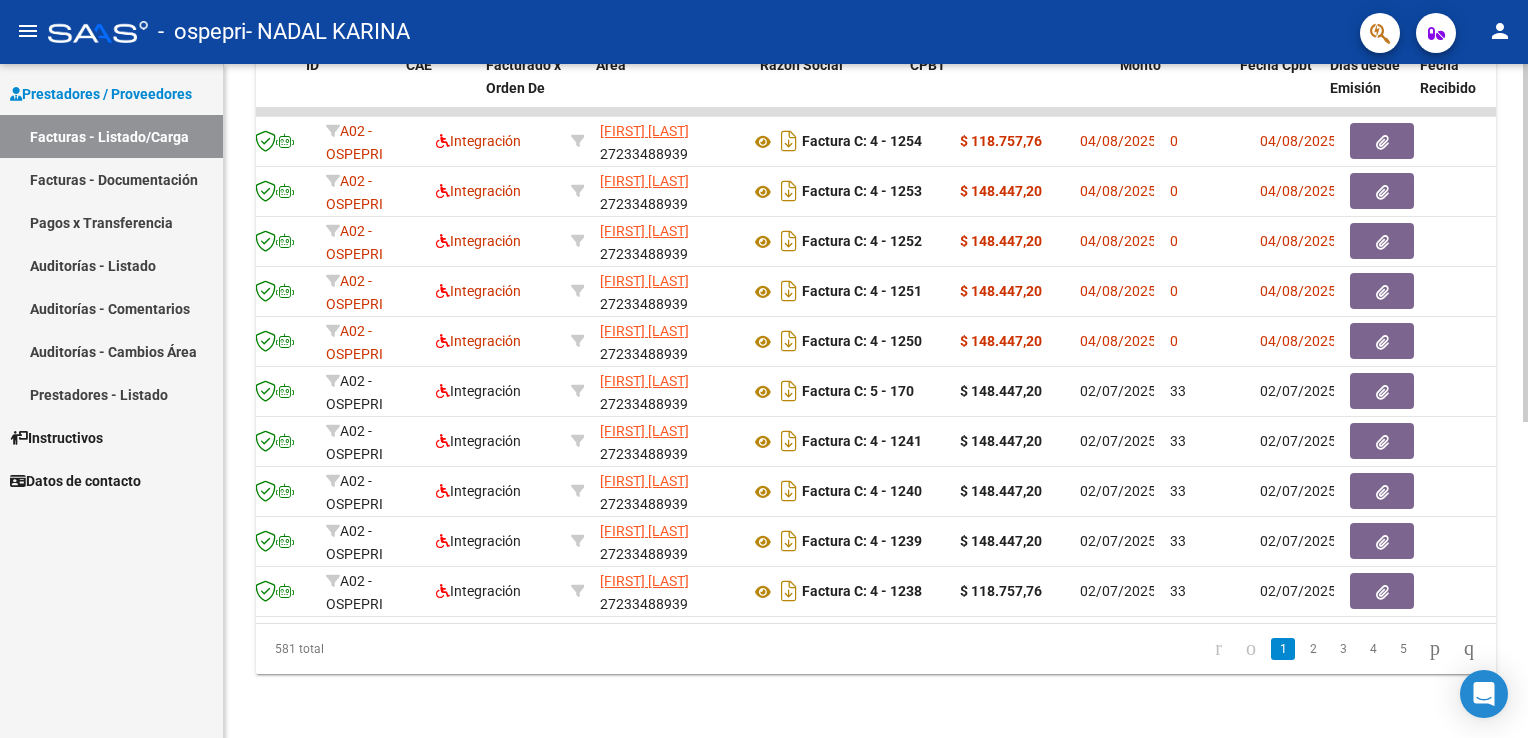 scroll, scrollTop: 0, scrollLeft: 0, axis: both 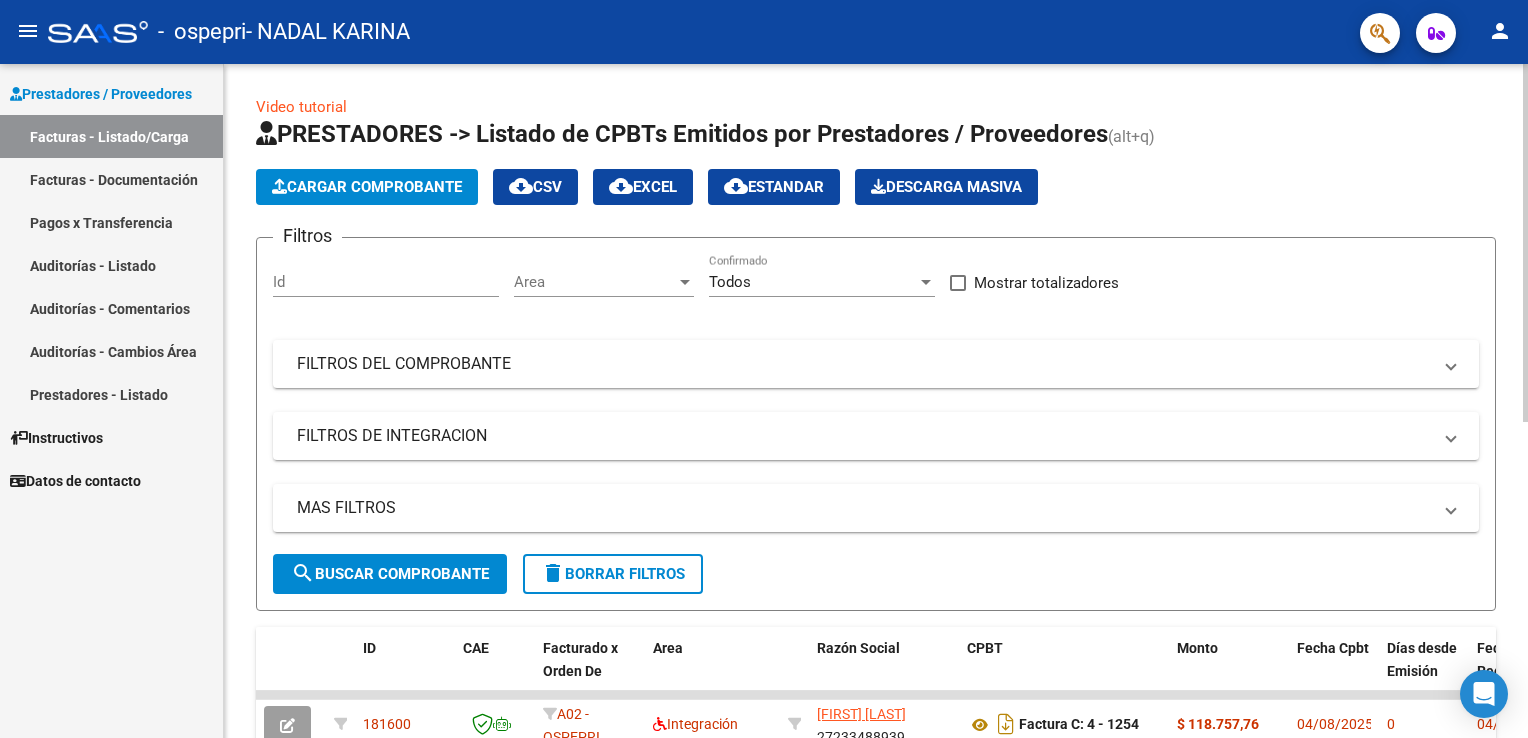 click on "menu -   ospepri   - [FIRST] [LAST] person    Prestadores / Proveedores Facturas - Listado/Carga Facturas - Documentación Pagos x Transferencia Auditorías - Listado Auditorías - Comentarios Auditorías - Cambios Área Prestadores - Listado    Instructivos    Datos de contacto  Video tutorial   PRESTADORES -> Listado de CPBTs Emitidos por Prestadores / Proveedores (alt+q)   Cargar Comprobante
cloud_download  CSV  cloud_download  EXCEL  cloud_download  Estandar   Descarga Masiva
Filtros Id Area Area Todos Confirmado   Mostrar totalizadores   FILTROS DEL COMPROBANTE  Comprobante Tipo Comprobante Tipo Start date – End date Fec. Comprobante Desde / Hasta Días Emisión Desde(cant. días) Días Emisión Hasta(cant. días) CUIT / Razón Social Pto. Venta Nro. Comprobante Código SSS CAE Válido CAE Válido Todos Cargado Módulo Hosp. Todos Tiene facturacion Apócrifa Hospital Refes  FILTROS DE INTEGRACION  Período De Prestación Campos del Archivo de Rendición Devuelto x SSS (dr_envio) Todos Todos –" 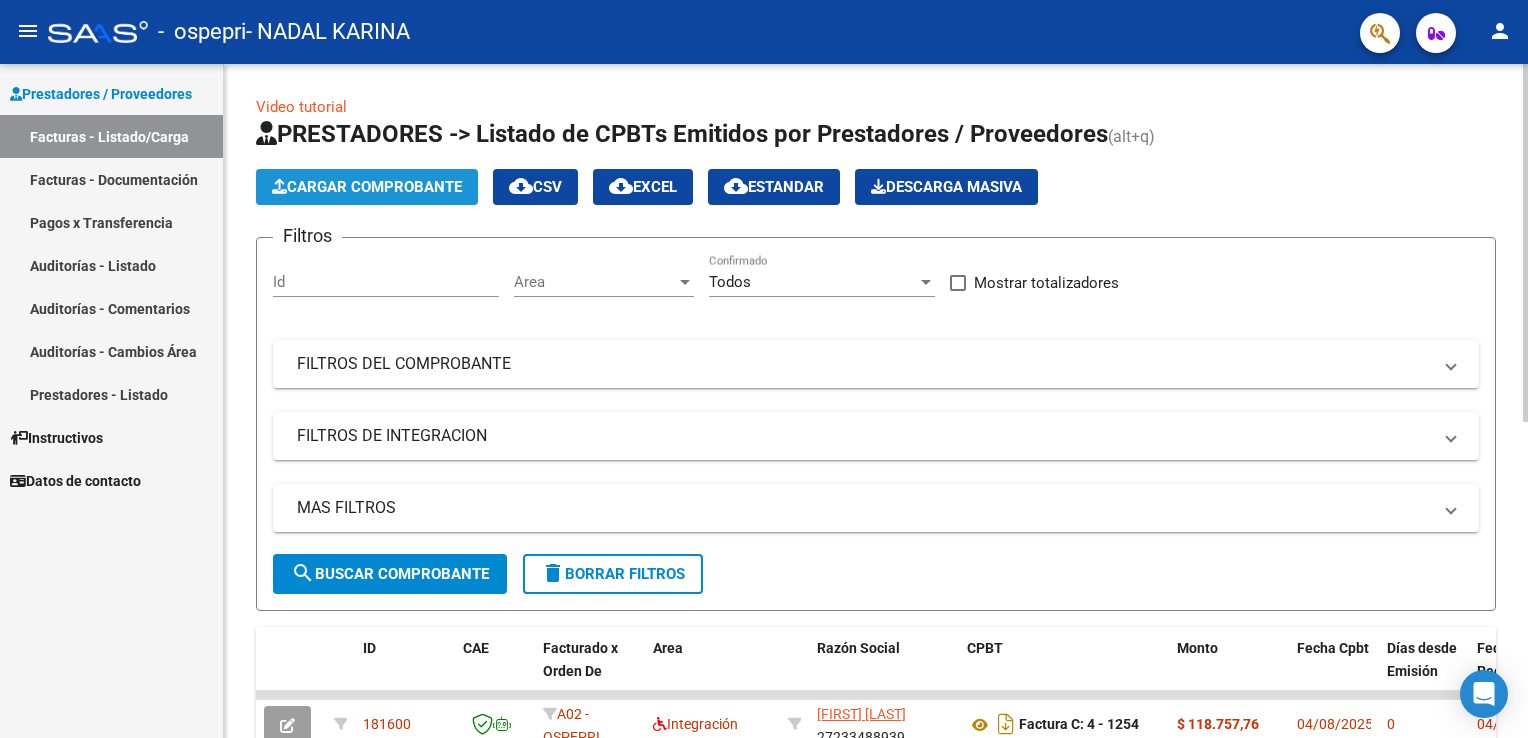 click on "Cargar Comprobante" 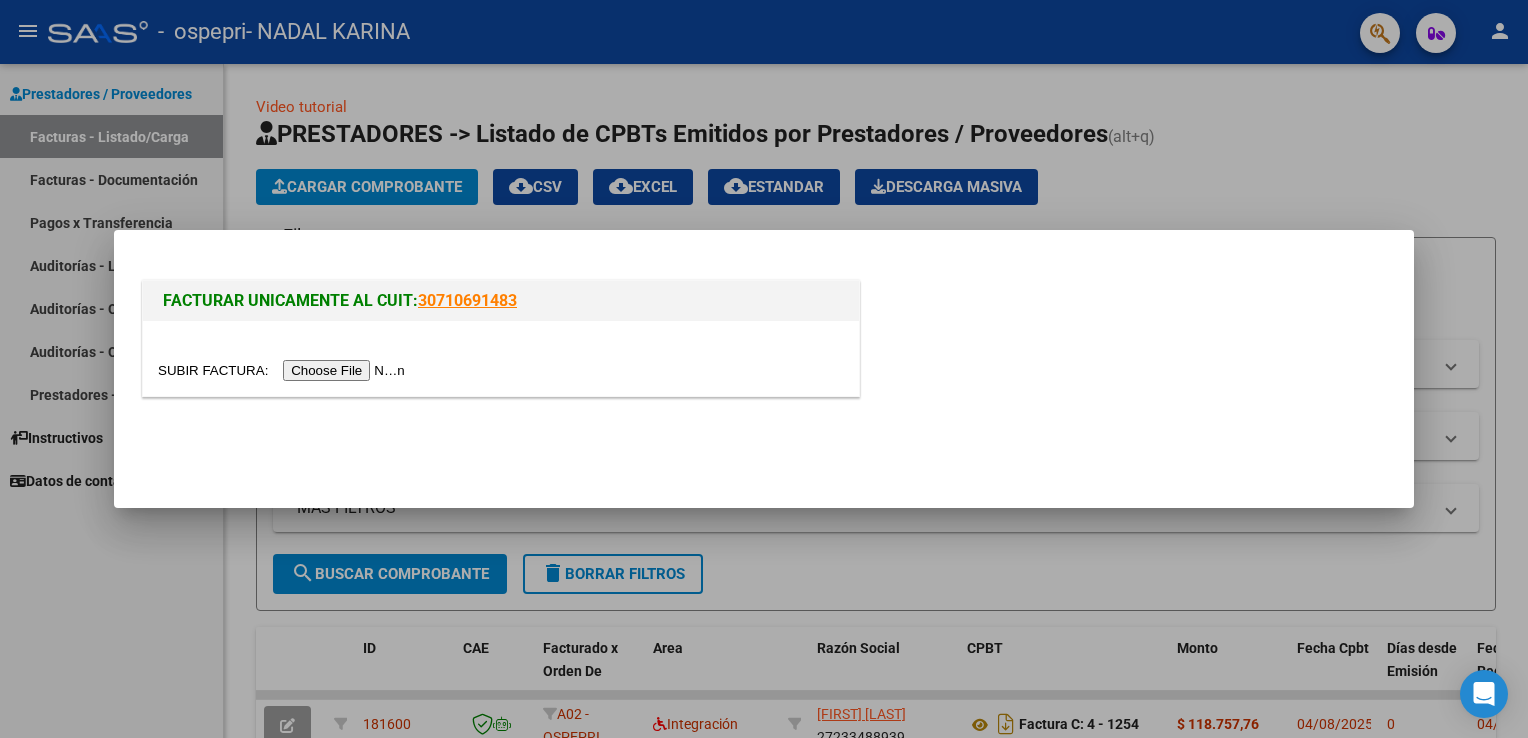 click at bounding box center [284, 370] 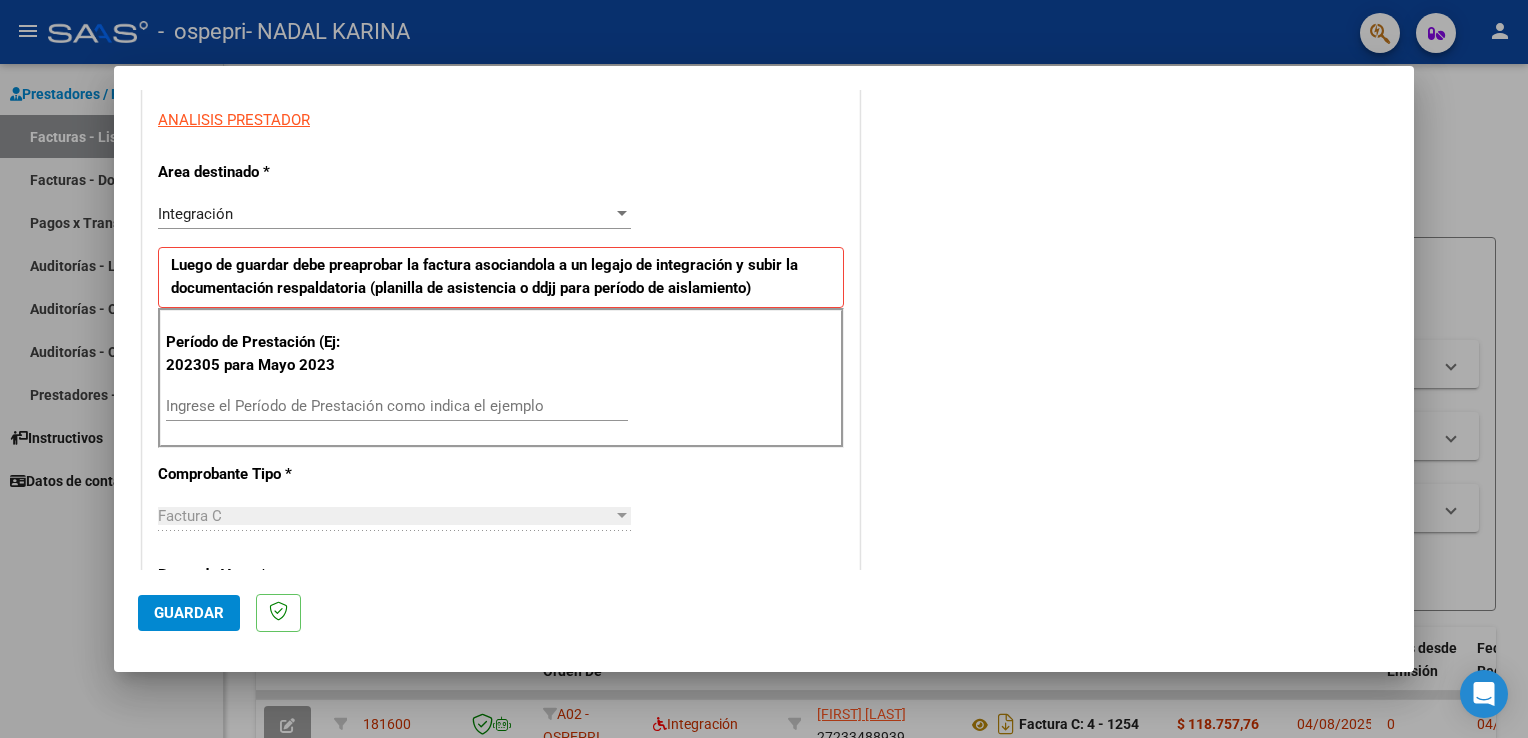 scroll, scrollTop: 366, scrollLeft: 0, axis: vertical 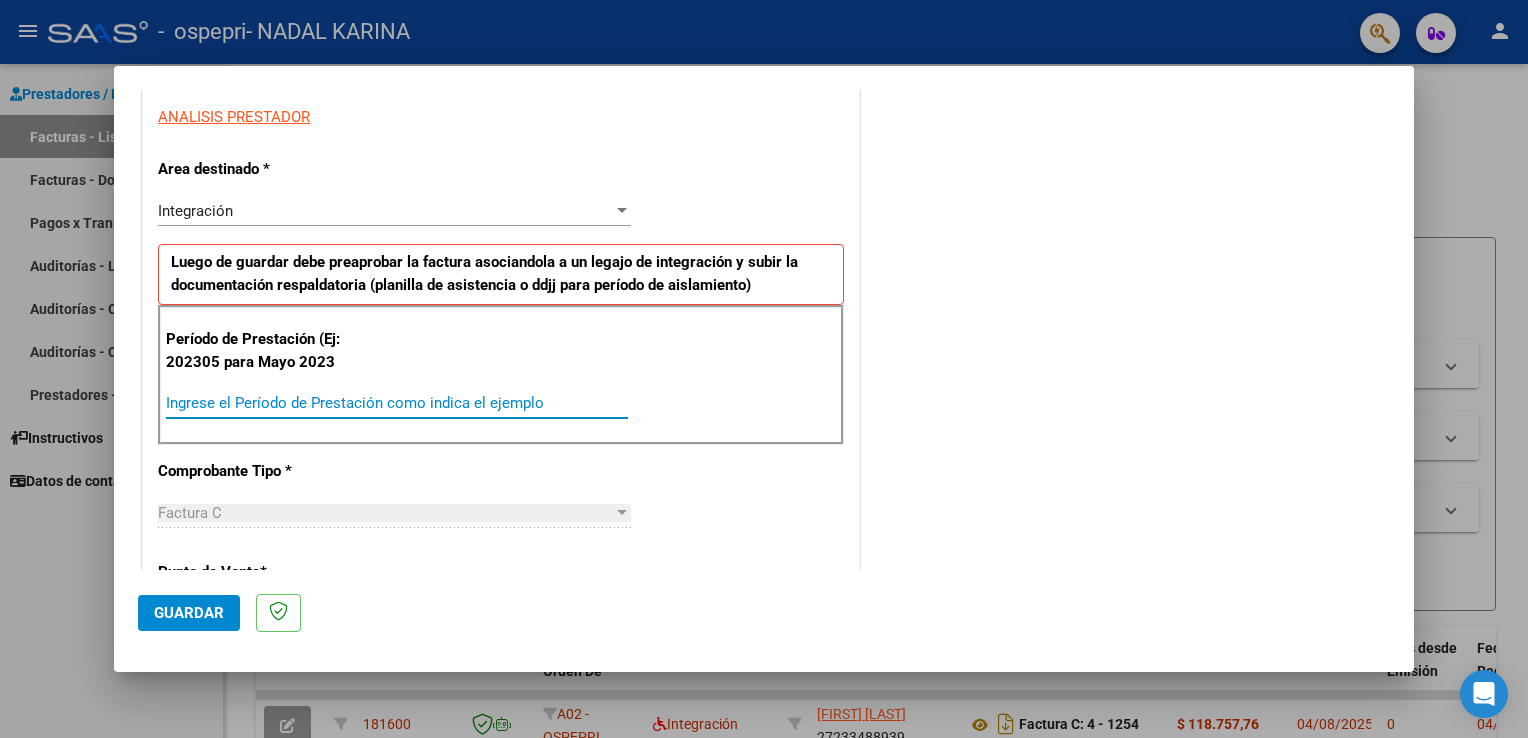 click on "Ingrese el Período de Prestación como indica el ejemplo" at bounding box center [397, 403] 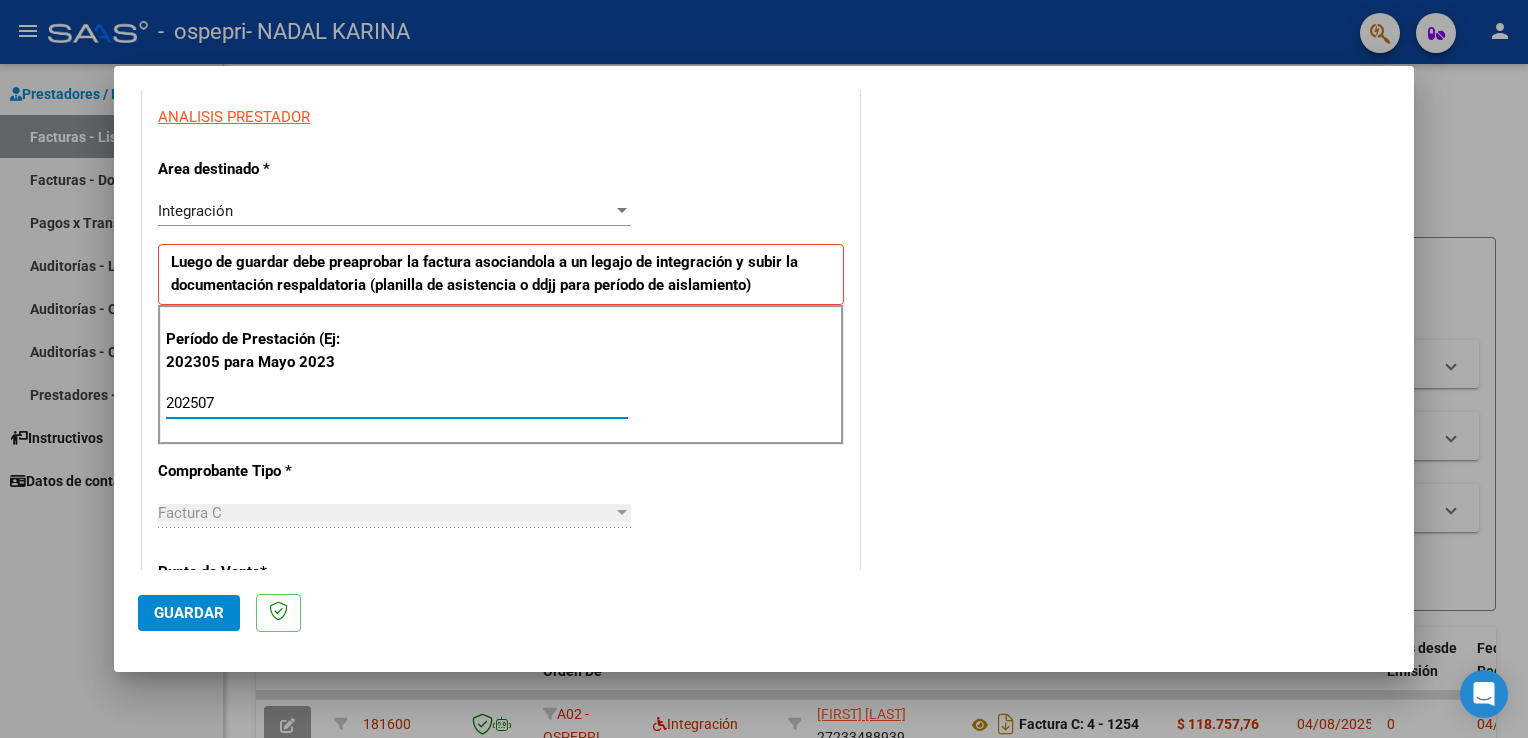 type on "202507" 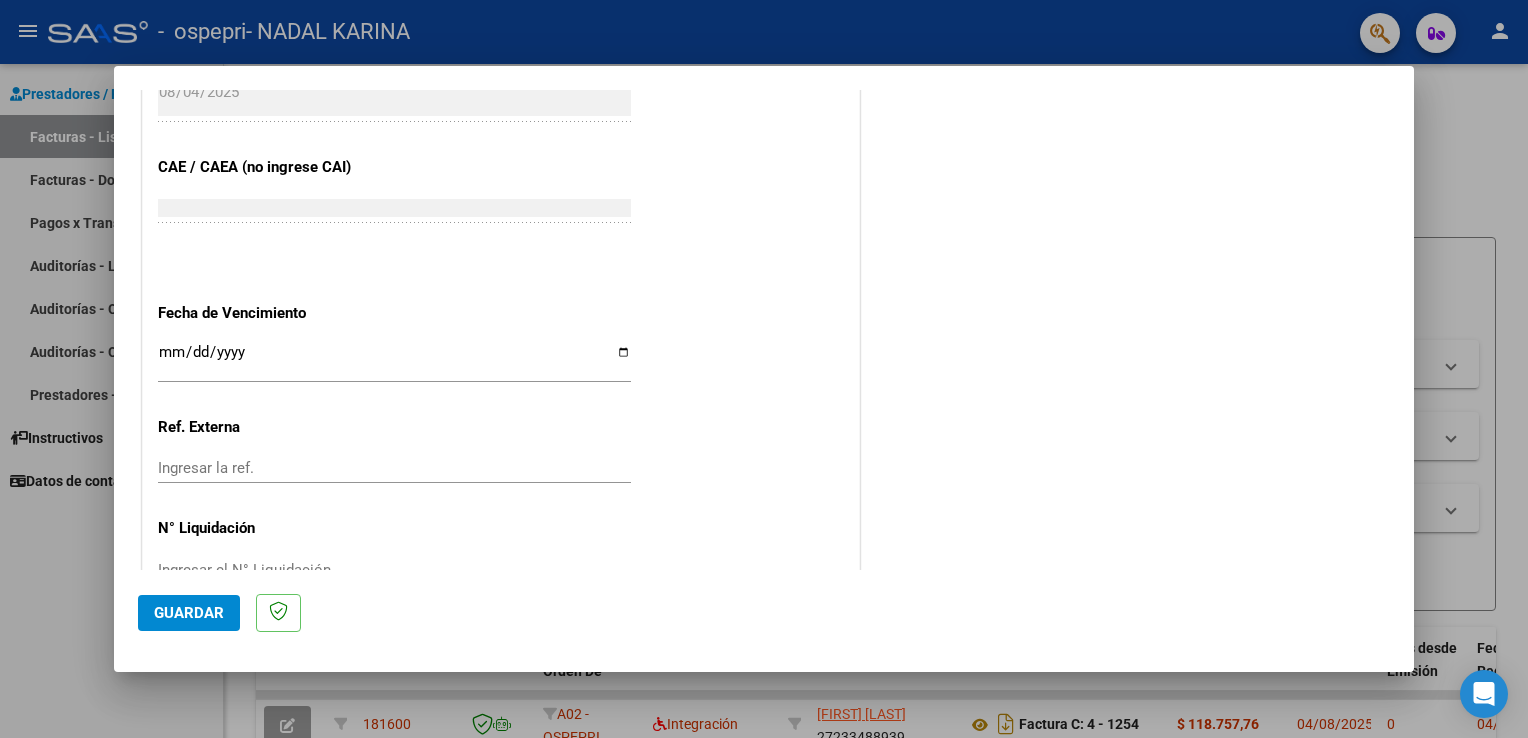 scroll, scrollTop: 1240, scrollLeft: 0, axis: vertical 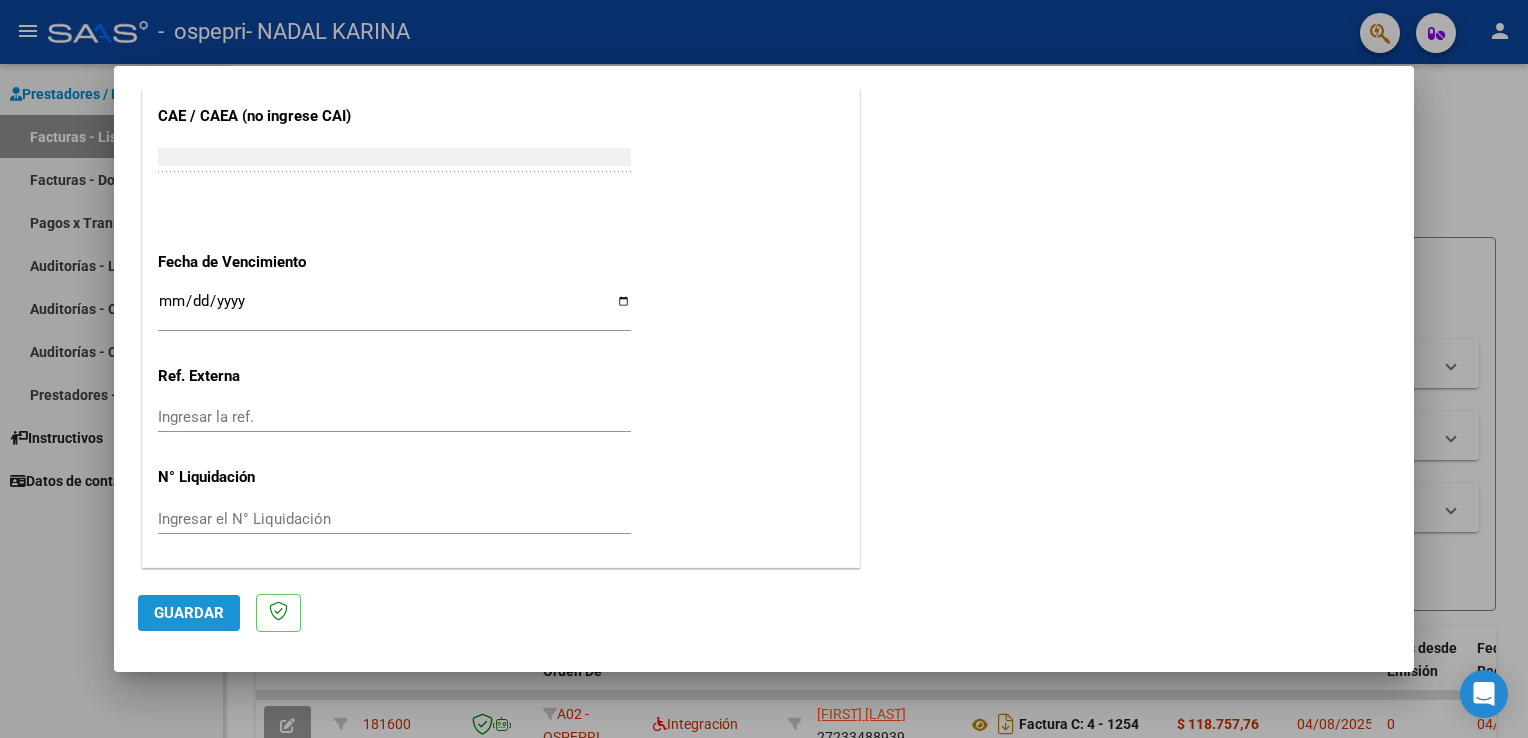 click on "Guardar" 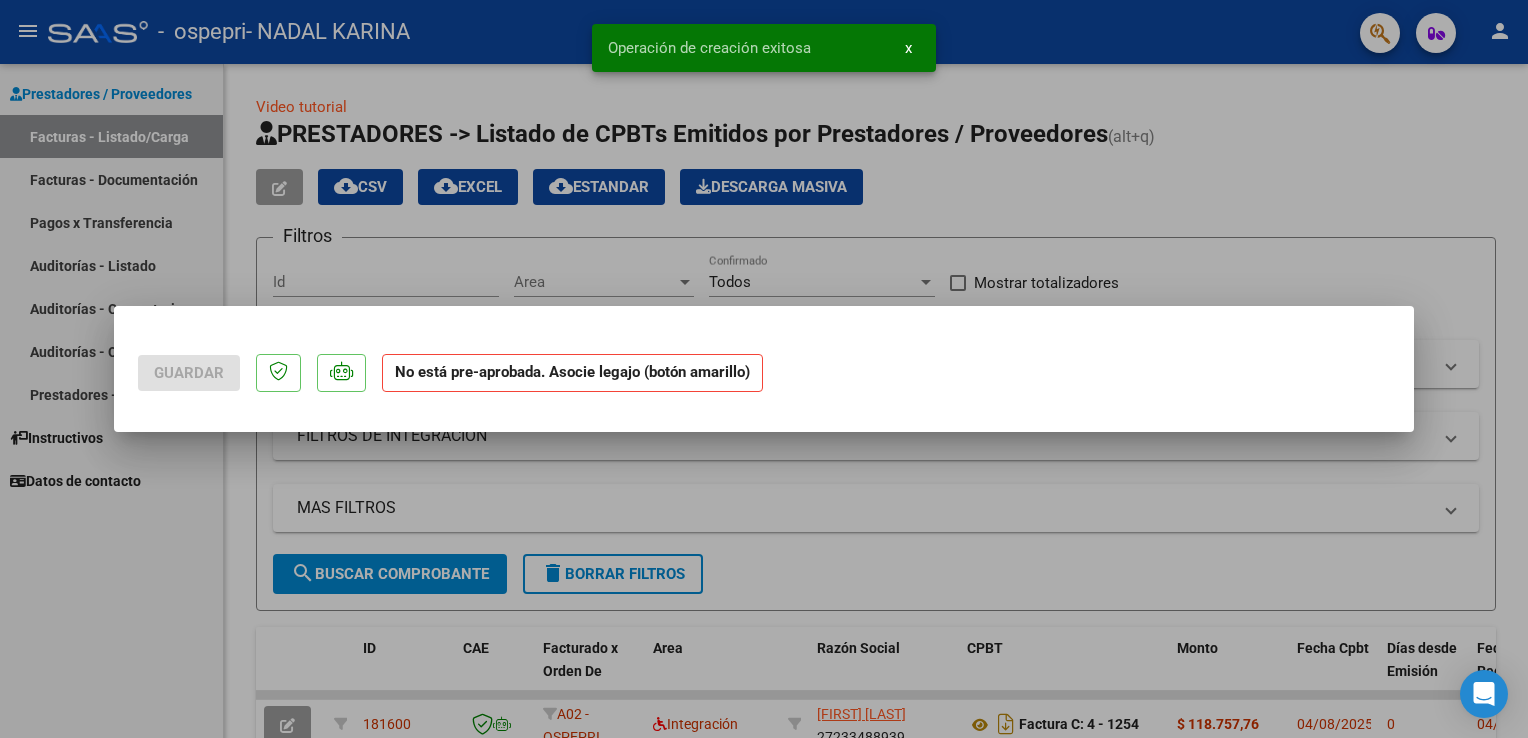 scroll, scrollTop: 0, scrollLeft: 0, axis: both 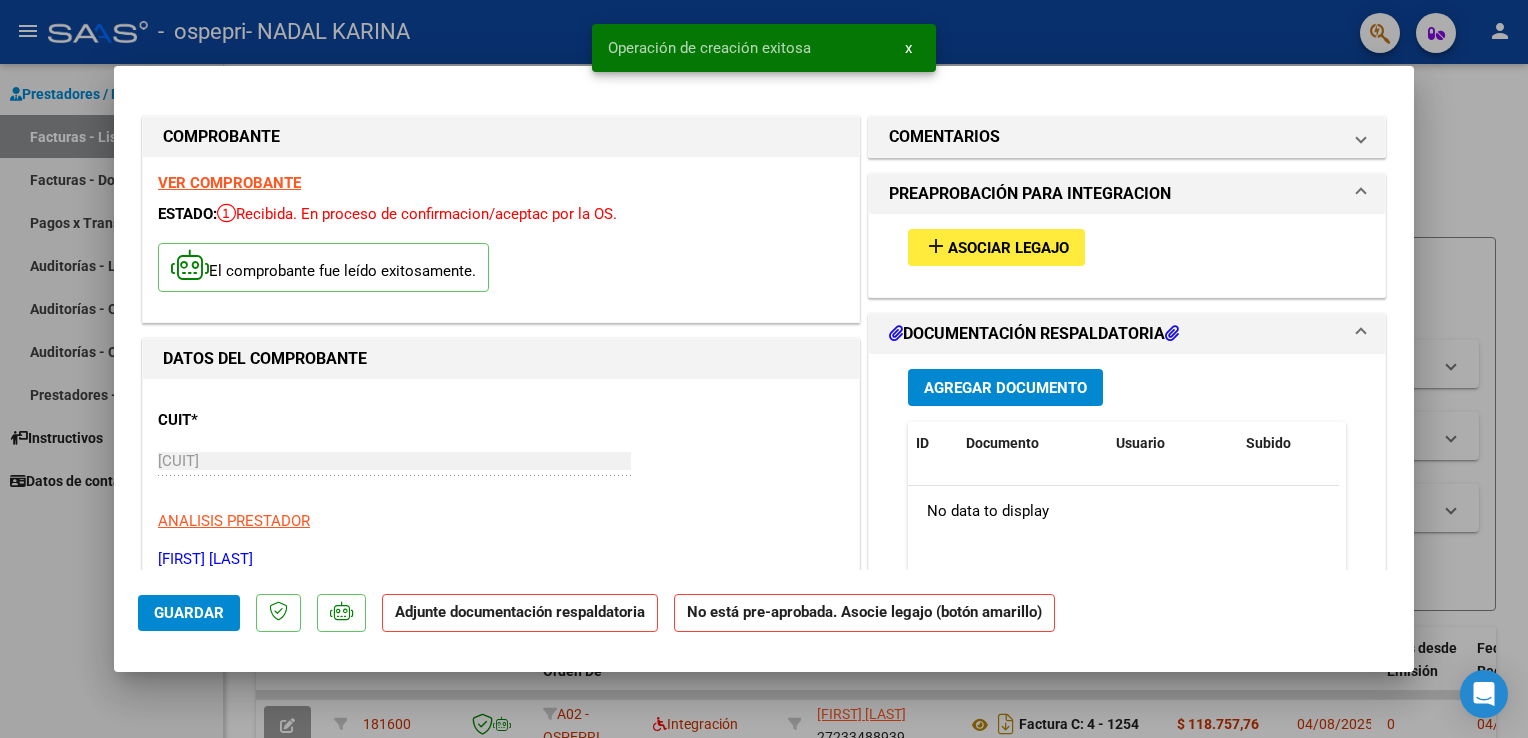 click on "Agregar Documento" at bounding box center [1005, 388] 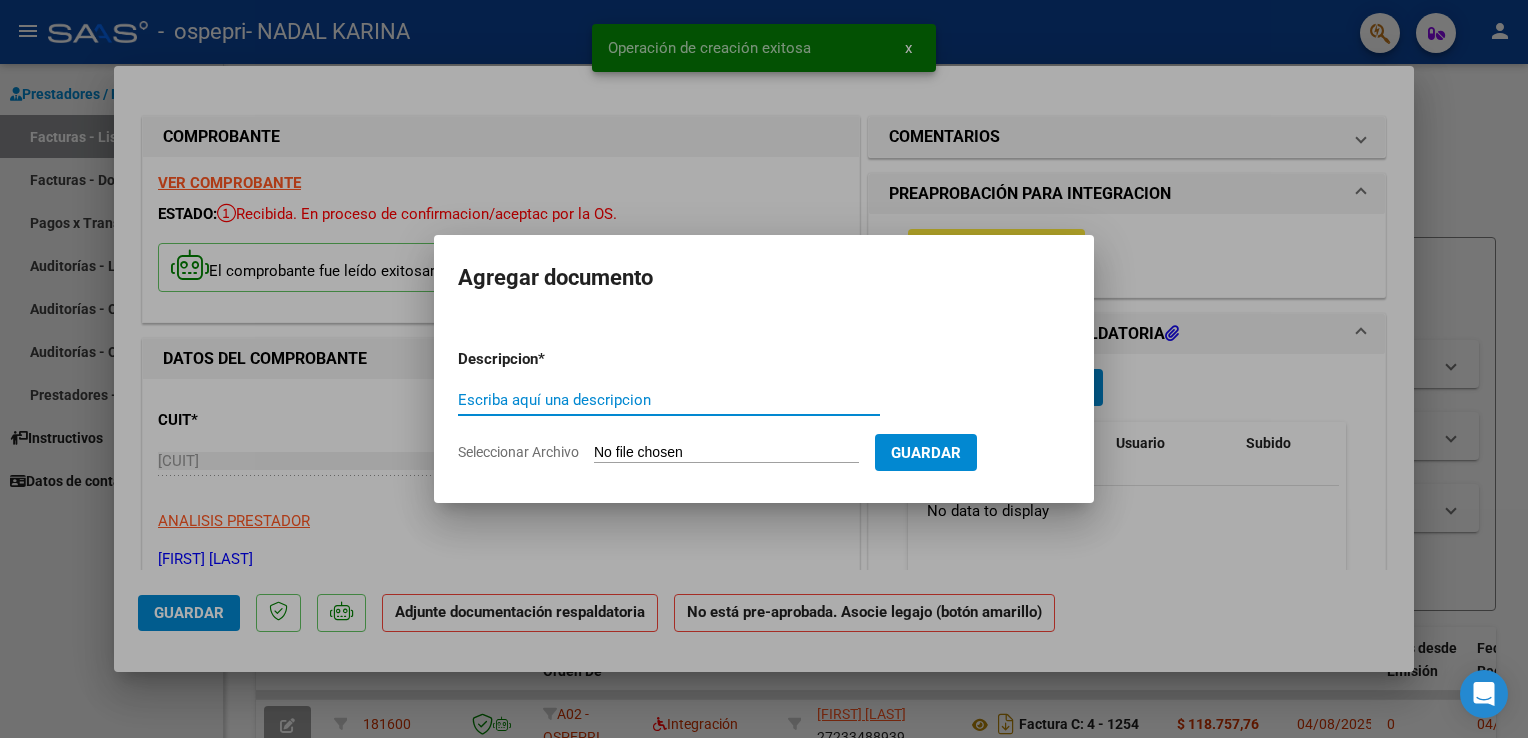 click on "Escriba aquí una descripcion" at bounding box center (669, 400) 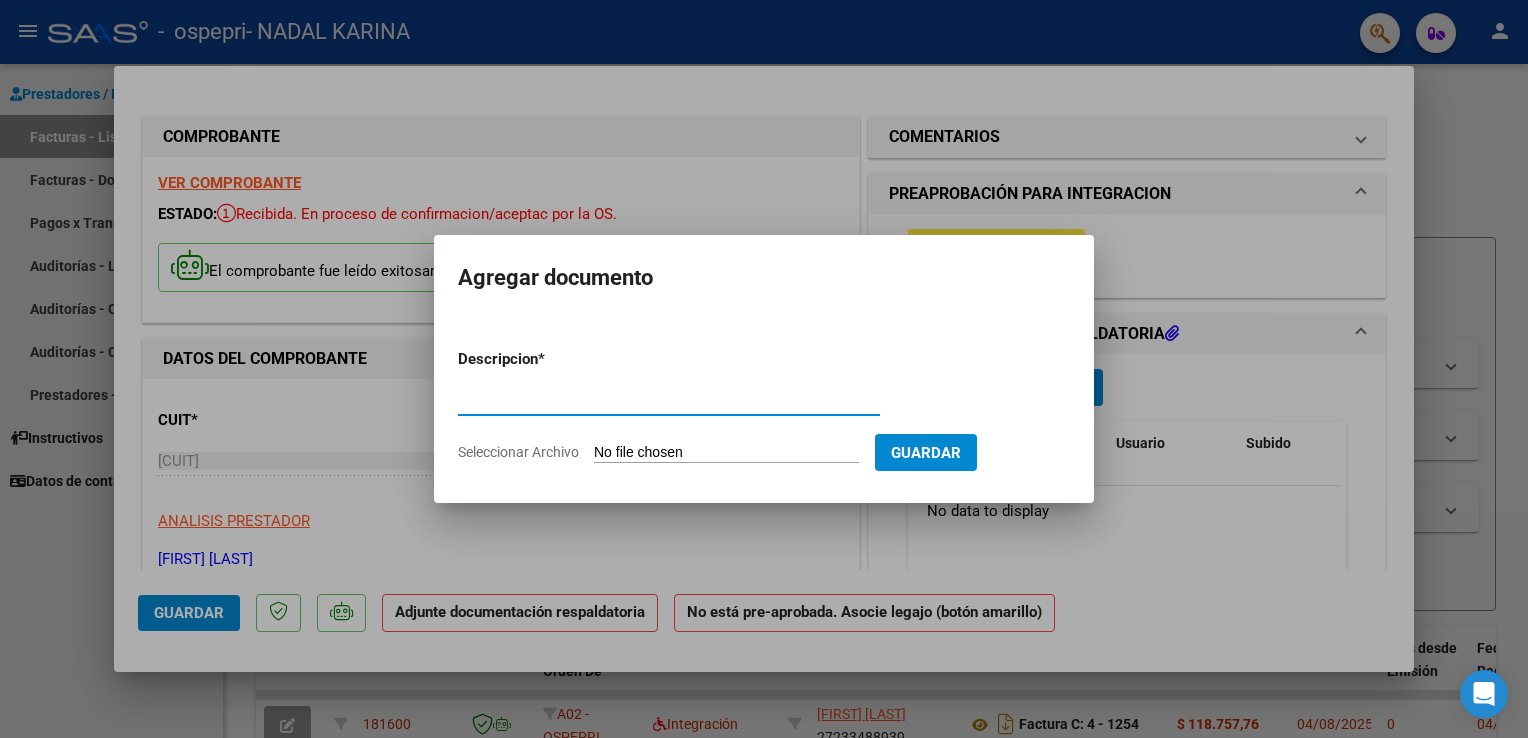 type on "asistencia" 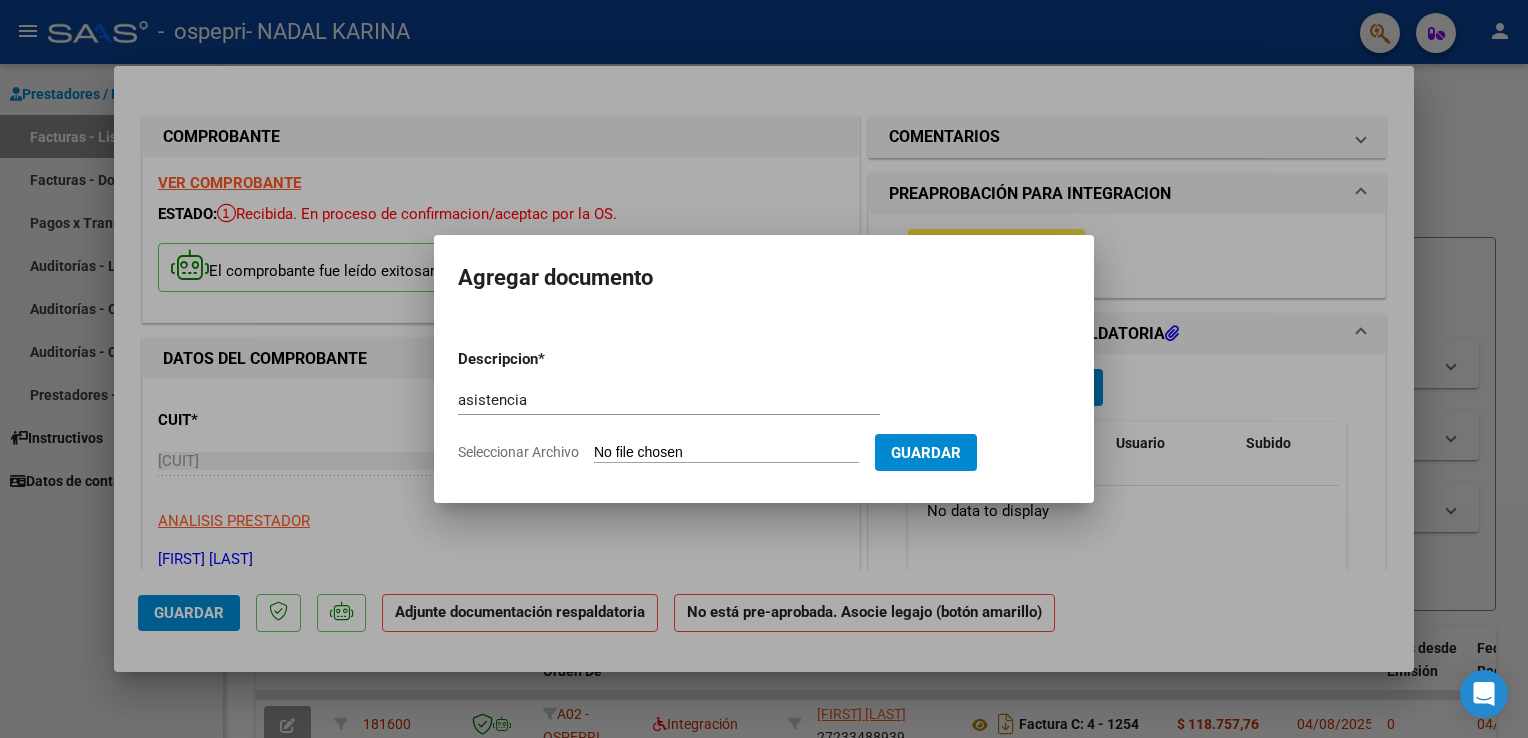 click on "Seleccionar Archivo" at bounding box center [726, 453] 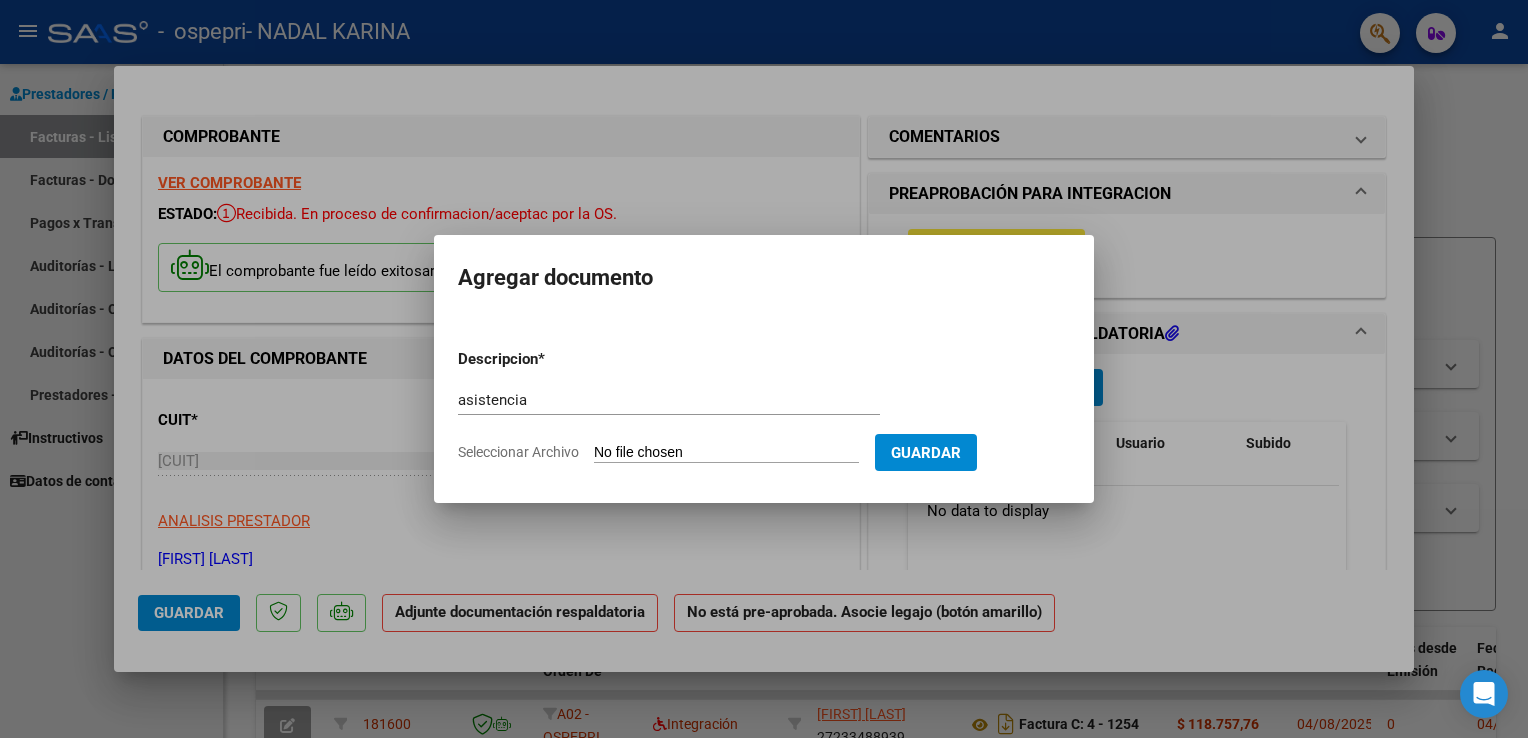 type on "C:\fakepath\AsistSoto.pdf" 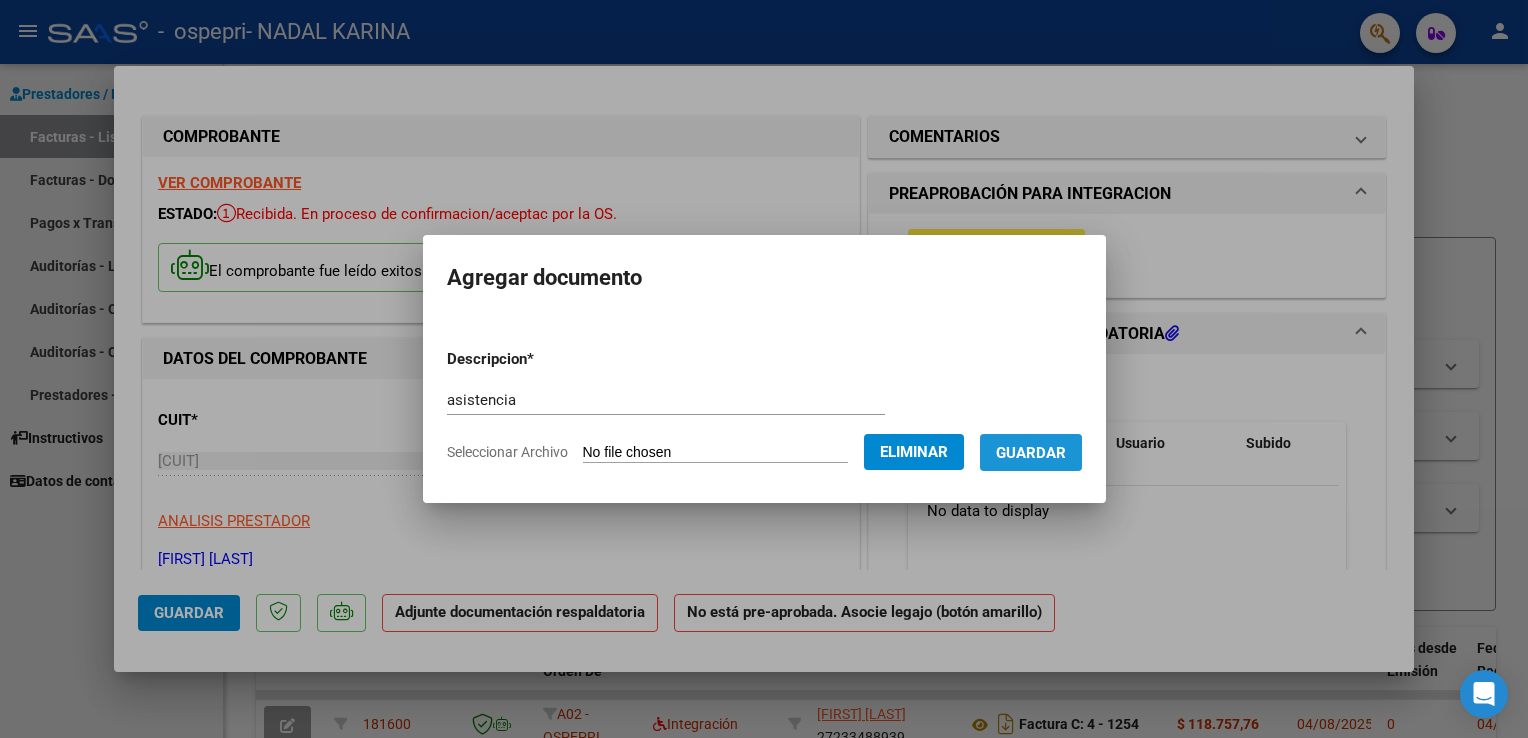 click on "Guardar" at bounding box center (1031, 453) 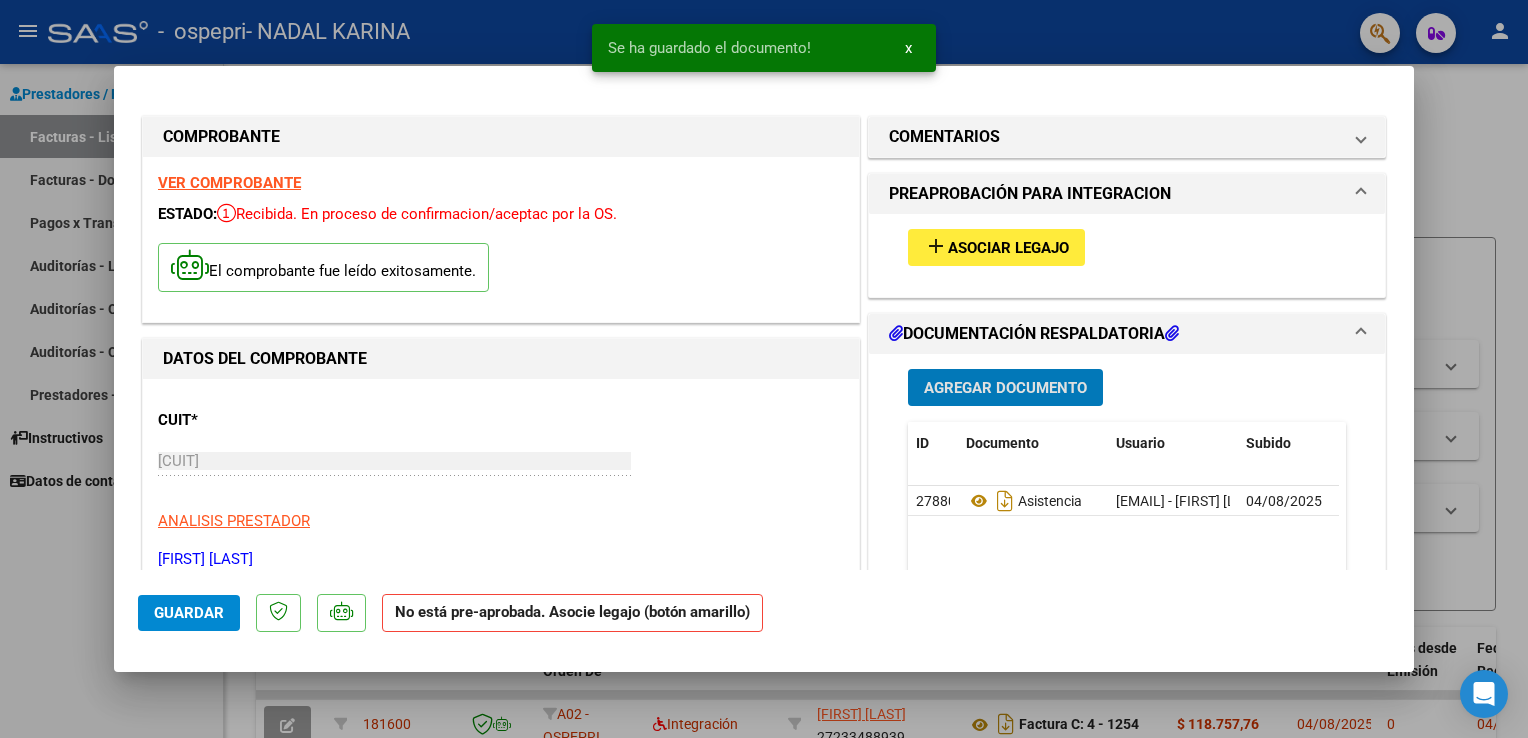 click on "Agregar Documento" at bounding box center [1005, 388] 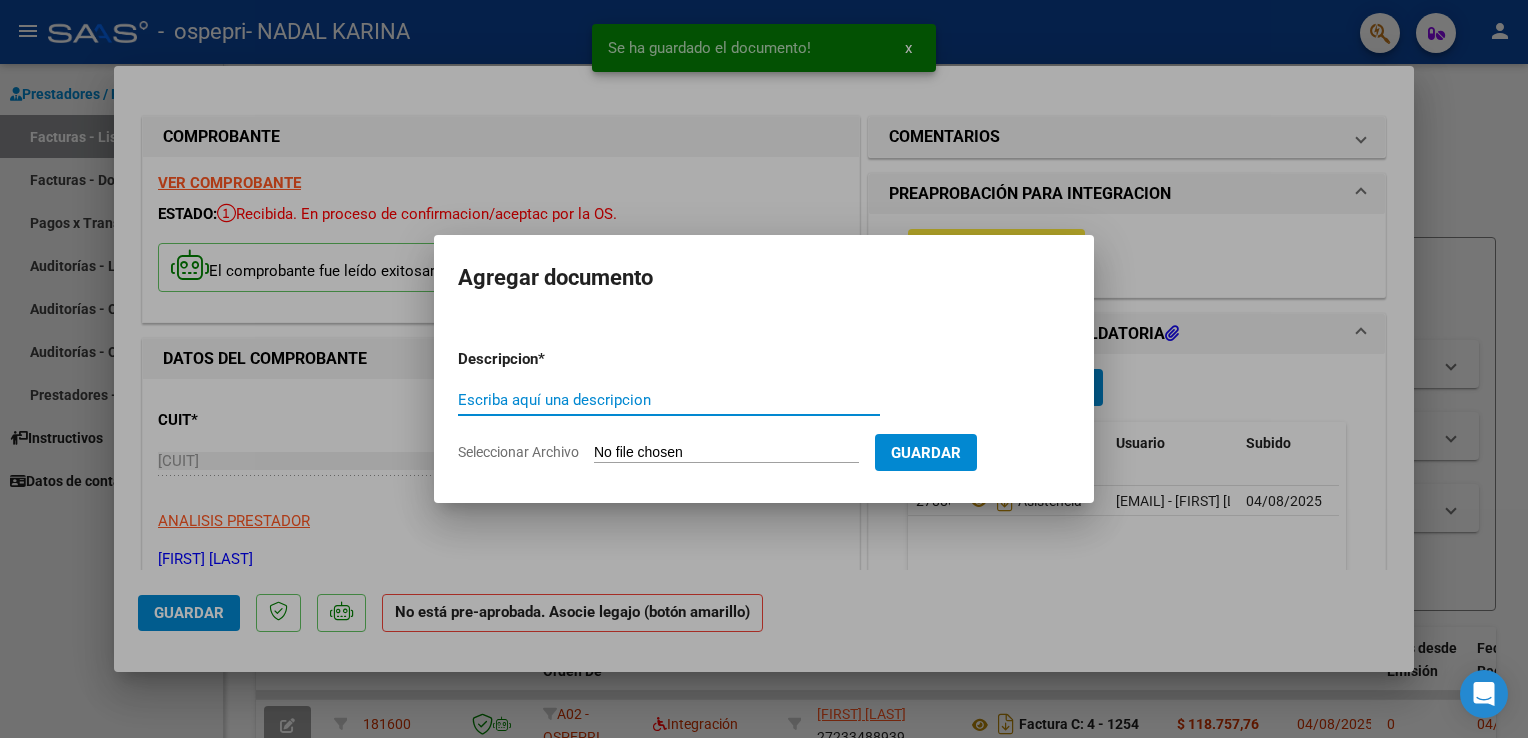 click on "Escriba aquí una descripcion" at bounding box center (669, 400) 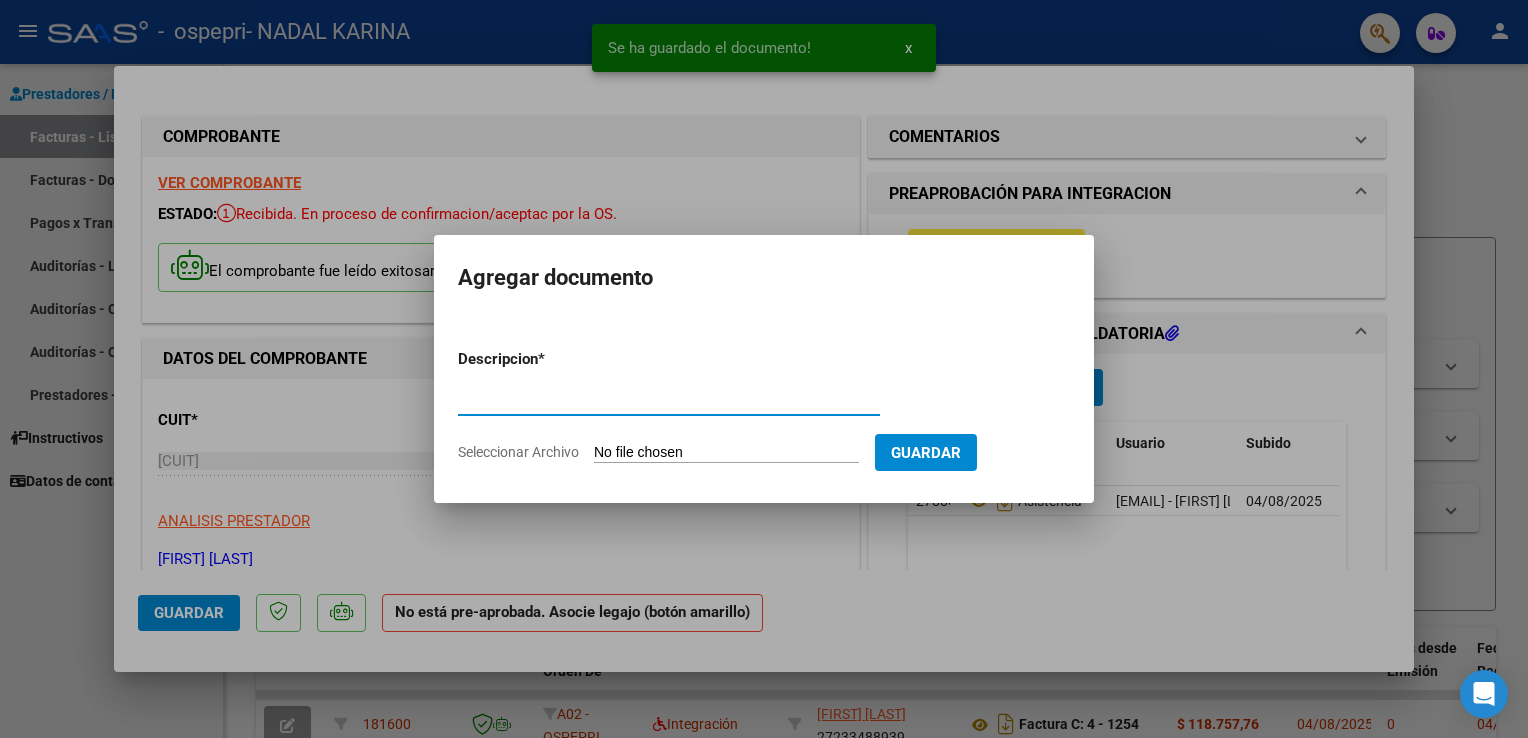 type on "cierre" 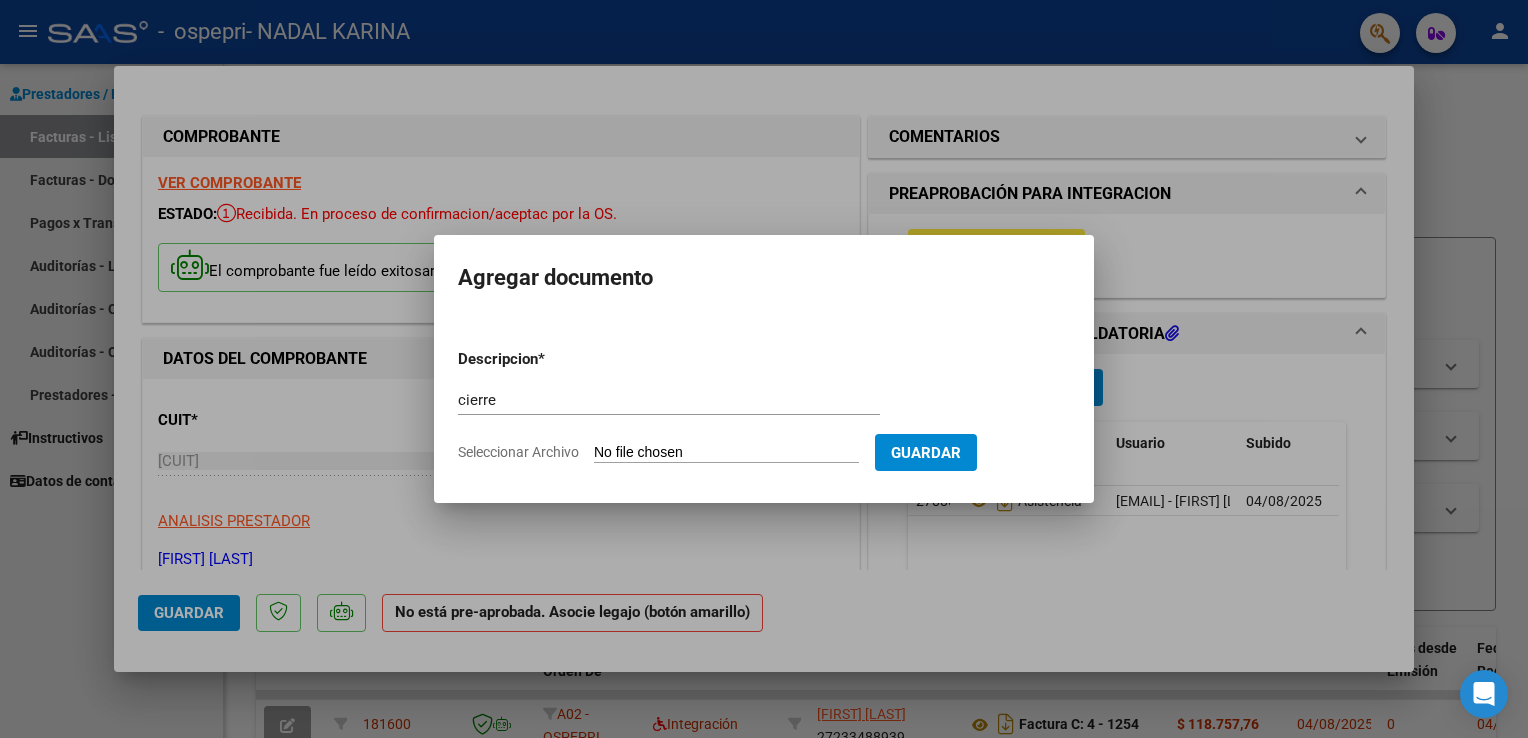 click on "Seleccionar Archivo" at bounding box center (726, 453) 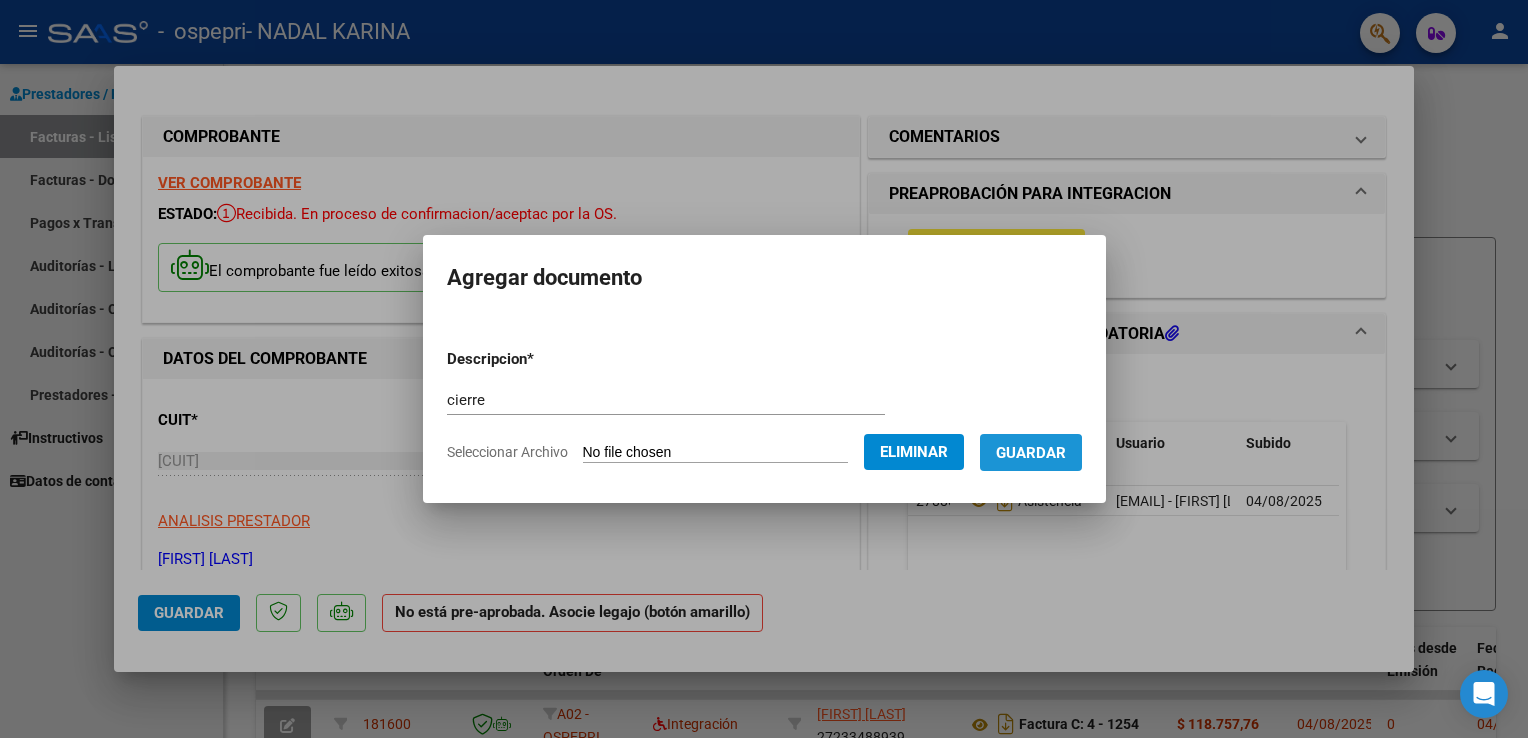 click on "Guardar" at bounding box center [1031, 453] 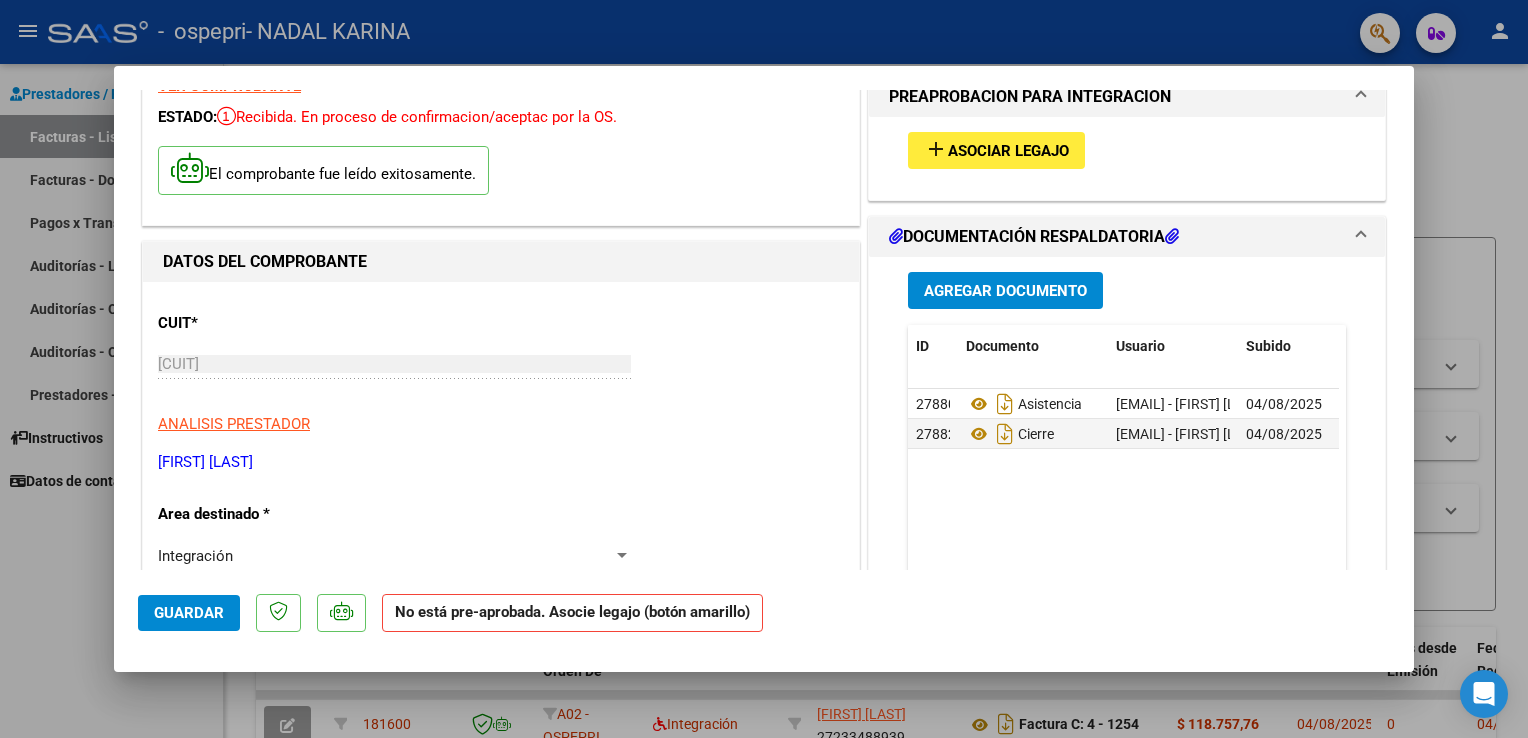 scroll, scrollTop: 0, scrollLeft: 0, axis: both 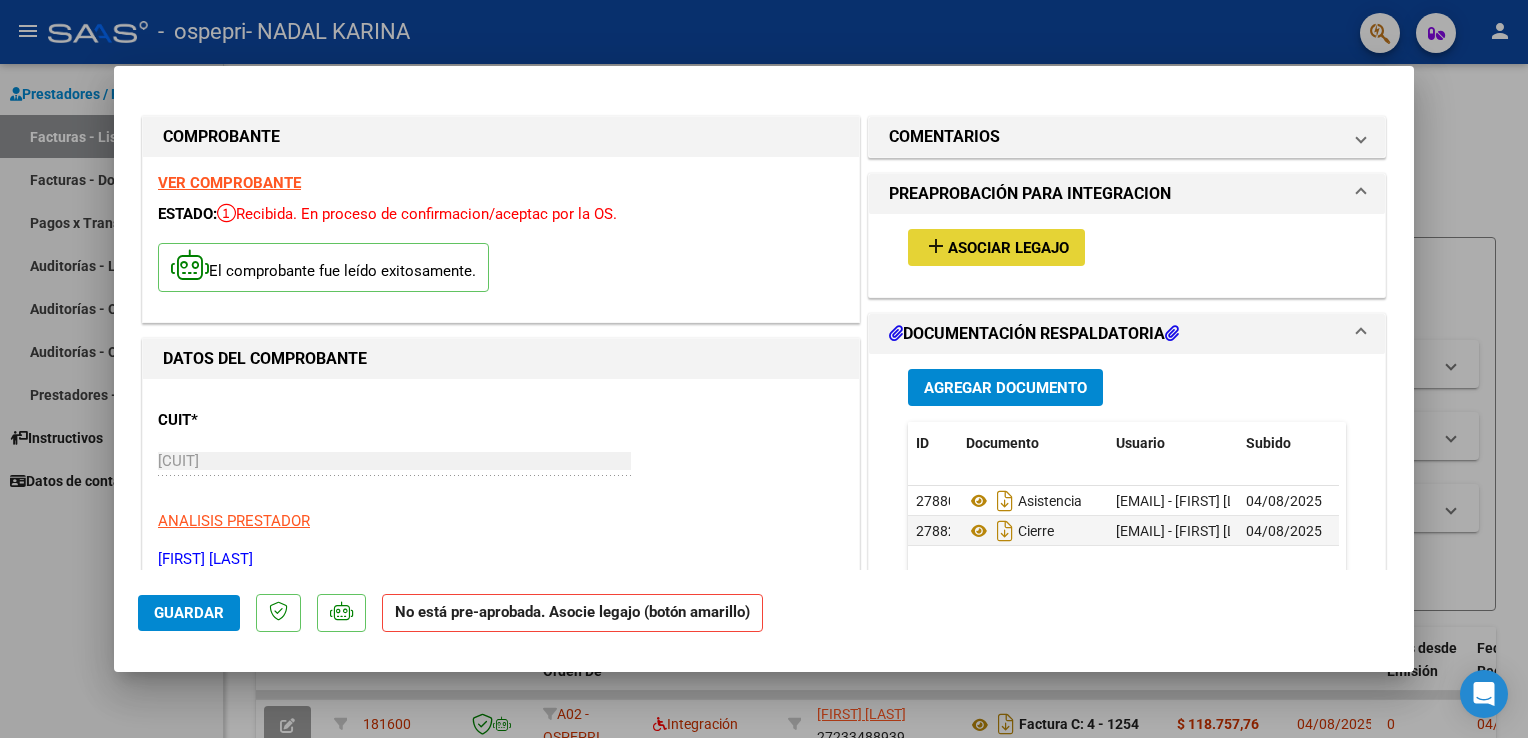 click on "Asociar Legajo" at bounding box center (1008, 248) 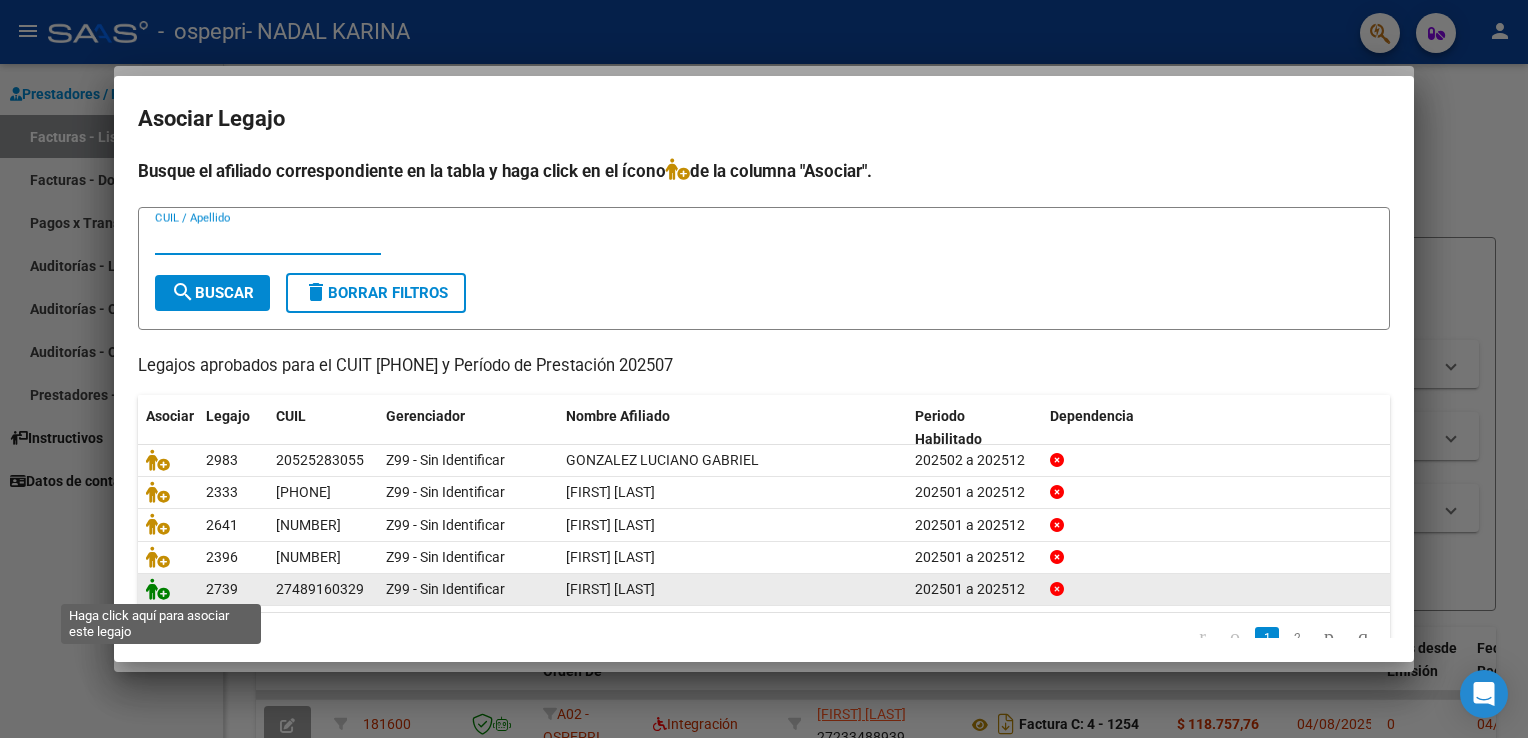 click 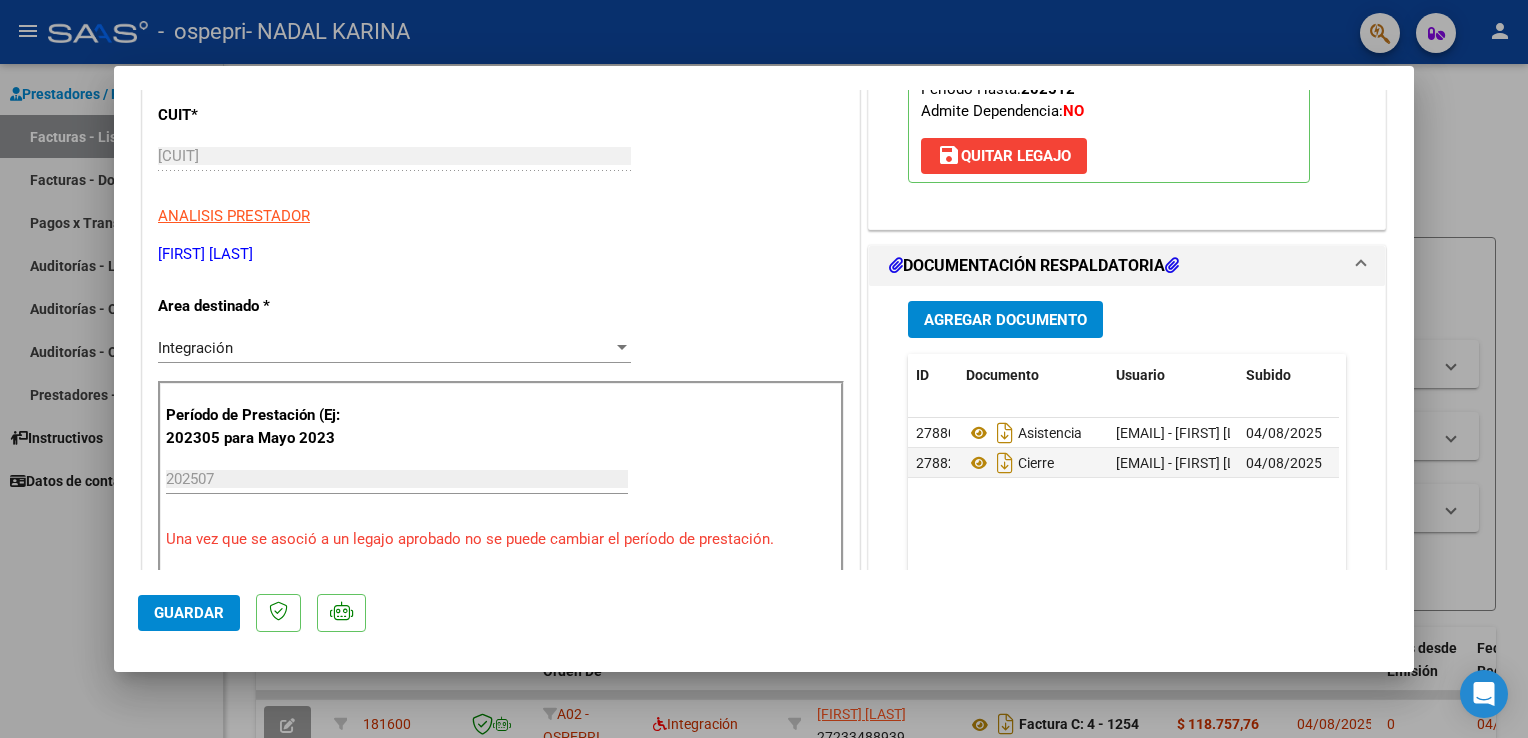 scroll, scrollTop: 325, scrollLeft: 0, axis: vertical 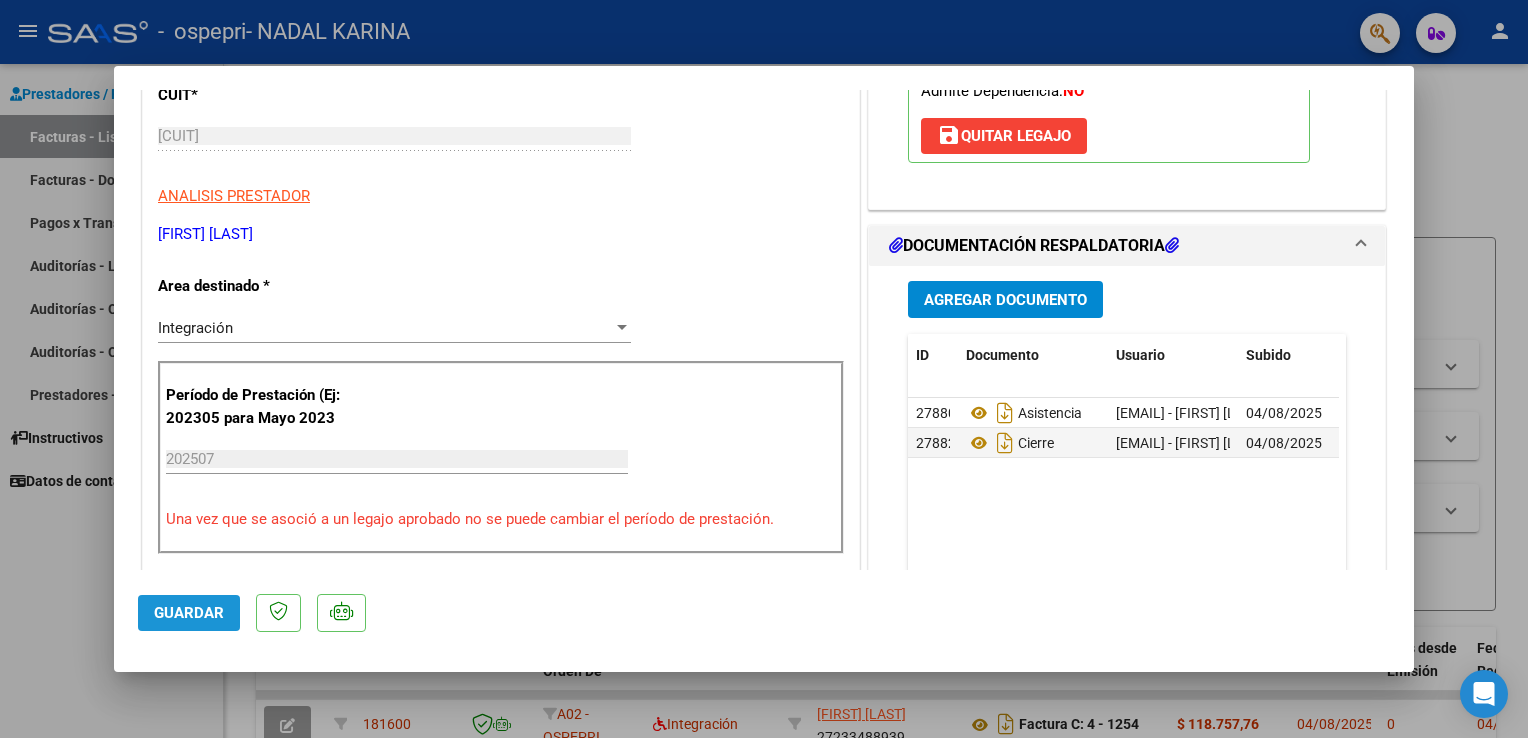 click on "Guardar" 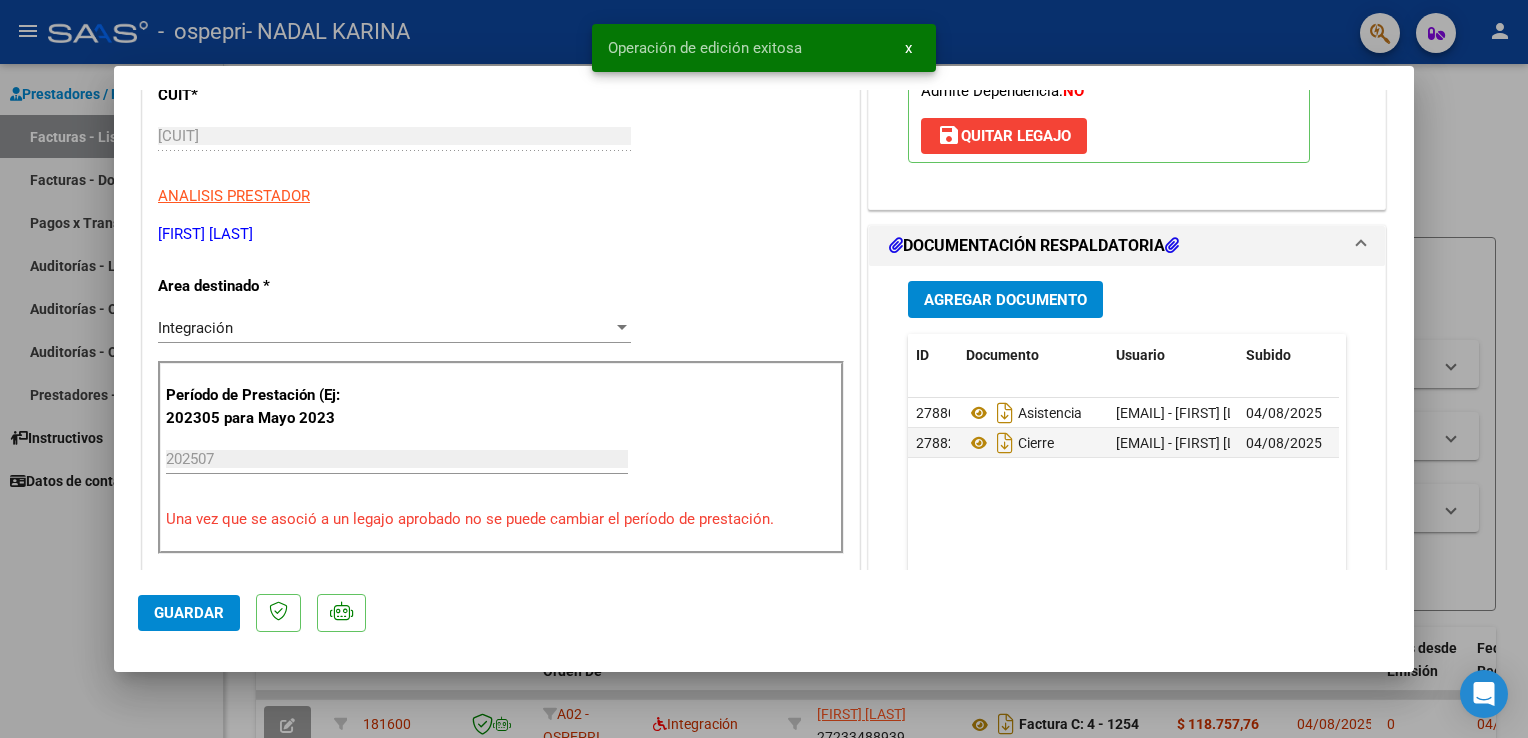 click at bounding box center [764, 369] 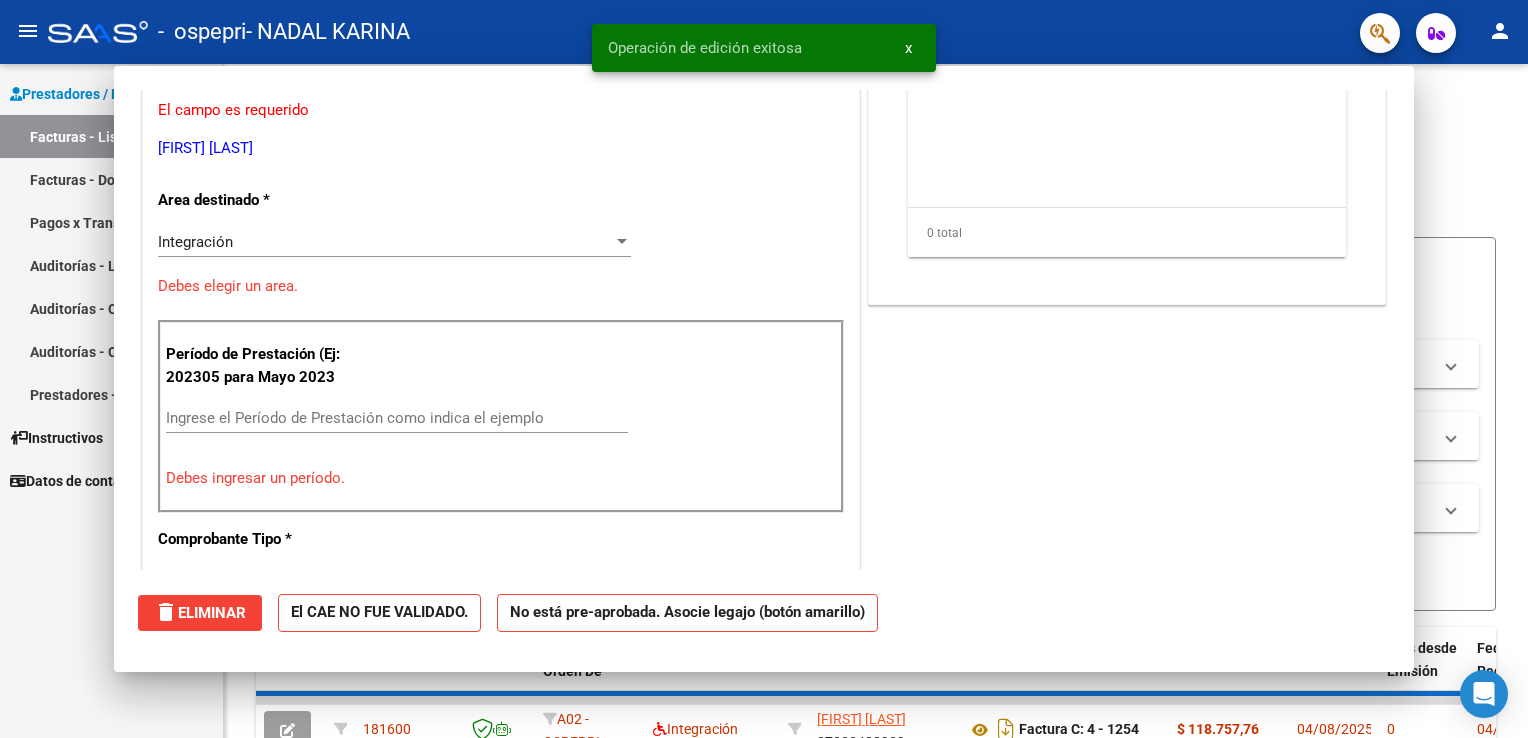 scroll, scrollTop: 0, scrollLeft: 0, axis: both 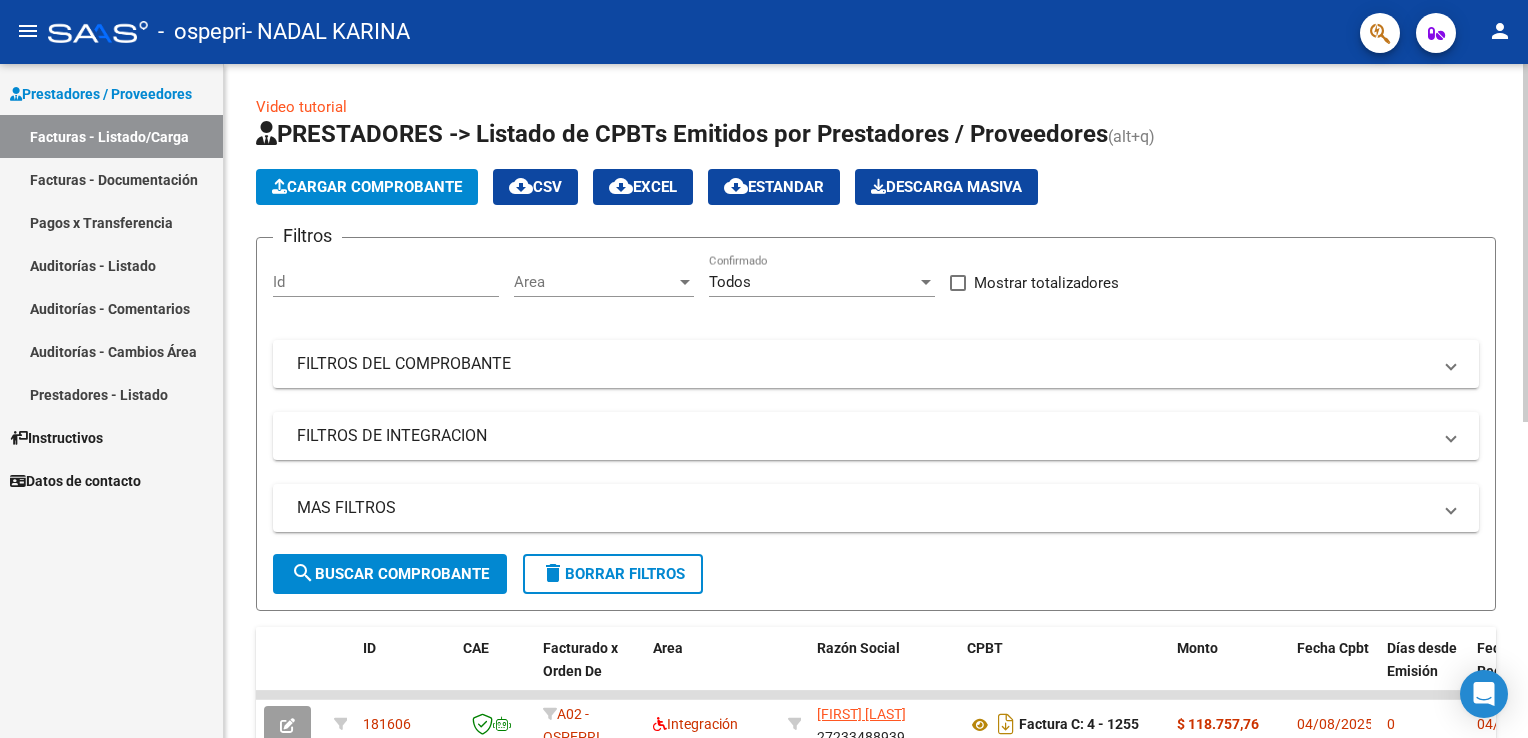click on "menu - ospepri - NADAL KARINA person Prestadores / Proveedores Facturas - Listado/Carga Facturas - Documentación Pagos x Transferencia Auditorías - Listado Auditorías - Comentarios Auditorías - Cambios Área Prestadores - Listado Instructivos Datos de contacto Video tutorial PRESTADORES -> Listado de CPBTs Emitidos por Prestadores / Proveedores (alt+q) Cargar Comprobante cloud_download CSV cloud_download EXCEL cloud_download Estandar Descarga Masiva Filtros Id Area Area Todos Confirmado Mostrar totalizadores FILTROS DEL COMPROBANTE Comprobante Tipo Comprobante Tipo Start date – End date Fec. Comprobante Desde / Hasta Días Emisión Desde(cant. días) Días Emisión Hasta(cant. días) CUIT / Razón Social Pto. Venta Nro. Comprobante Código SSS CAE Válido CAE Válido Todos Cargado Módulo Hosp. Todos Tiene facturacion Apócrifa Hospital Refes FILTROS DE INTEGRACION Período De Prestación Campos del Archivo de Rendición Devuelto x SSS (dr_envio) Todos Op" at bounding box center [764, 369] 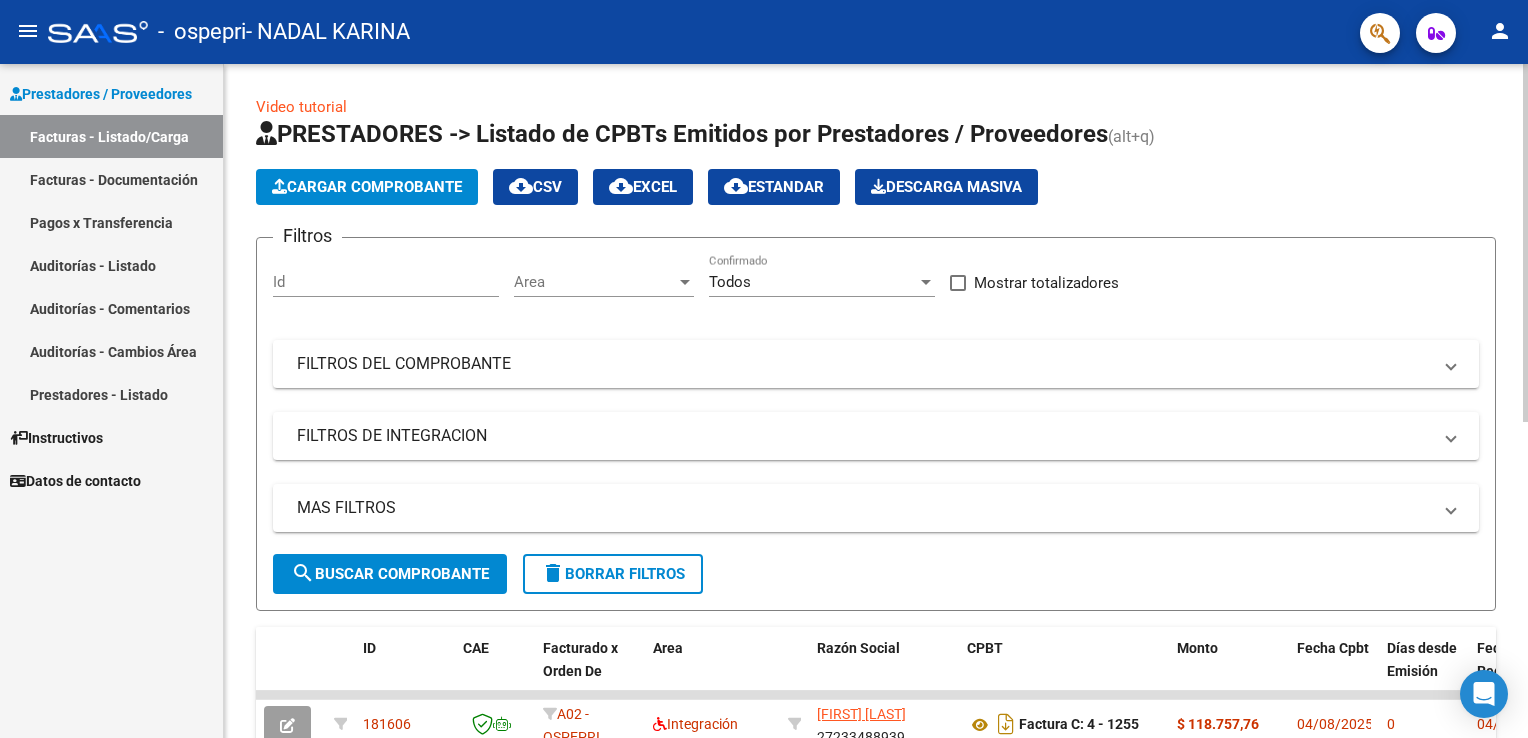 click on "Cargar Comprobante" 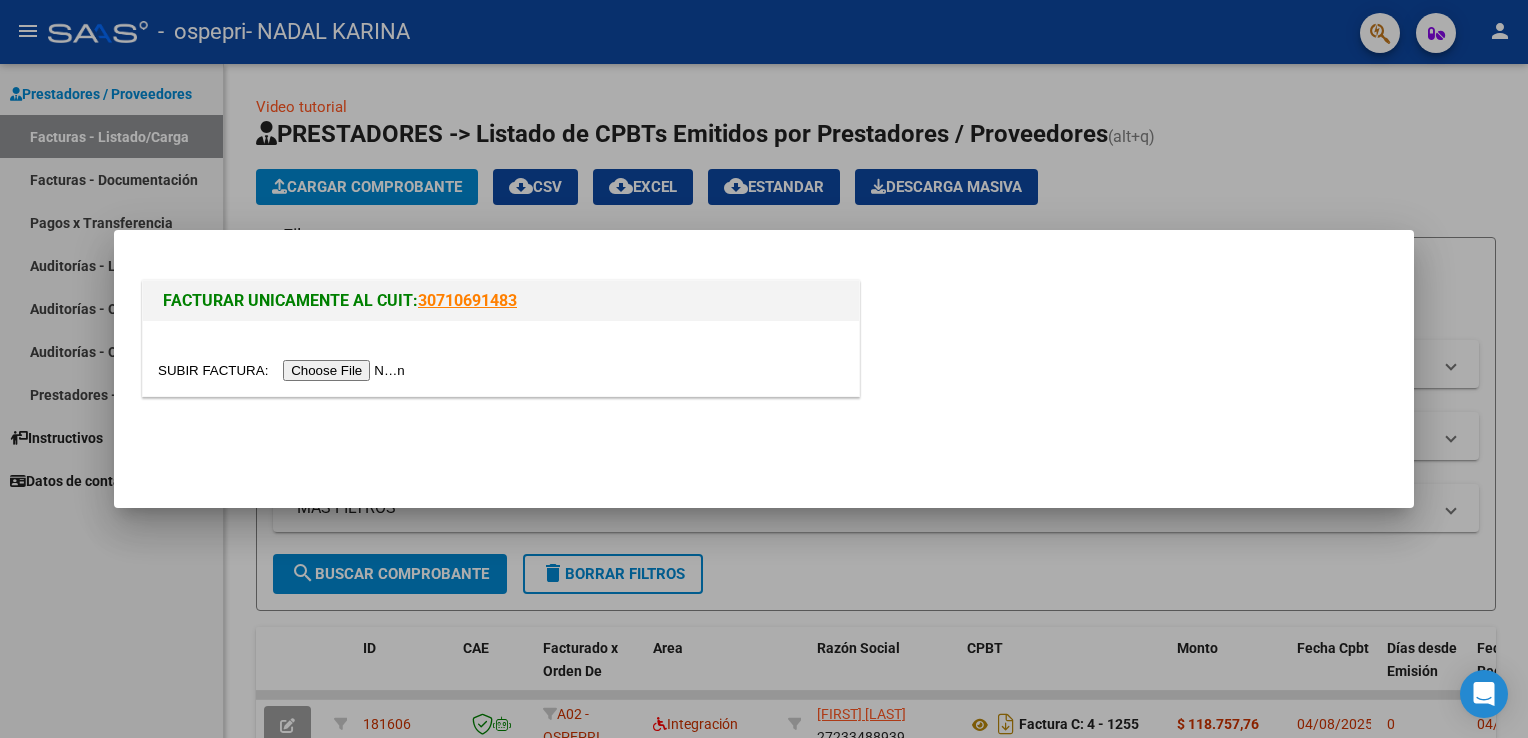 click at bounding box center (284, 370) 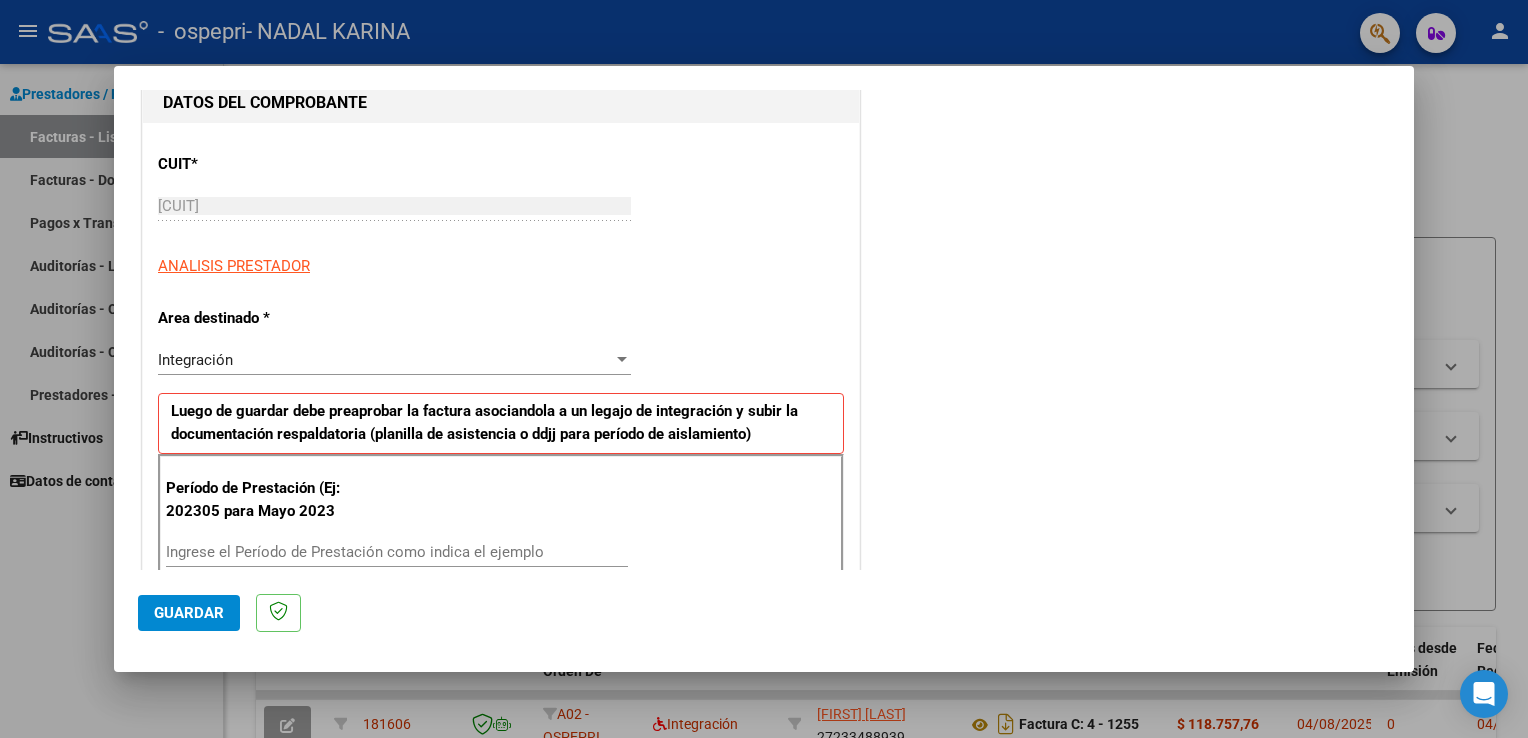 scroll, scrollTop: 258, scrollLeft: 0, axis: vertical 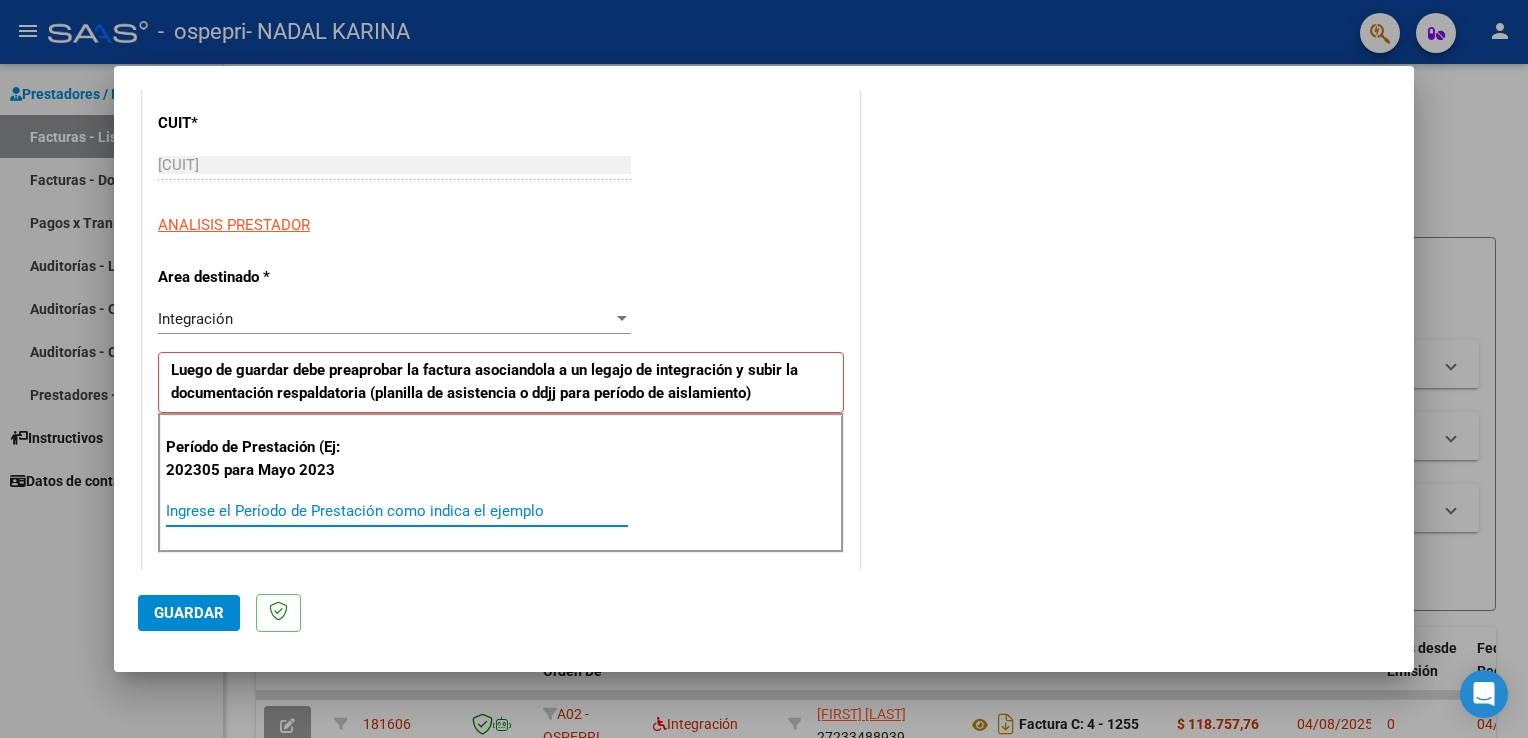 click on "Ingrese el Período de Prestación como indica el ejemplo" at bounding box center [397, 511] 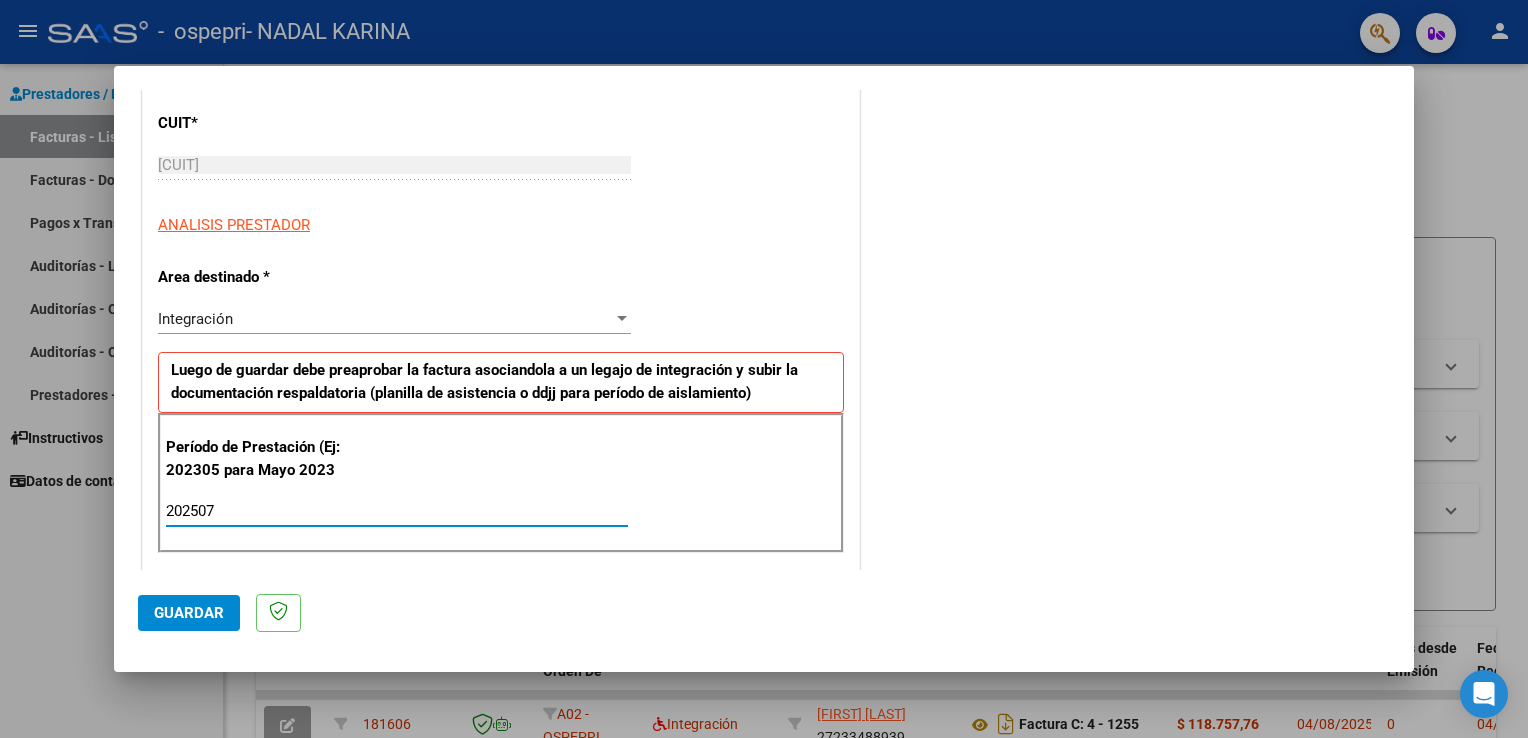 type on "202507" 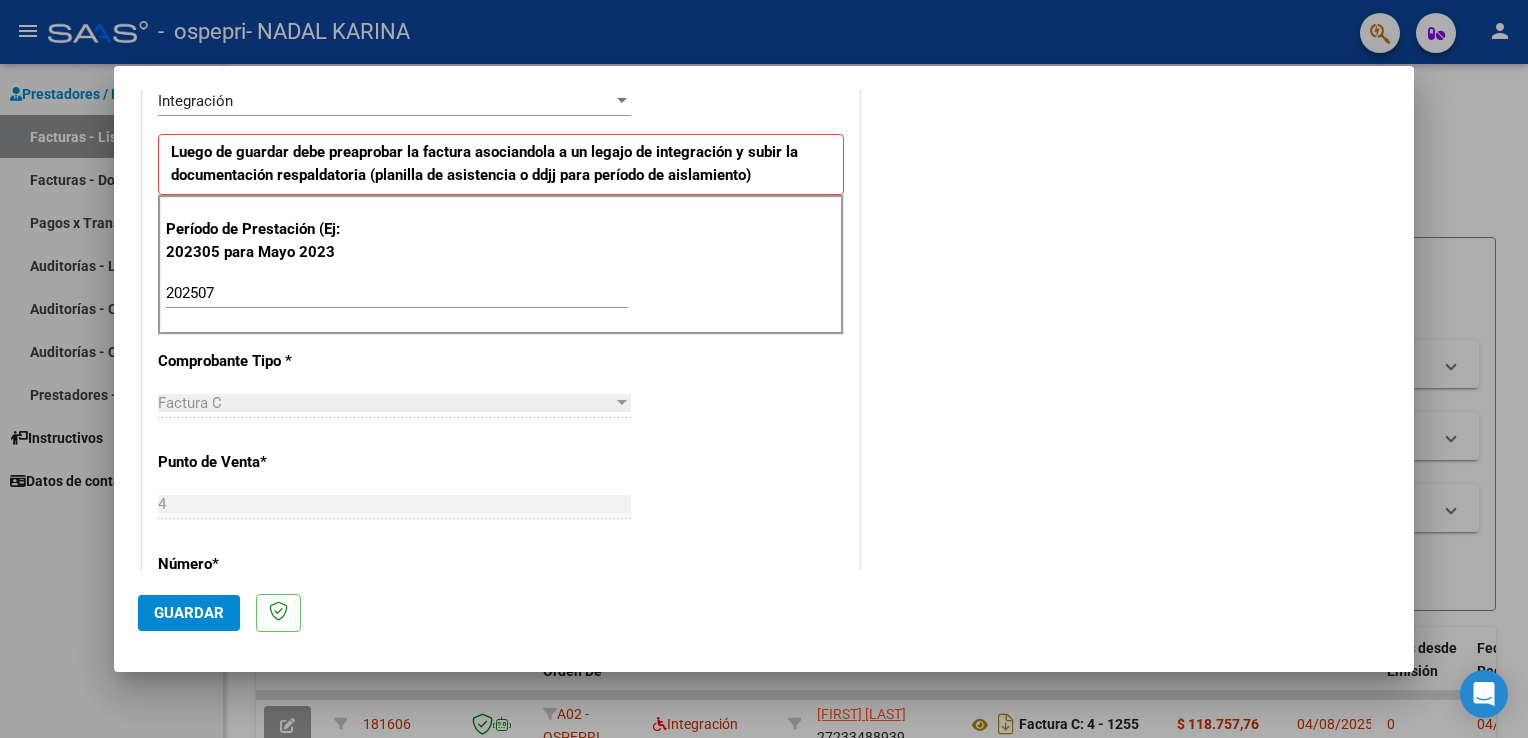 scroll, scrollTop: 586, scrollLeft: 0, axis: vertical 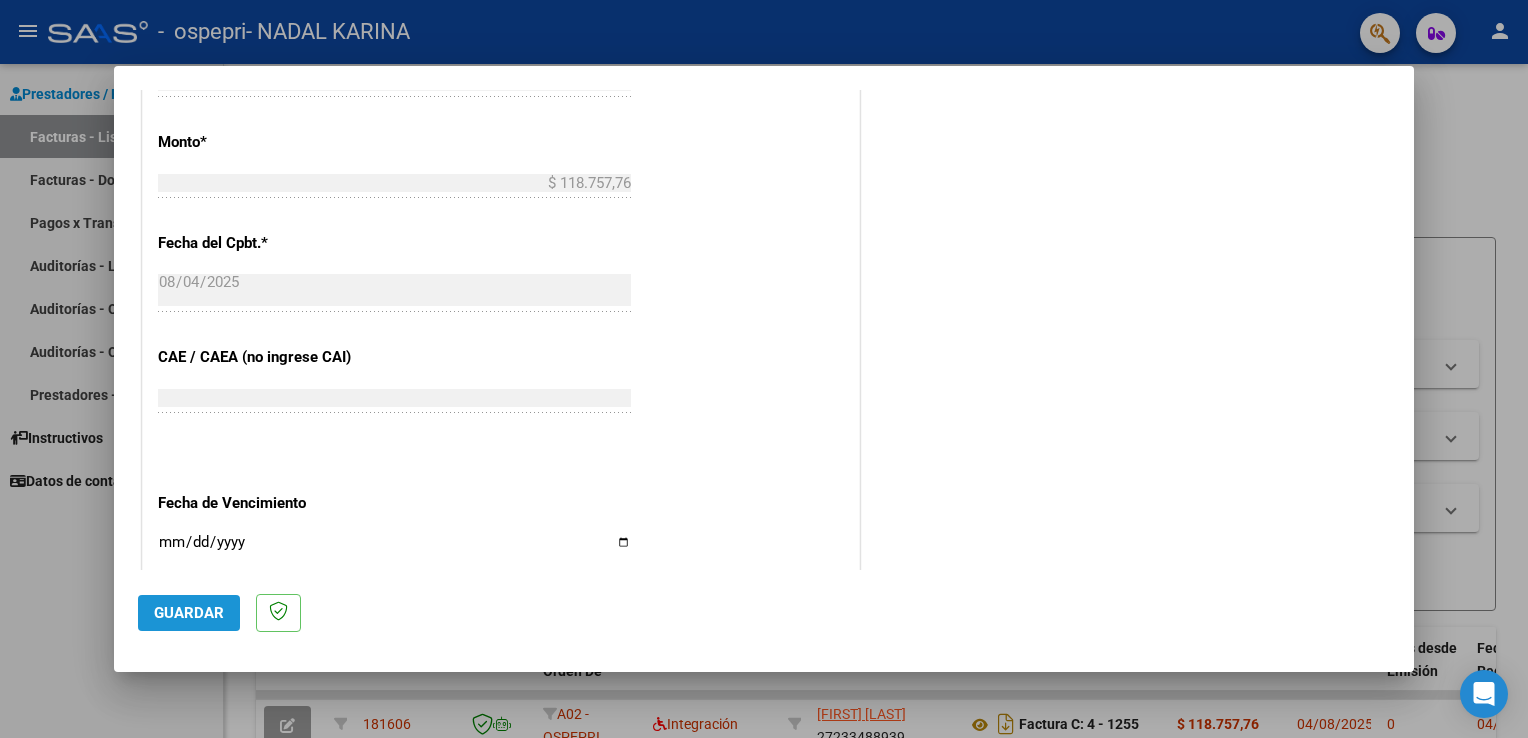 click on "Guardar" 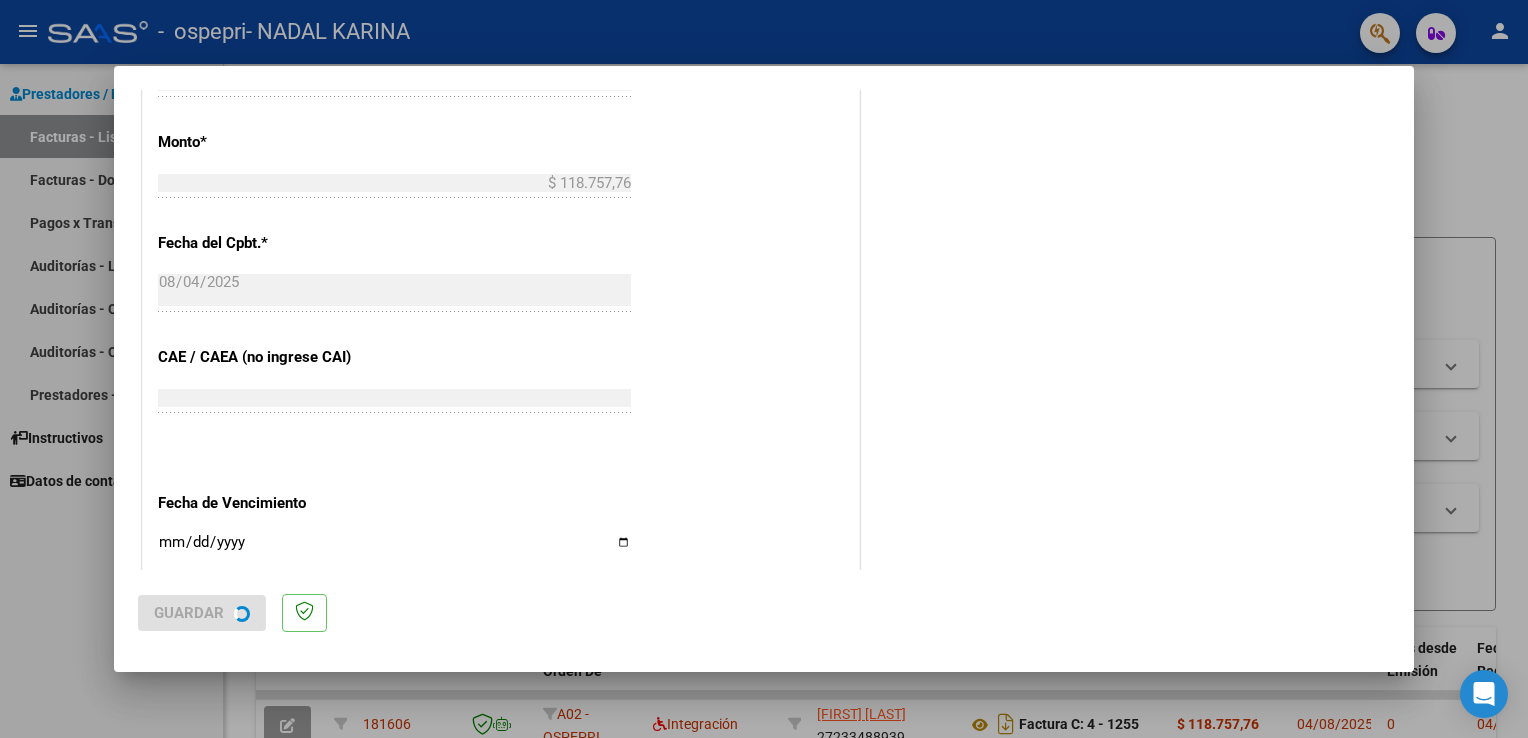 scroll, scrollTop: 0, scrollLeft: 0, axis: both 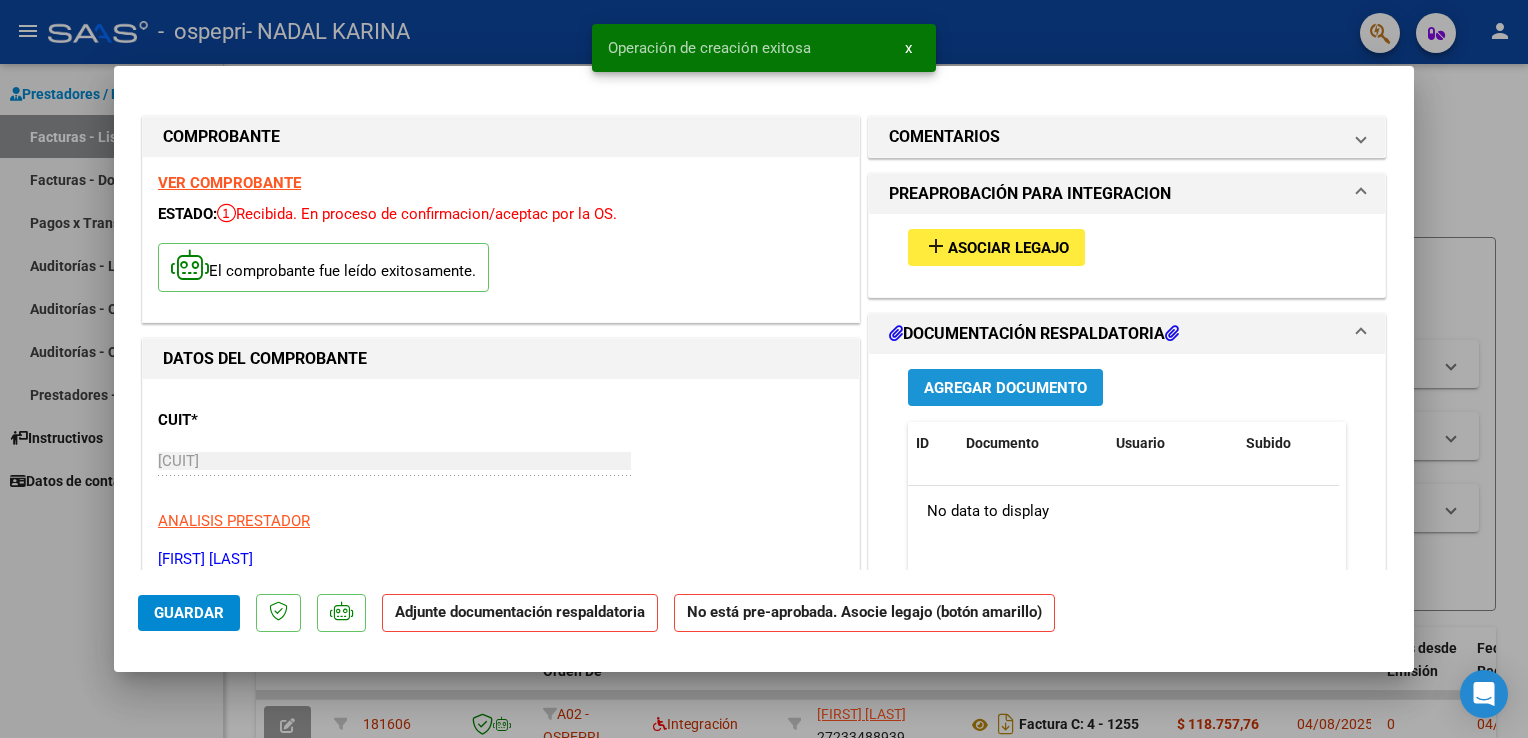 click on "Agregar Documento" at bounding box center (1005, 388) 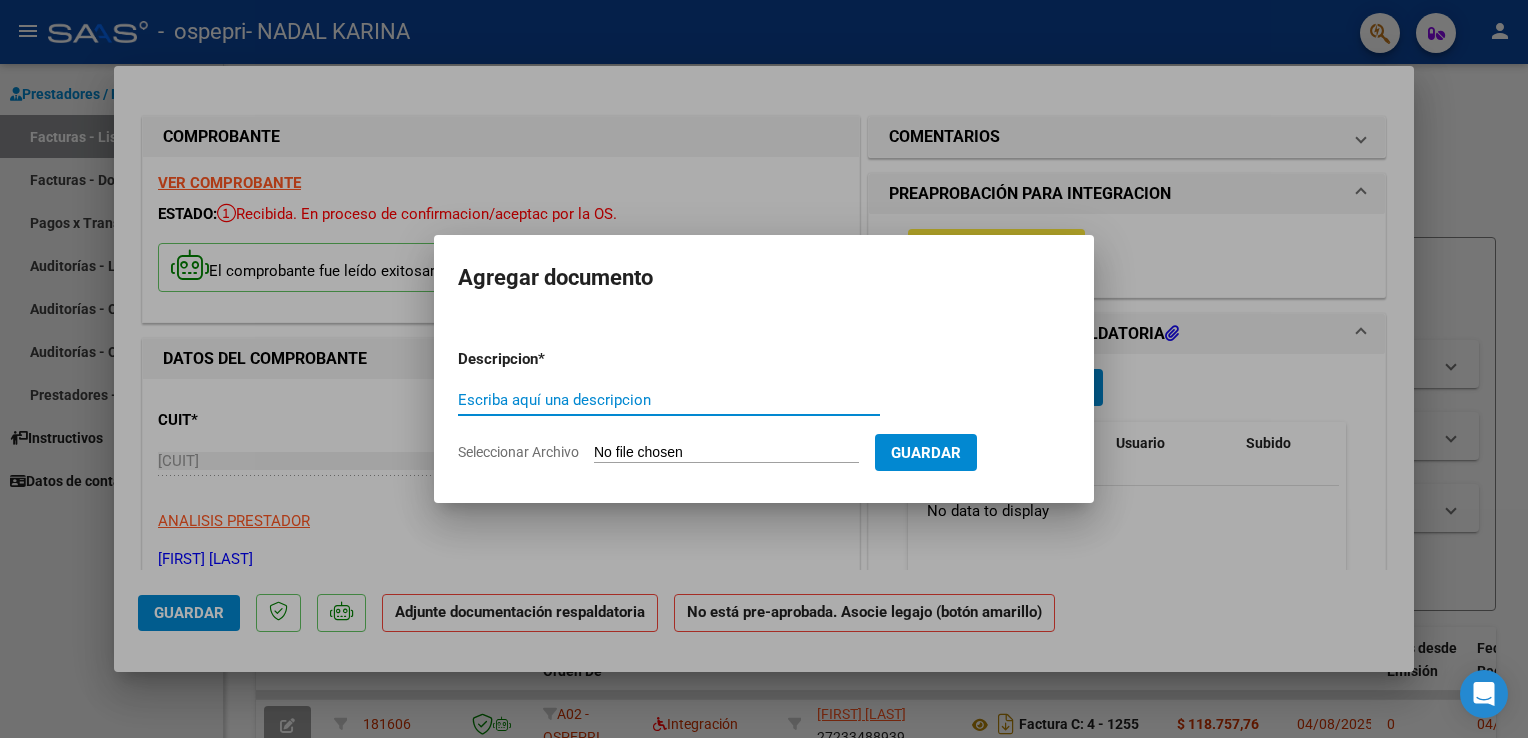 click on "Escriba aquí una descripcion" at bounding box center [669, 400] 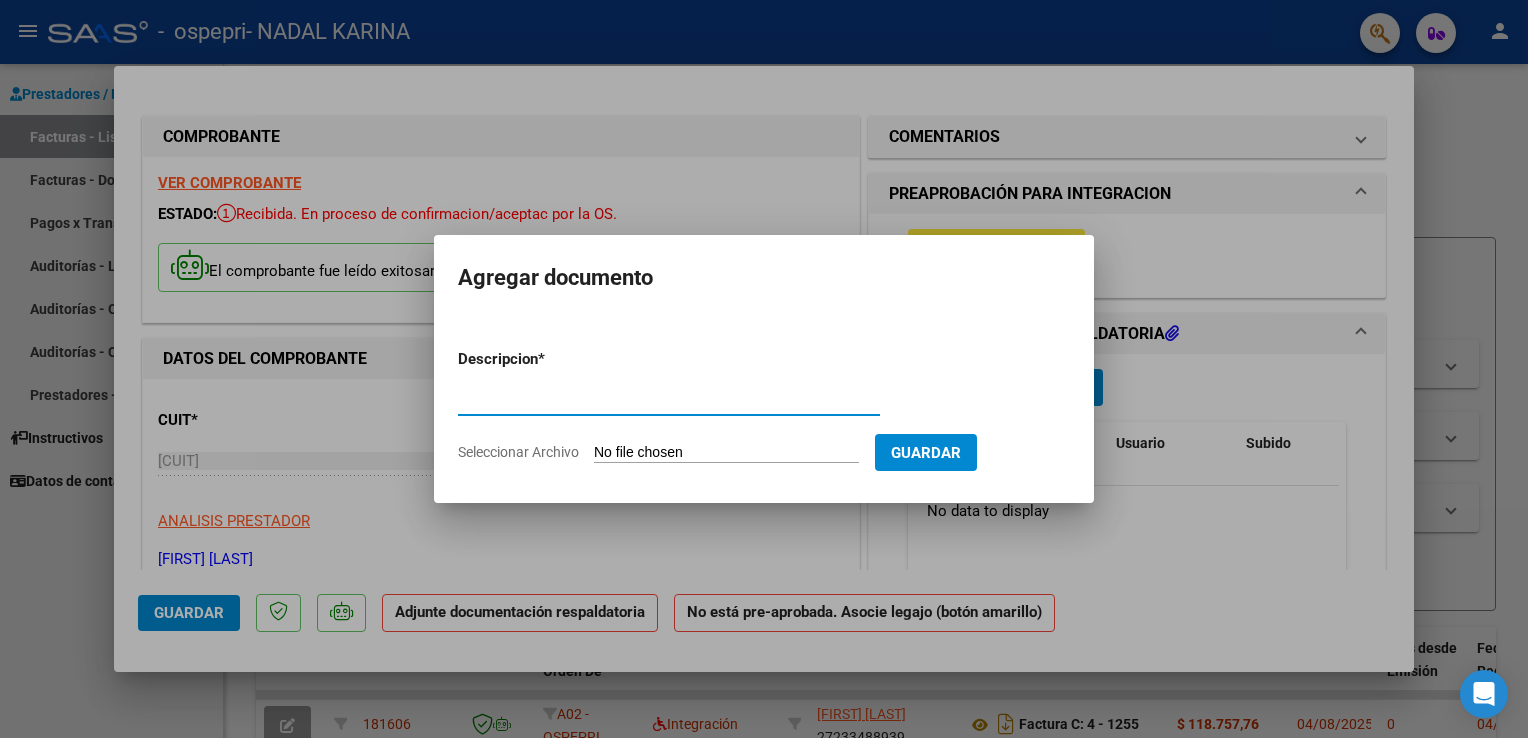 type on "asistencia" 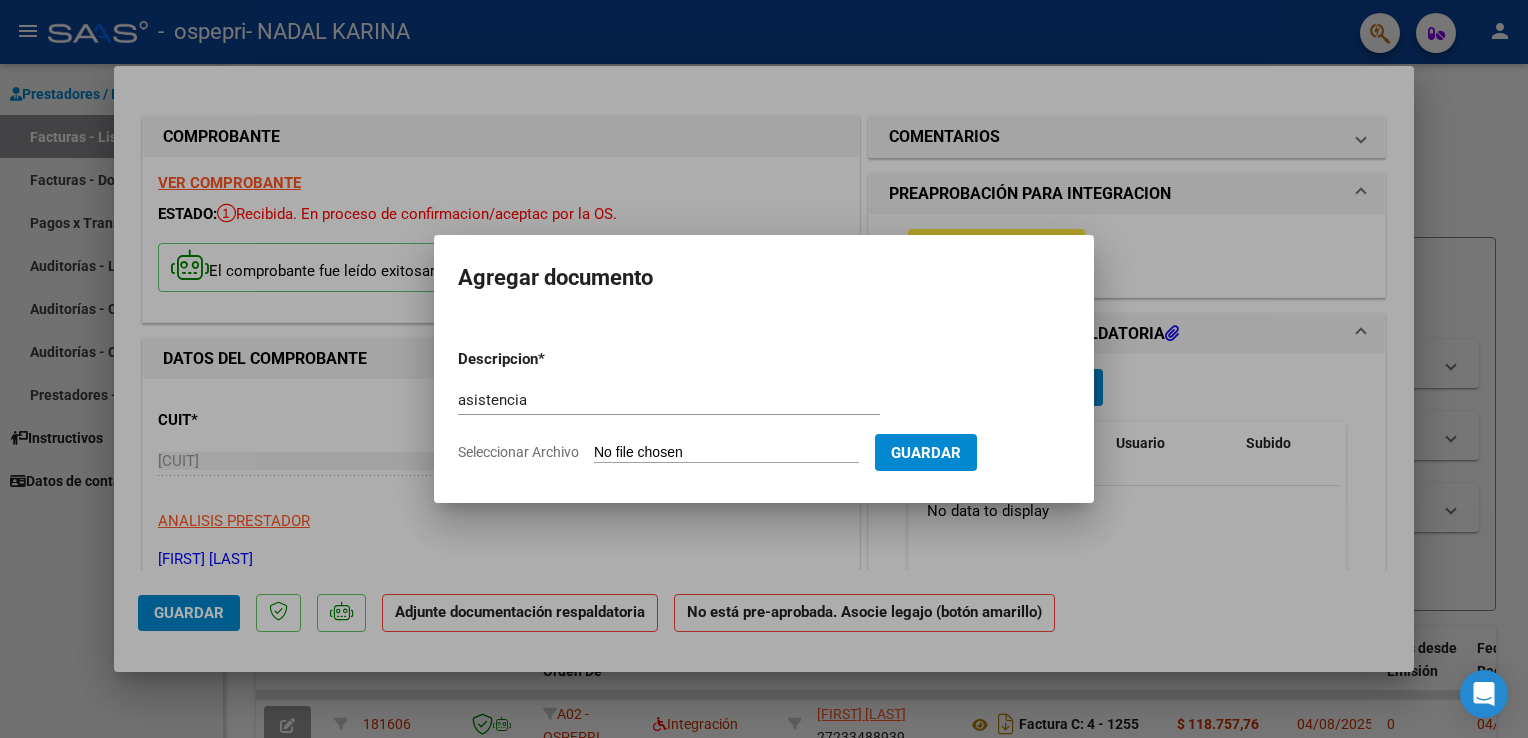 click on "Seleccionar Archivo" at bounding box center (726, 453) 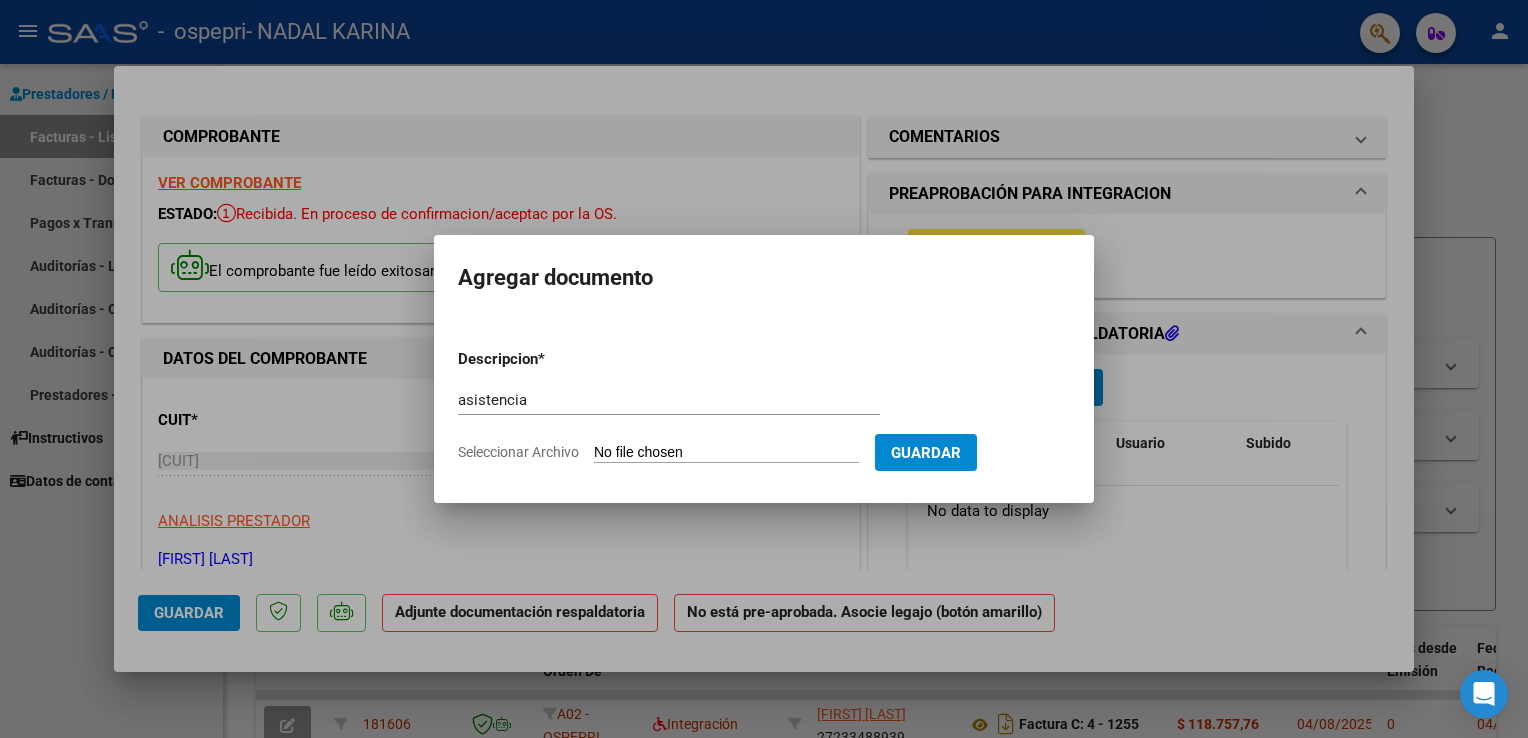 type on "C:\fakepath\AsistSotomayor.pdf" 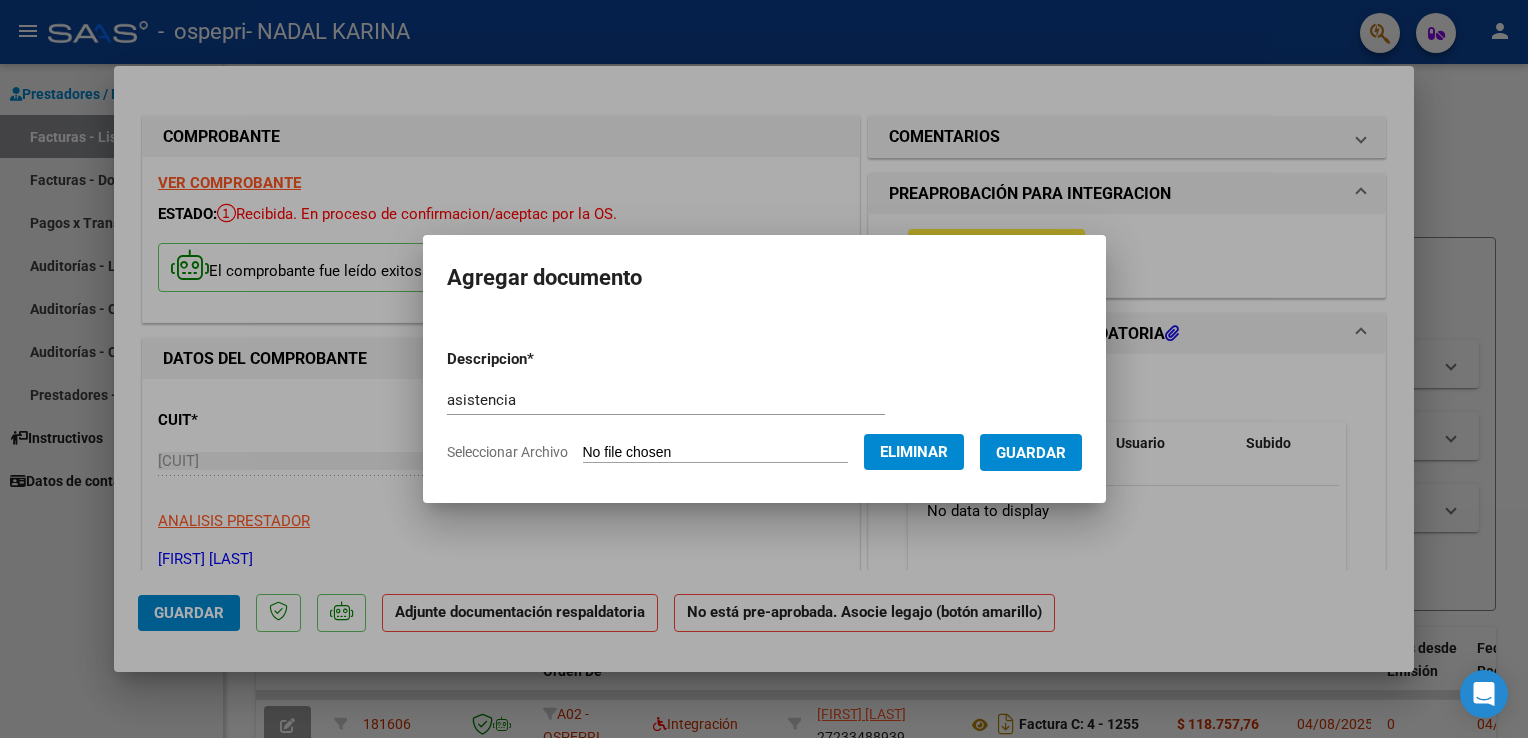 click on "Guardar" at bounding box center [1031, 453] 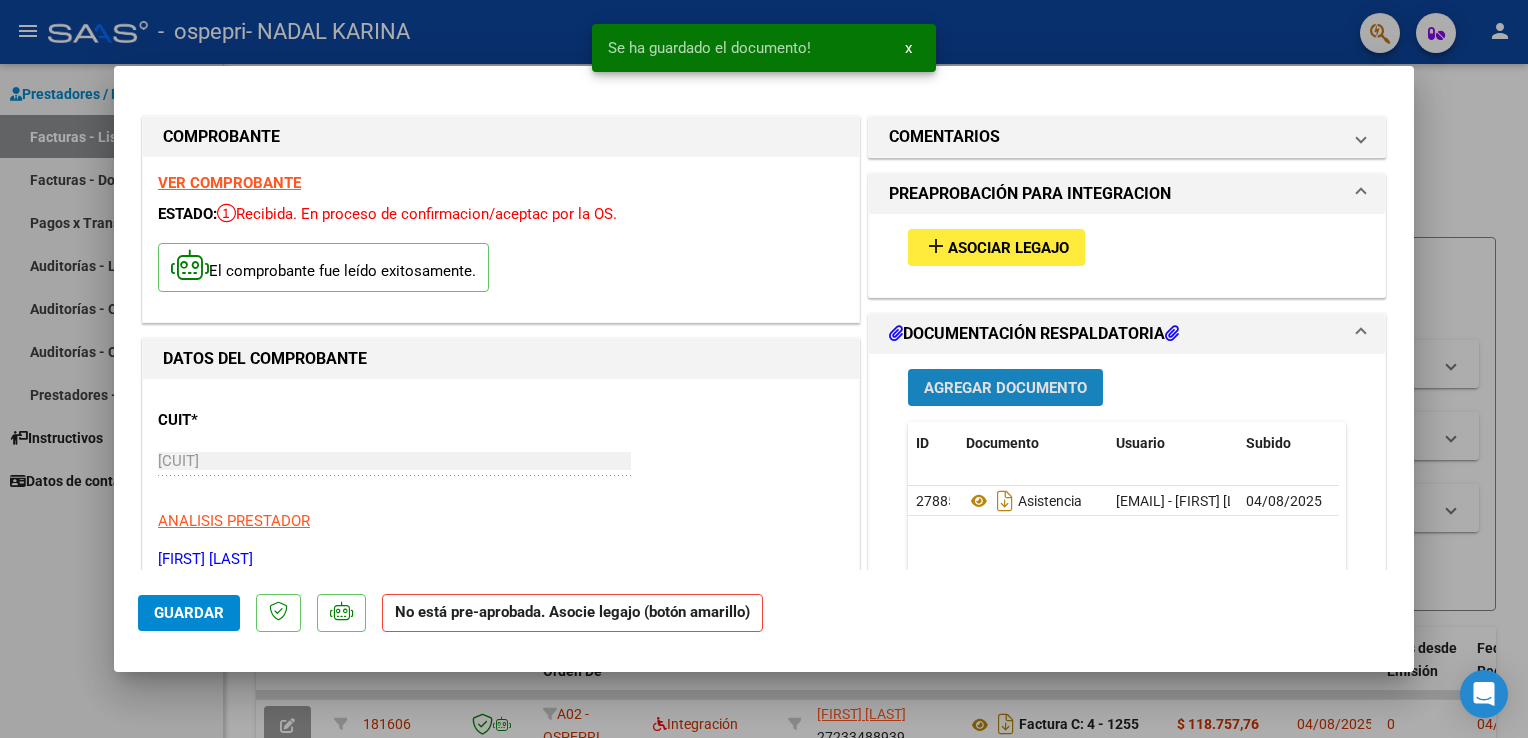 click on "Agregar Documento" at bounding box center [1005, 388] 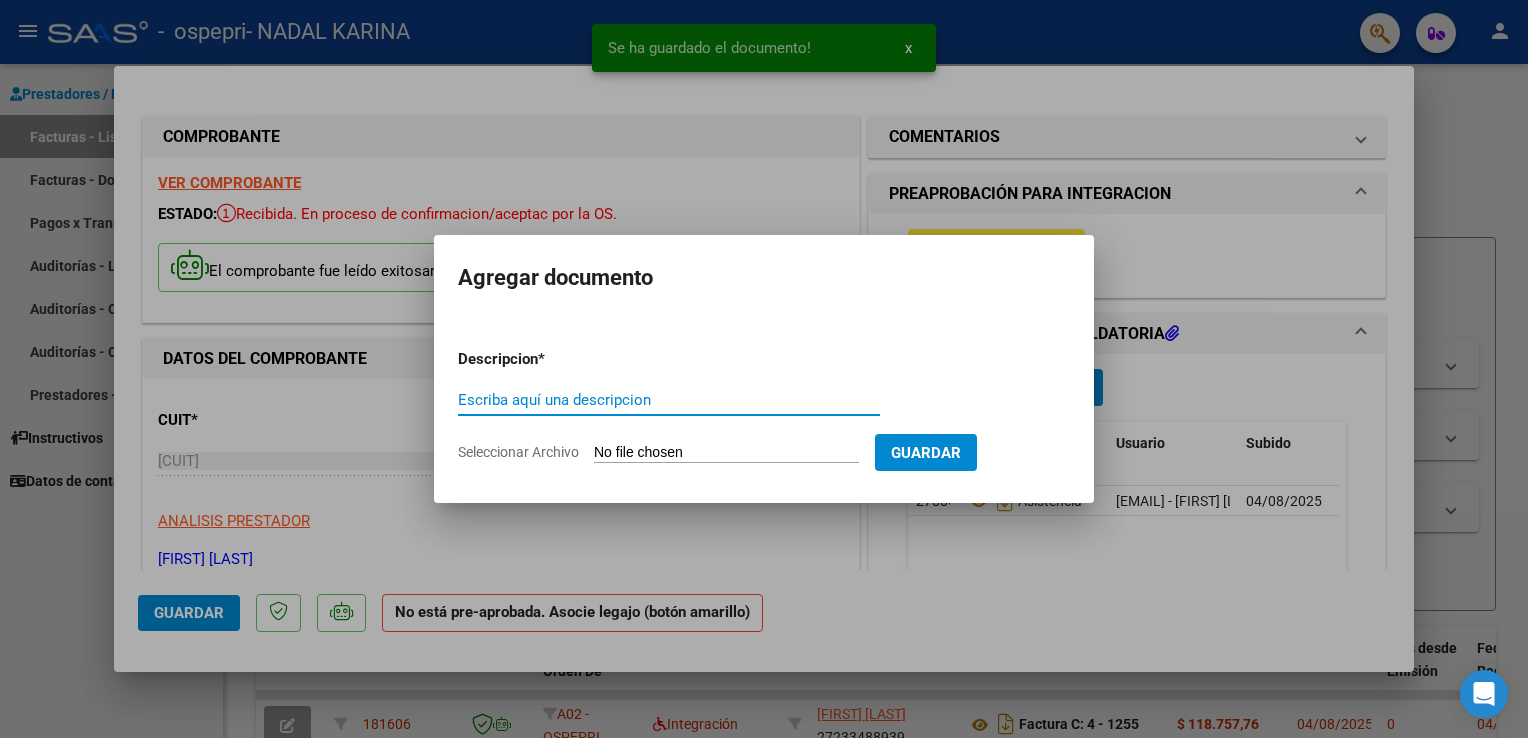 click on "Escriba aquí una descripcion" at bounding box center (669, 400) 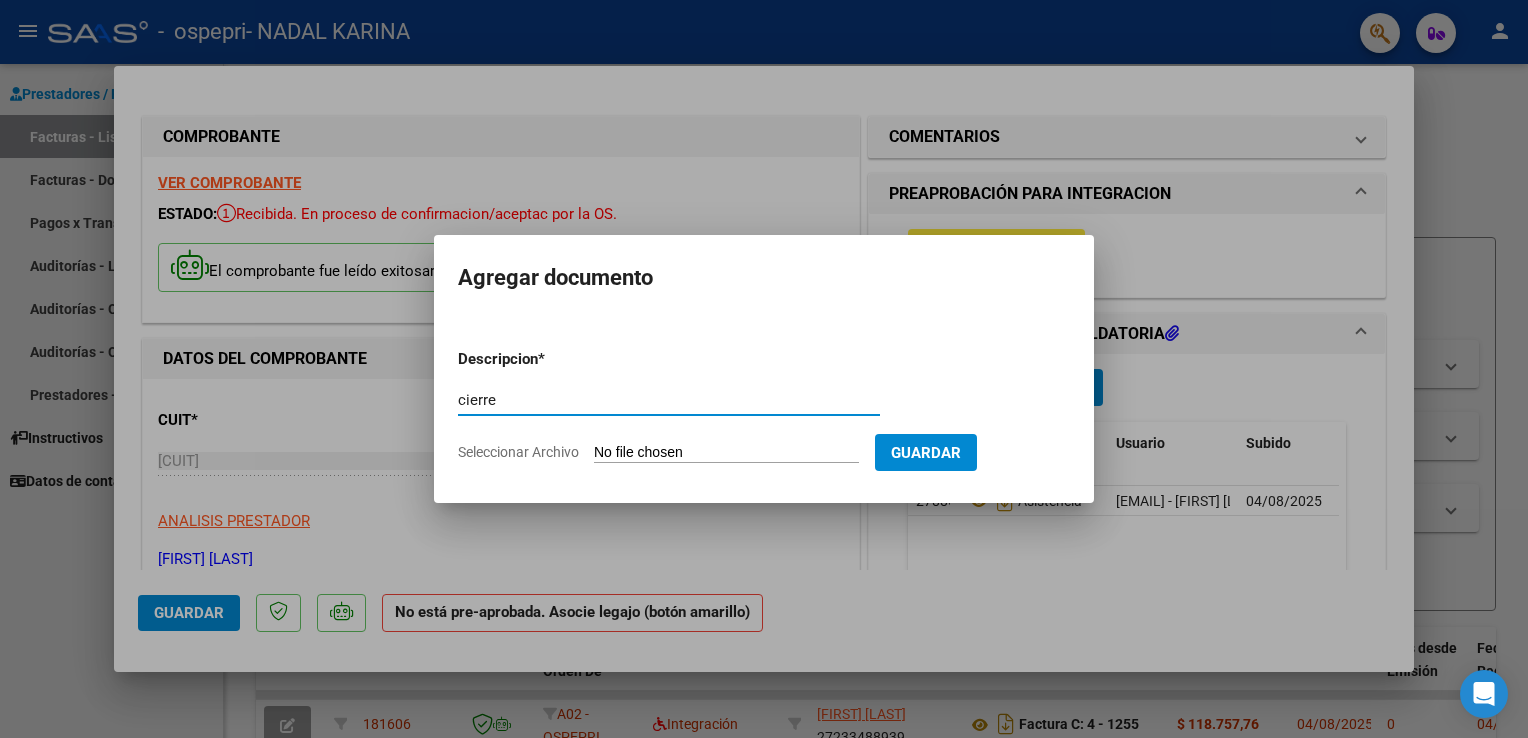 type on "cierre" 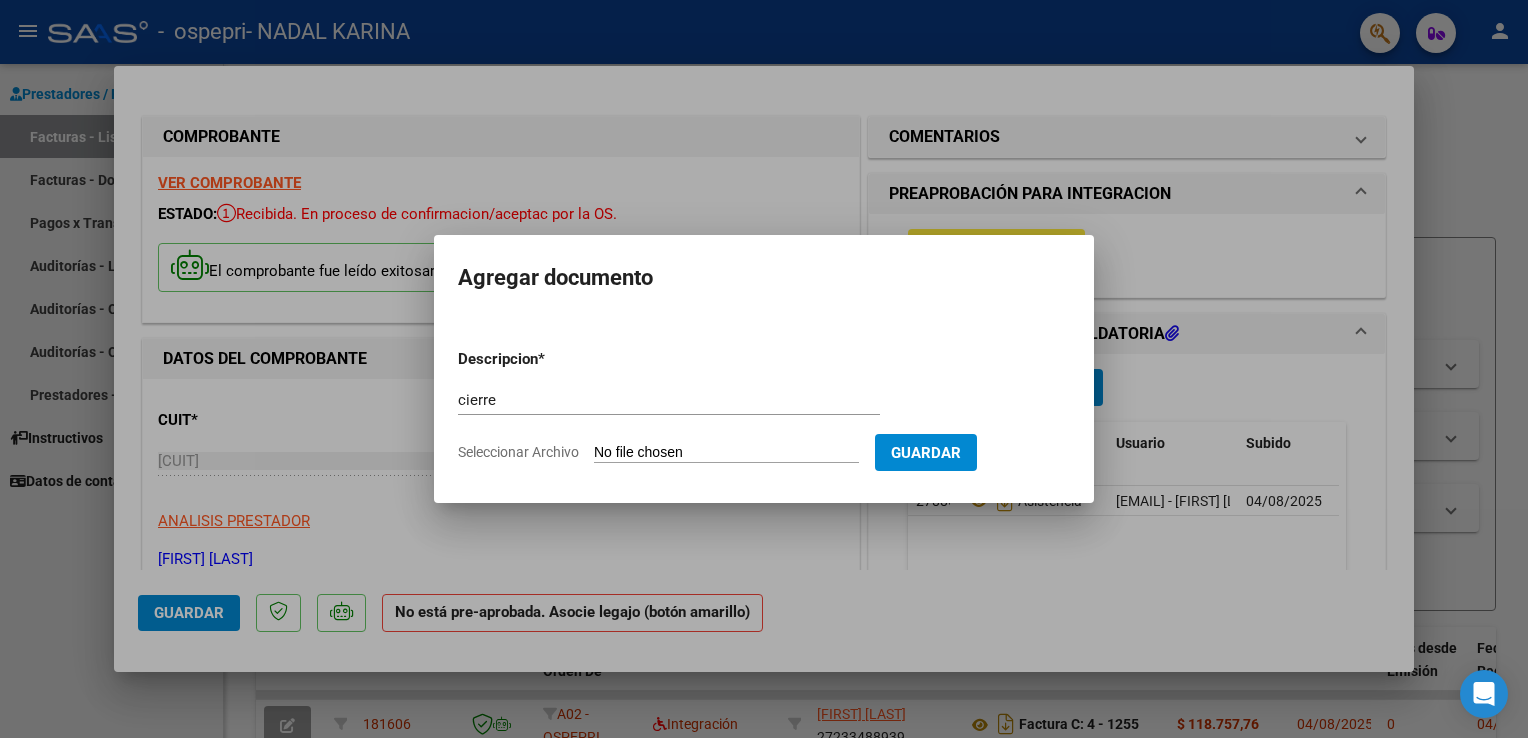 click on "Seleccionar Archivo" at bounding box center (726, 453) 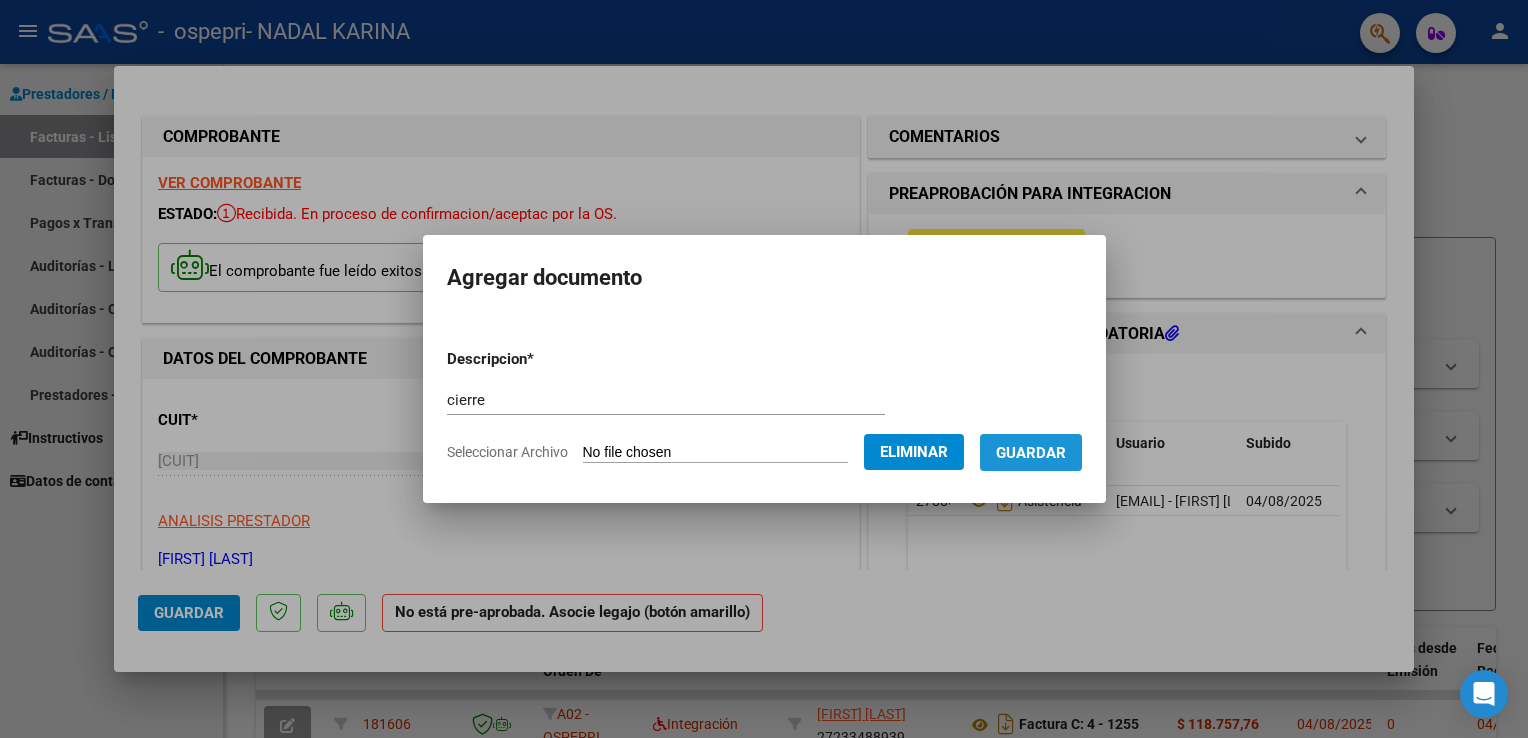 click on "Guardar" at bounding box center (1031, 453) 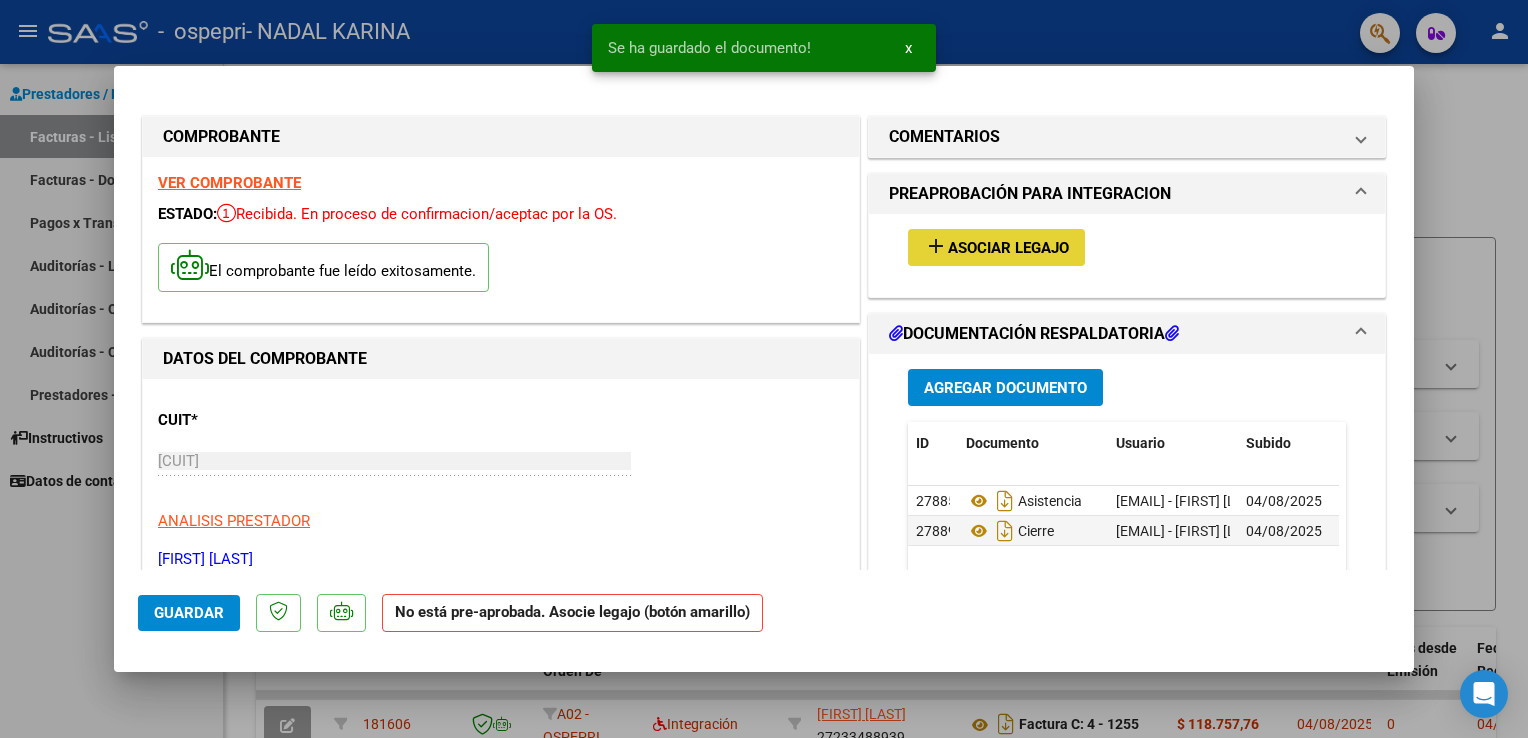 click on "Asociar Legajo" at bounding box center [1008, 248] 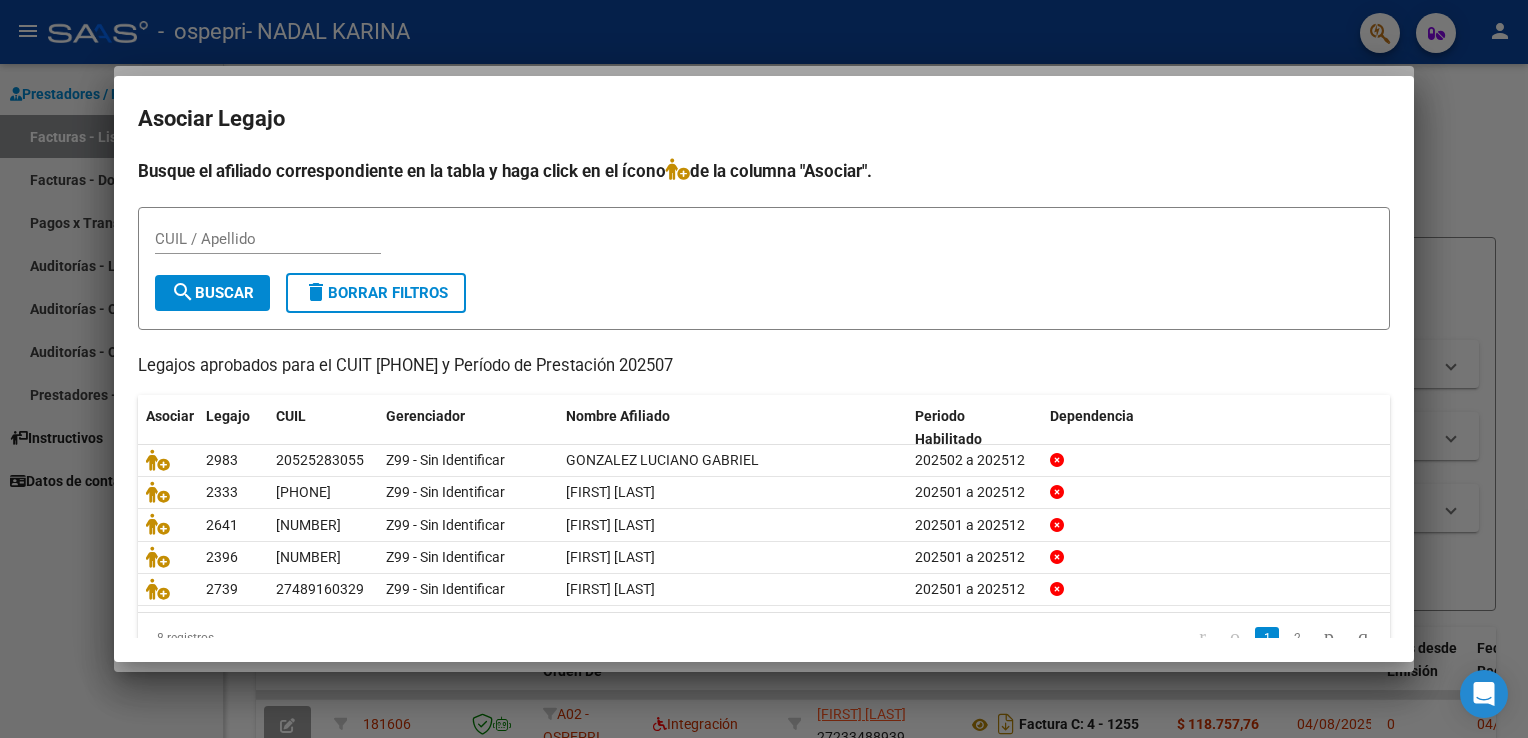 click on "Asociar Legajo Busque el afiliado correspondiente en la tabla y haga click en el ícono de la columna "Asociar". CUIL / Apellido search Buscar delete Borrar Filtros Legajos aprobados para el CUIT [PHONE] y Período de Prestación 202507 Asociar Legajo CUIL Gerenciador Nombre Afiliado Periodo Habilitado Dependencia 2983 [CUIL] Z99 - Sin Identificar GONZALEZ LUCIANO GABRIEL 202502 a 202512 2333 [CUIL] Z99 - Sin Identificar MUÑOZ FRANCISCO ERNESTO NICOLAS 202501 a 202512 2641 [CUIL] Z99 - Sin Identificar INOSTROZA EZEQUIEL ESTEBAN 202501 a 202512 2396 [CUIL] Z99 - Sin Identificar SAAVEDRA NAYELI LISETH 202501 a 202512 2739 [CUIL] Z99 - Sin Identificar SOTO MAGDALENA GUADALUPE 202501 a 202512 8 registros 1 2" at bounding box center (764, 369) 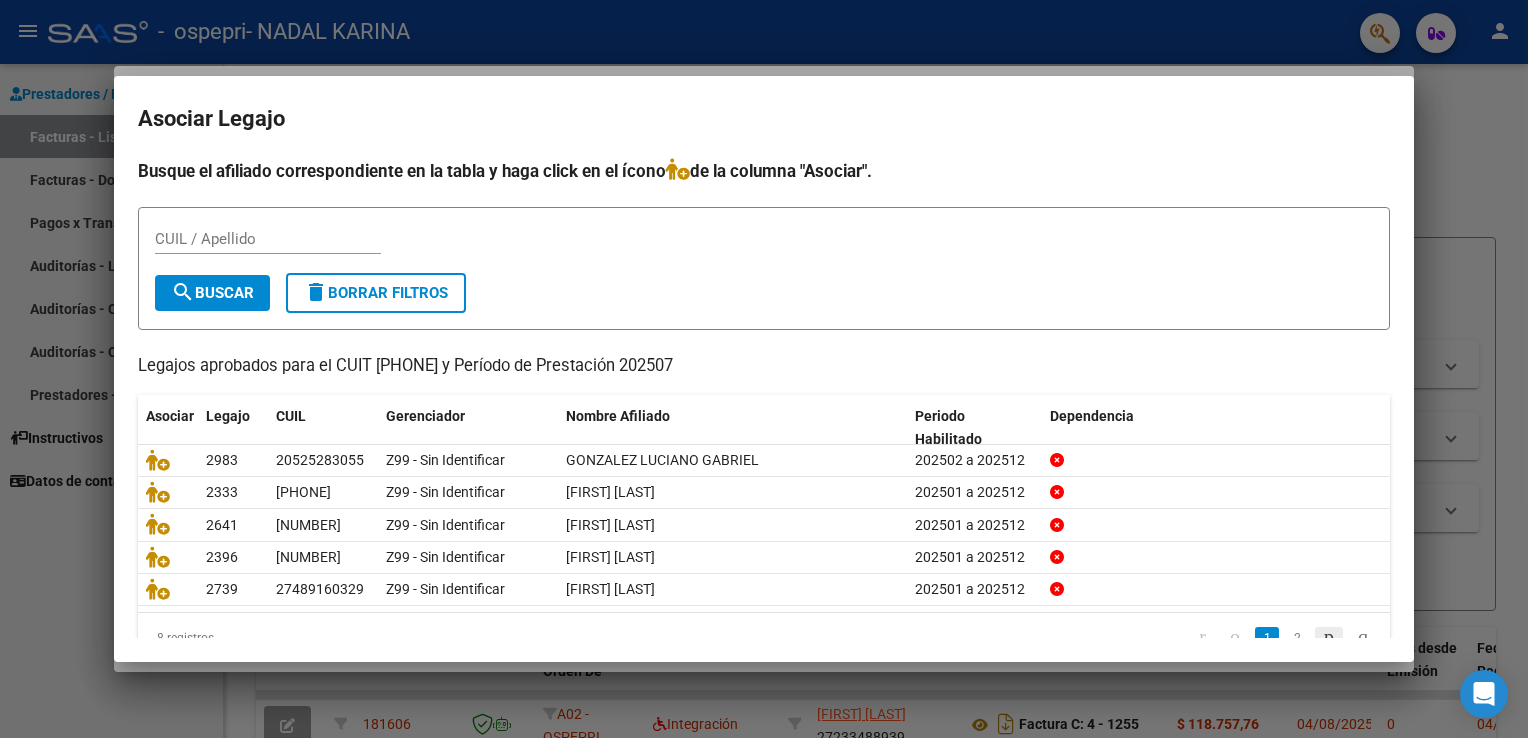 click 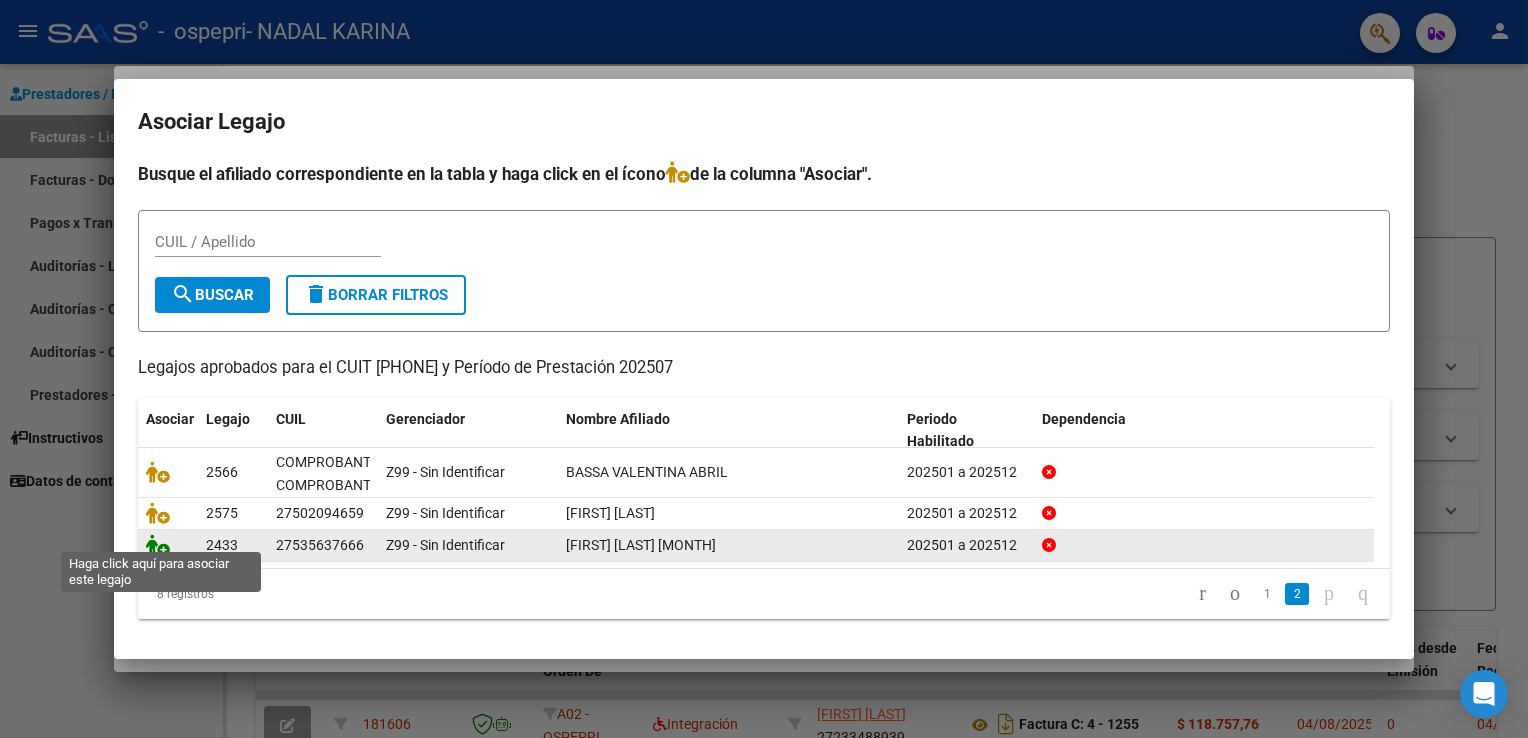 click 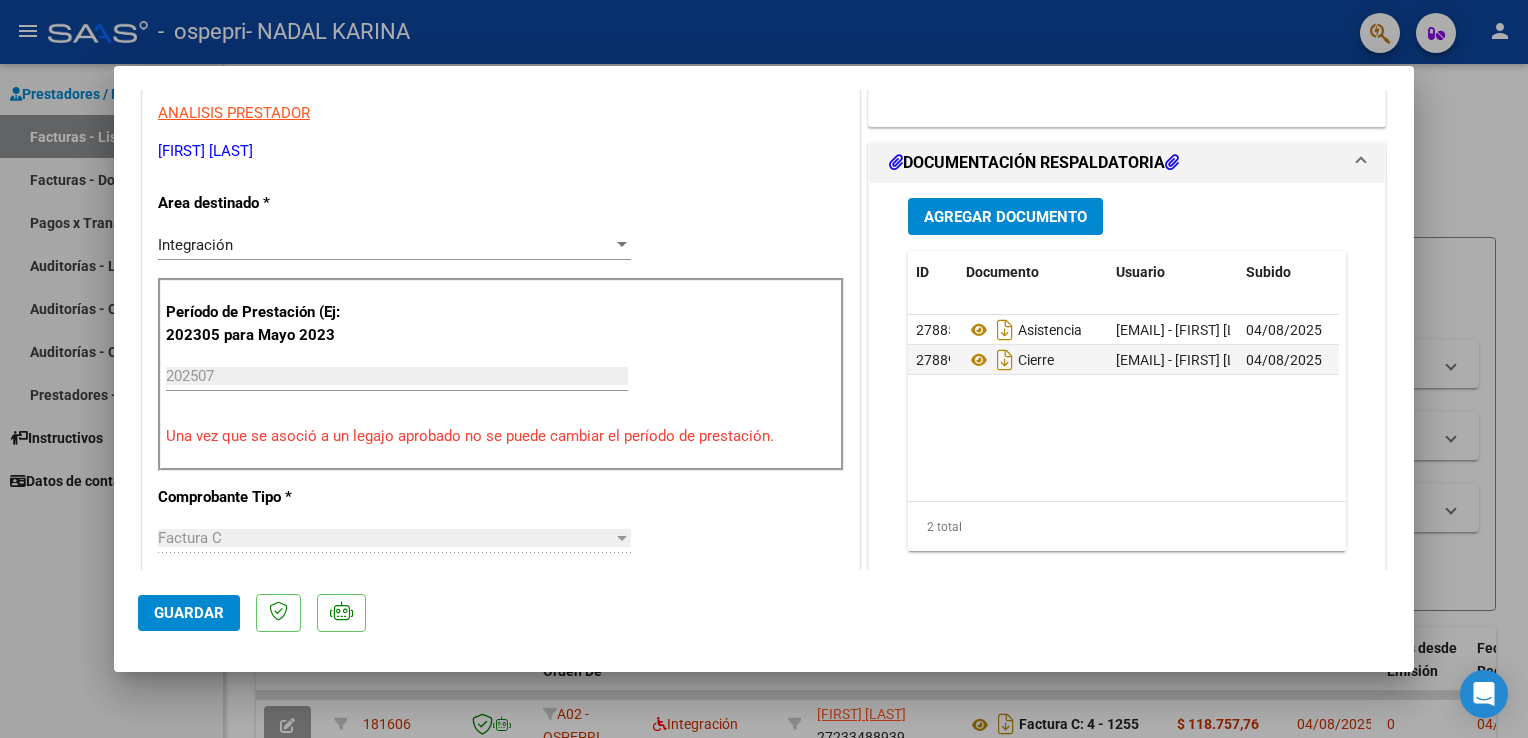 scroll, scrollTop: 451, scrollLeft: 0, axis: vertical 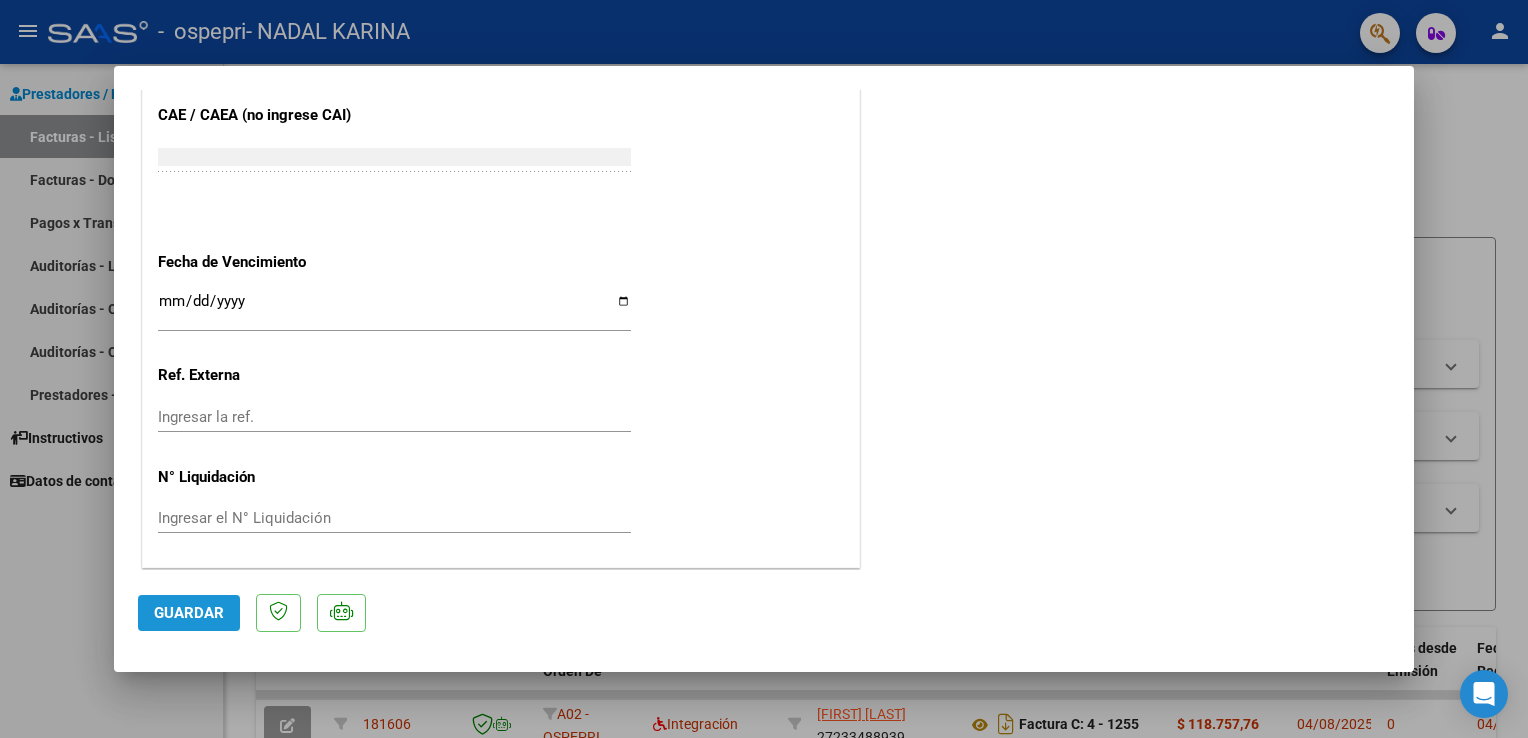 click on "Guardar" 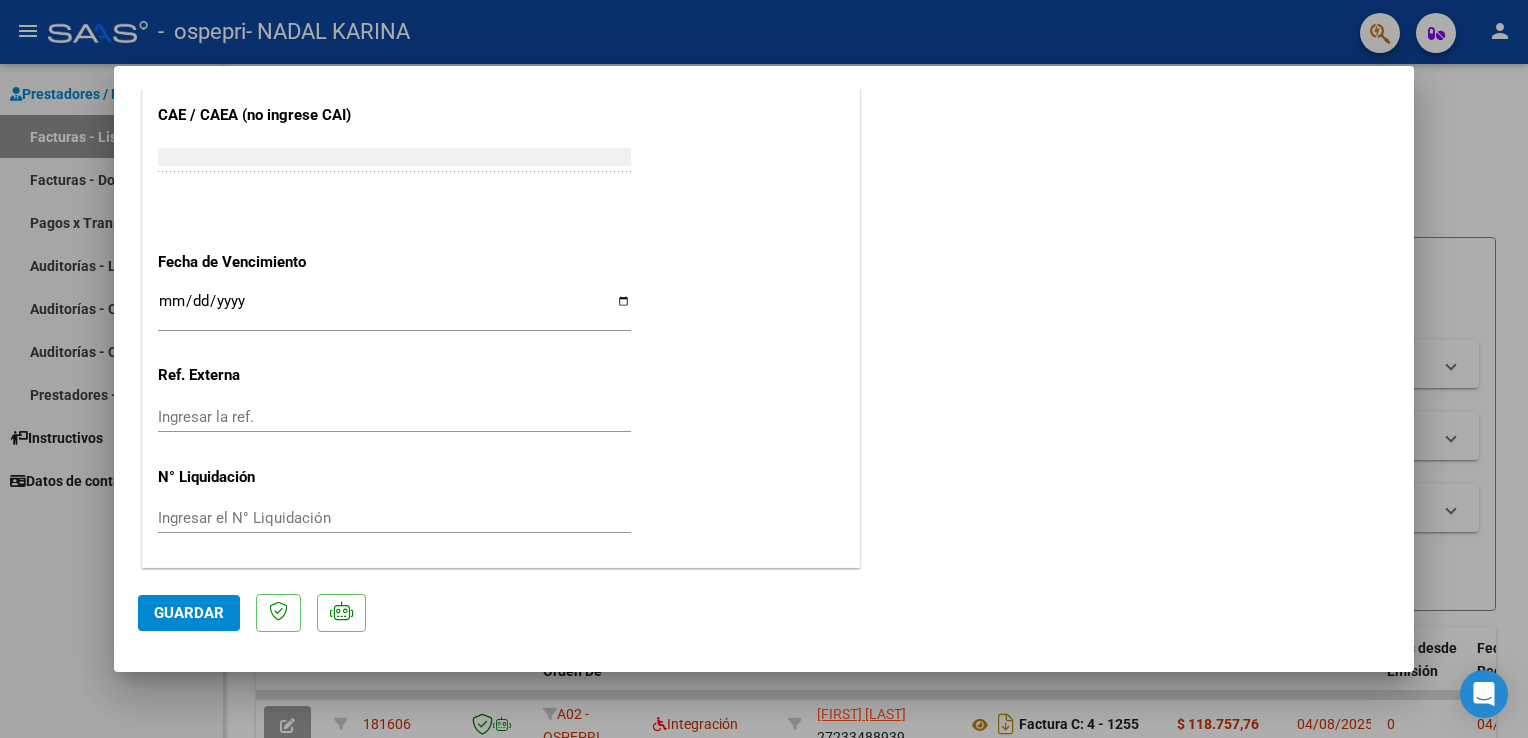 click at bounding box center (764, 369) 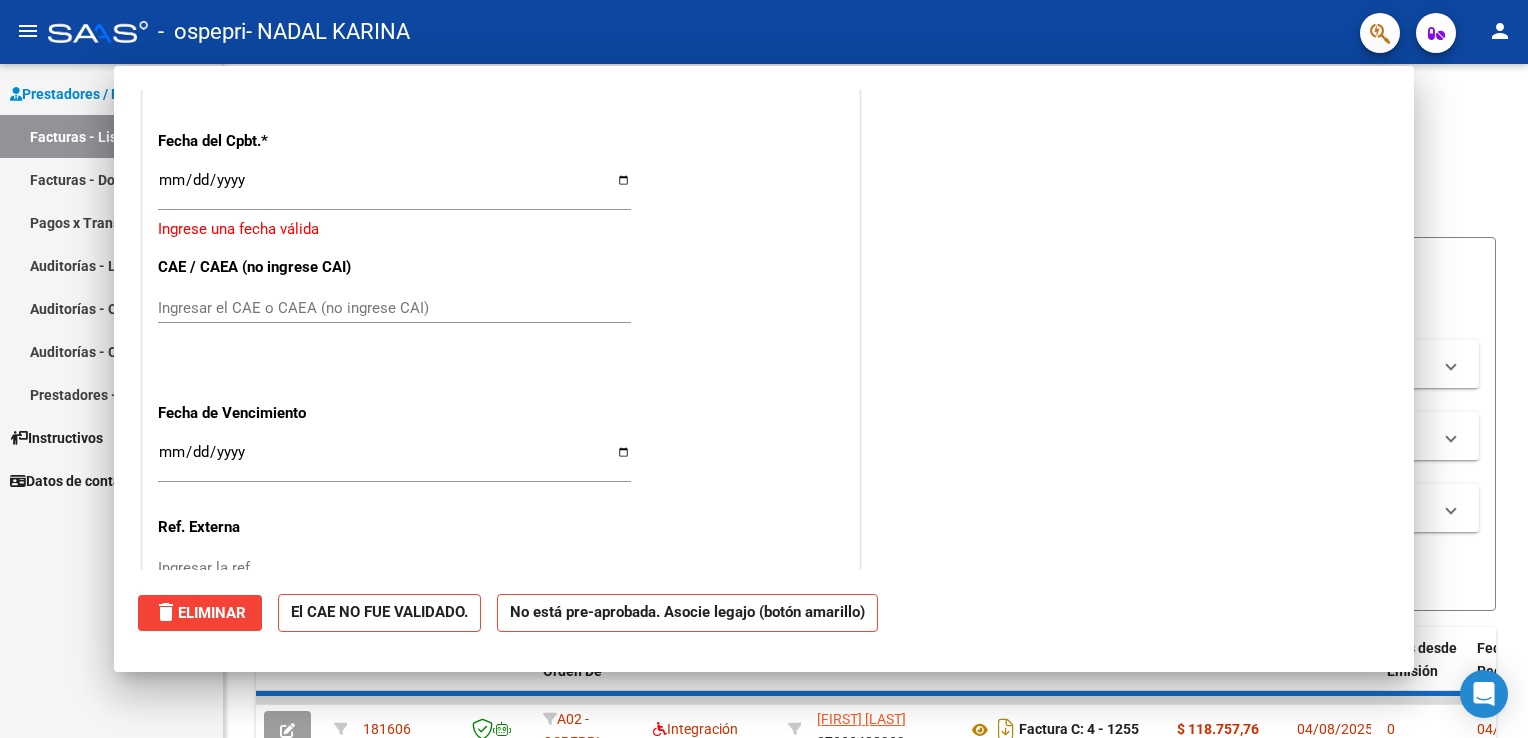 scroll, scrollTop: 0, scrollLeft: 0, axis: both 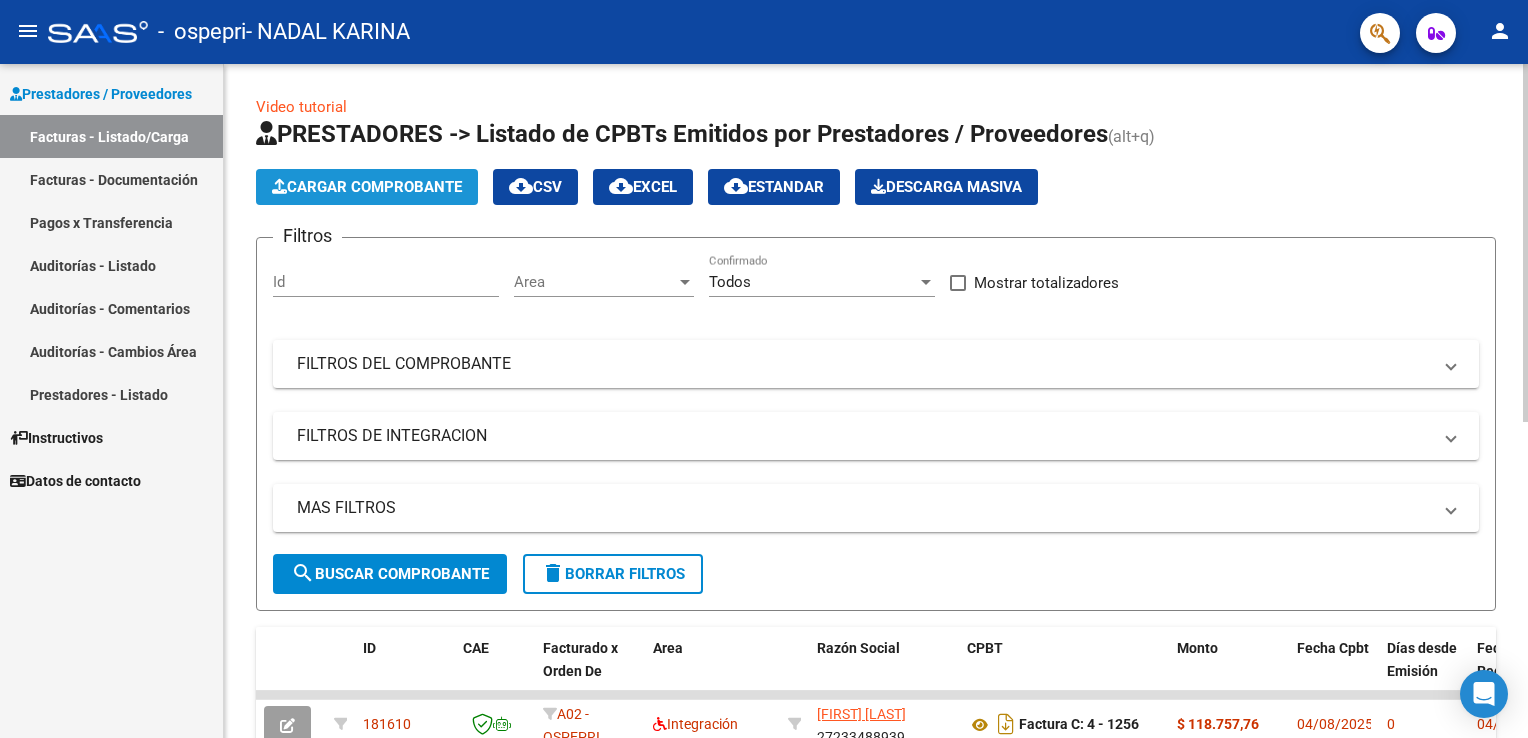 click on "Cargar Comprobante" 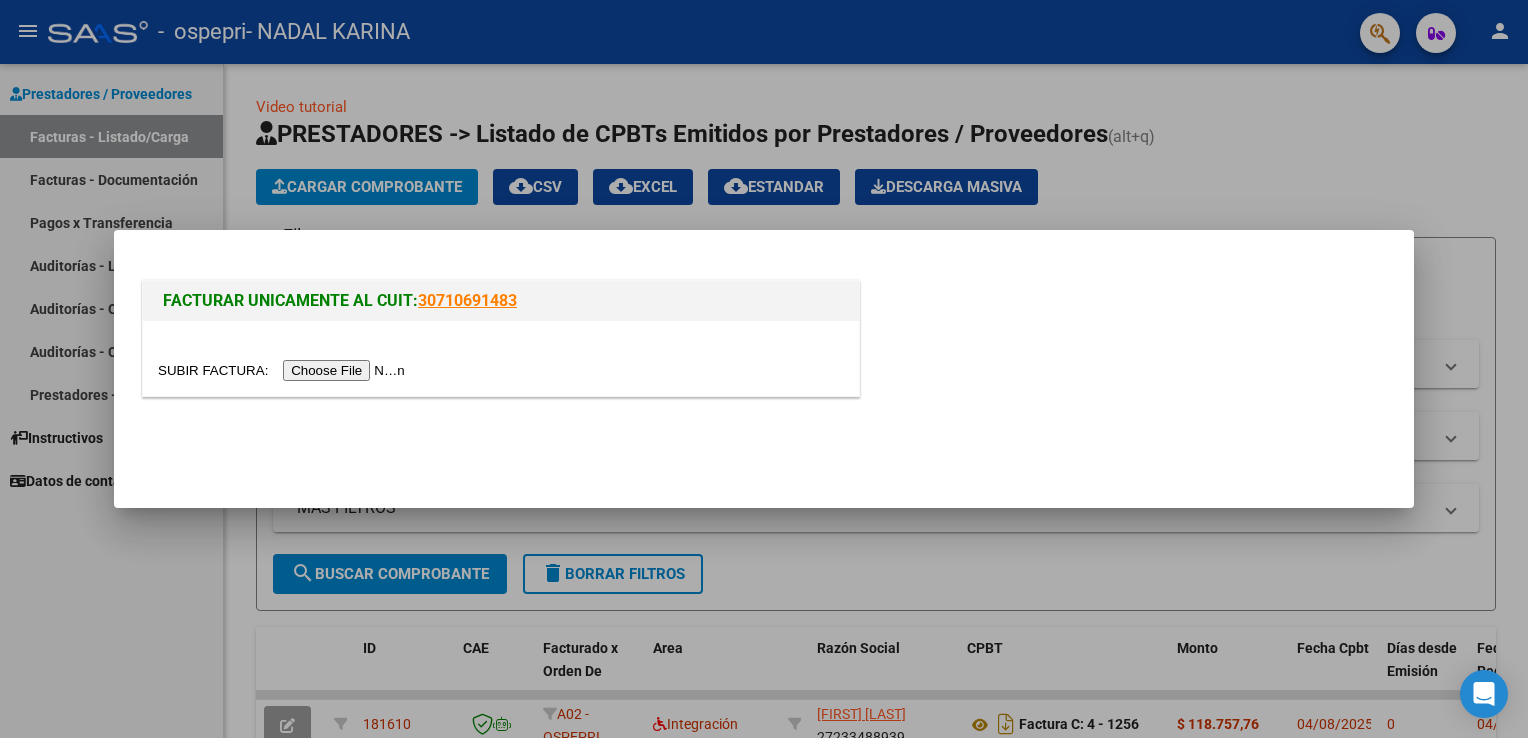 click at bounding box center [284, 370] 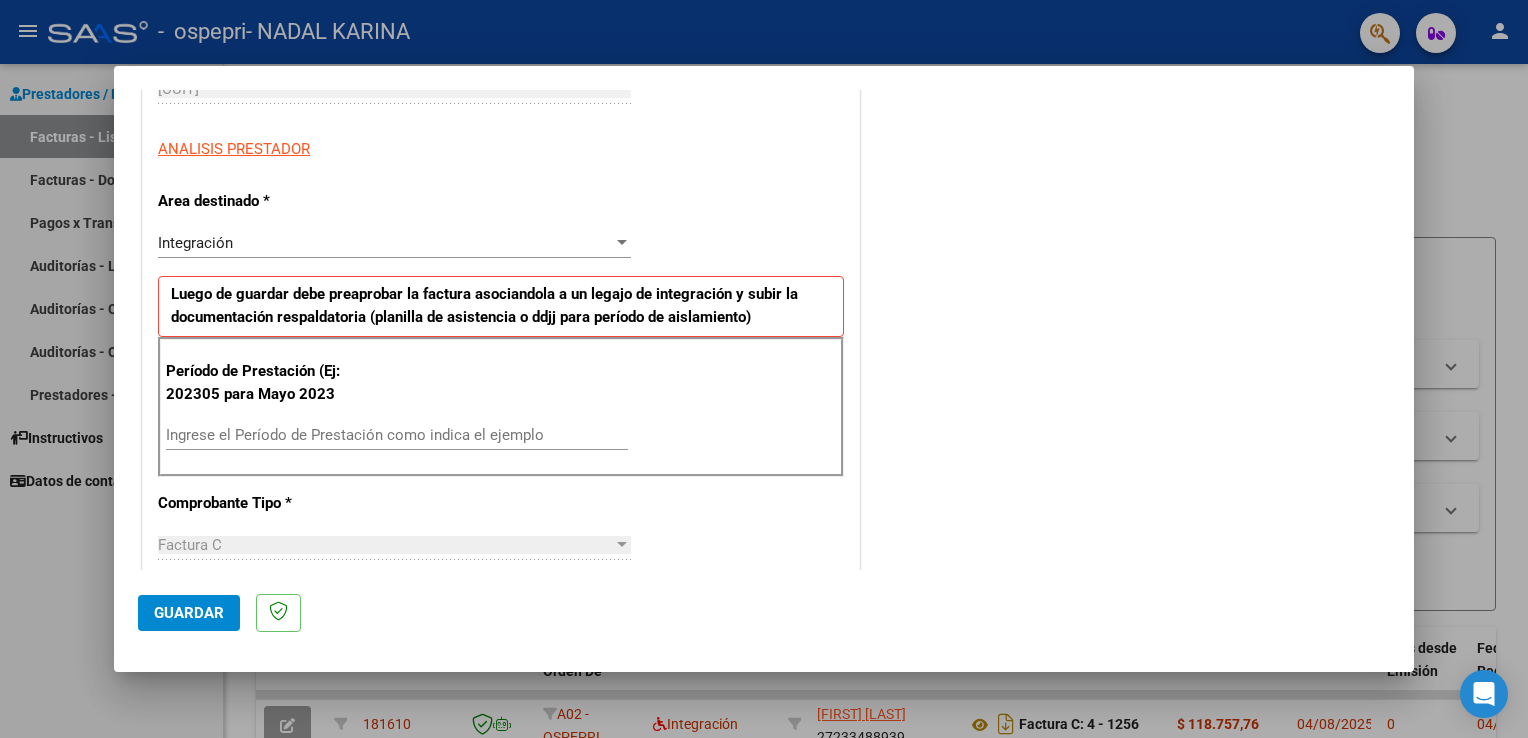 scroll, scrollTop: 432, scrollLeft: 0, axis: vertical 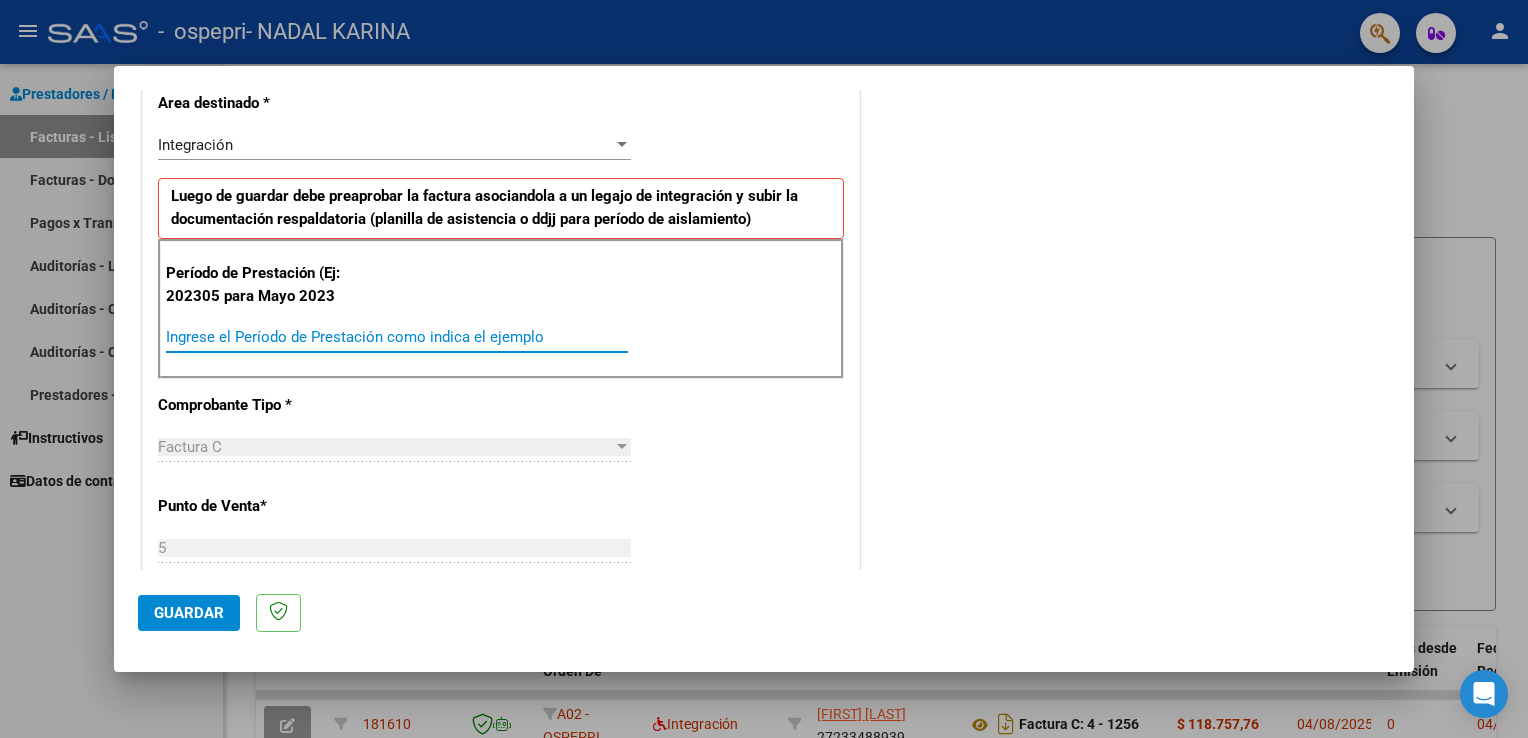 click on "Ingrese el Período de Prestación como indica el ejemplo" at bounding box center (397, 337) 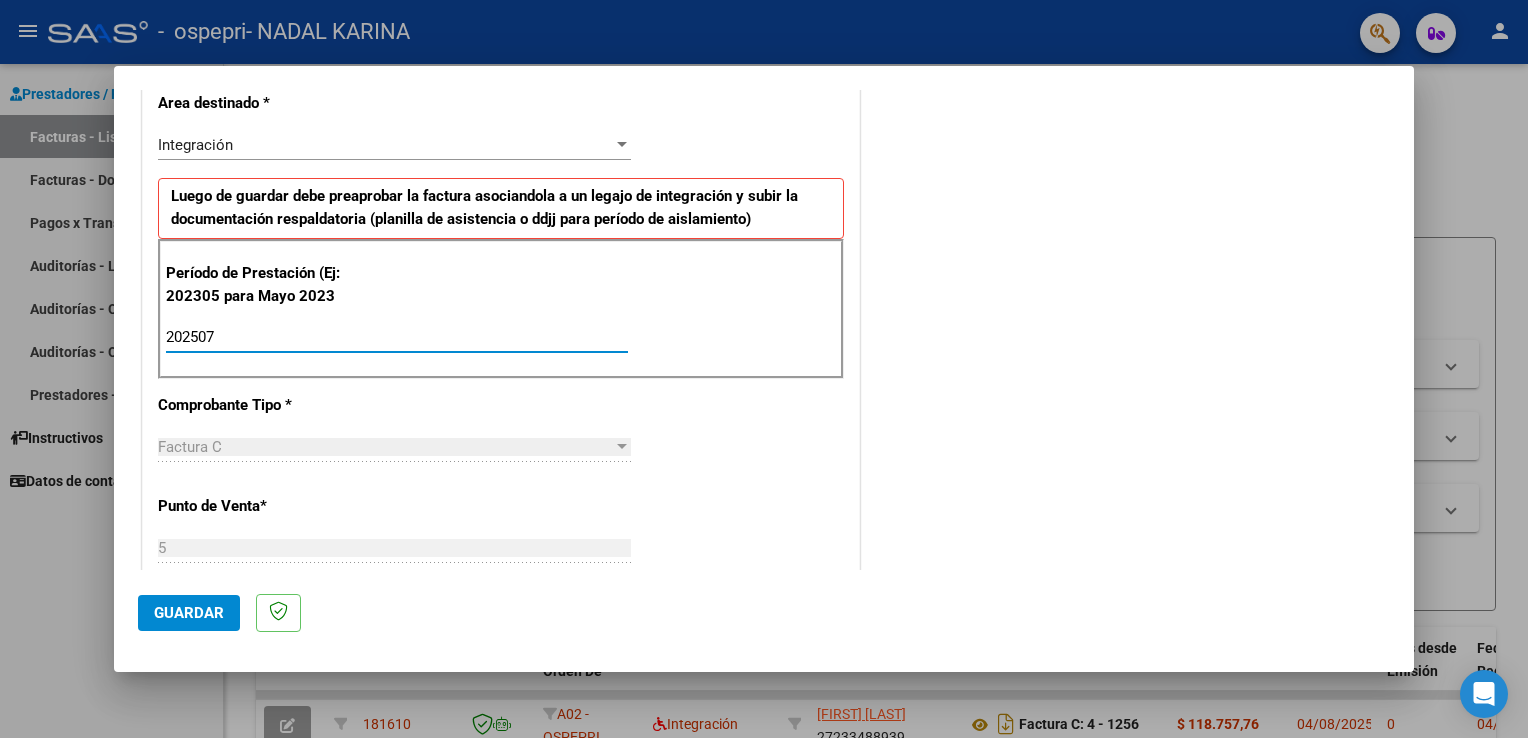 type on "202507" 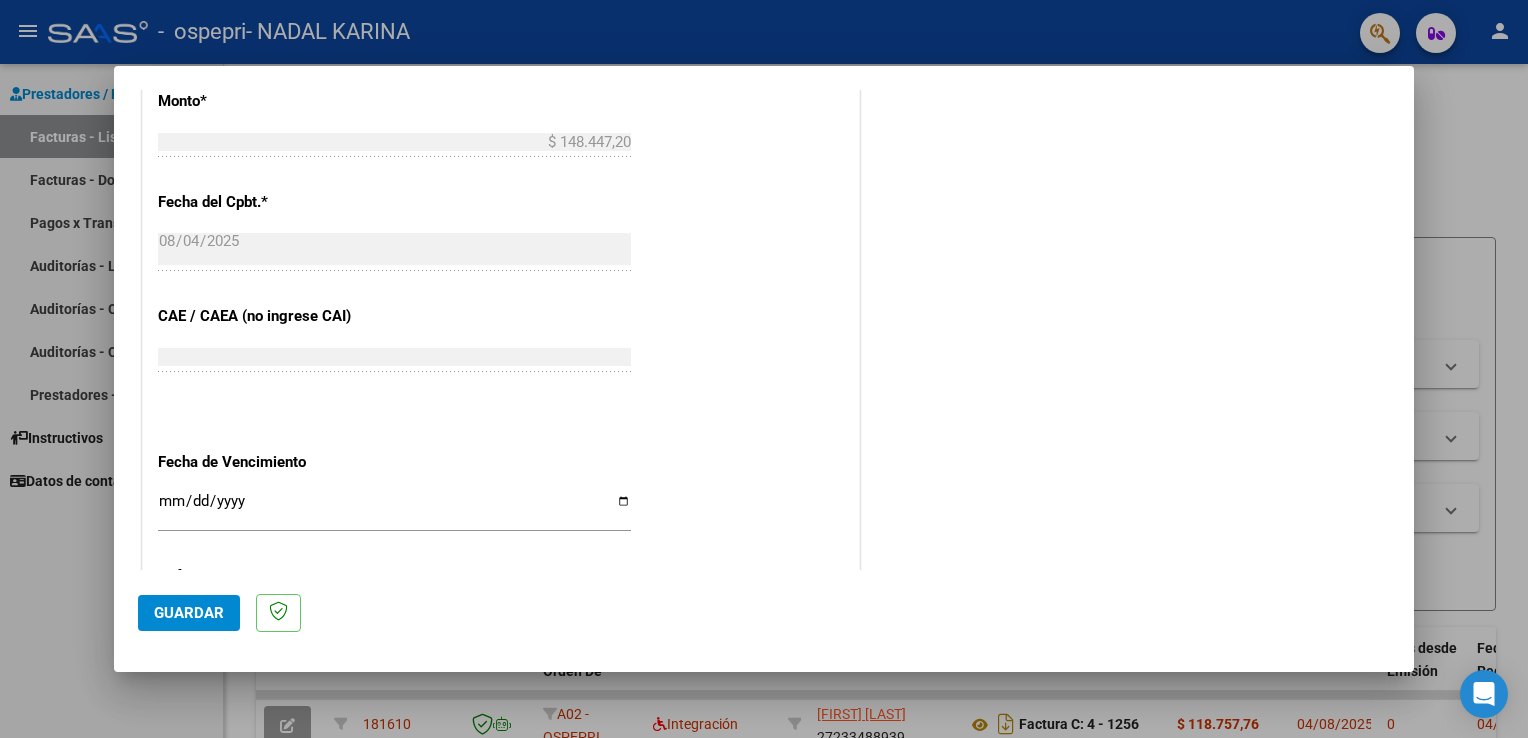 scroll, scrollTop: 1107, scrollLeft: 0, axis: vertical 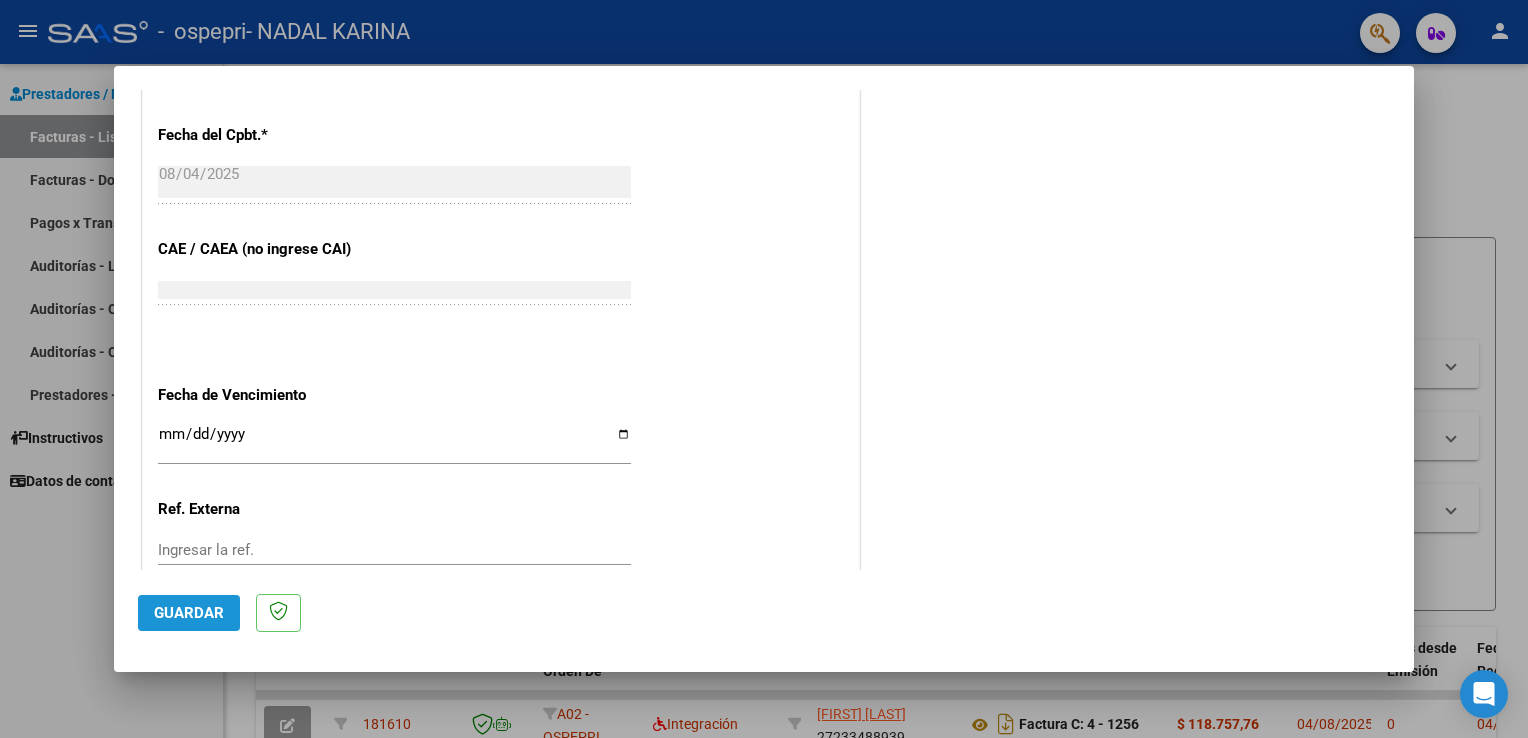 click on "Guardar" 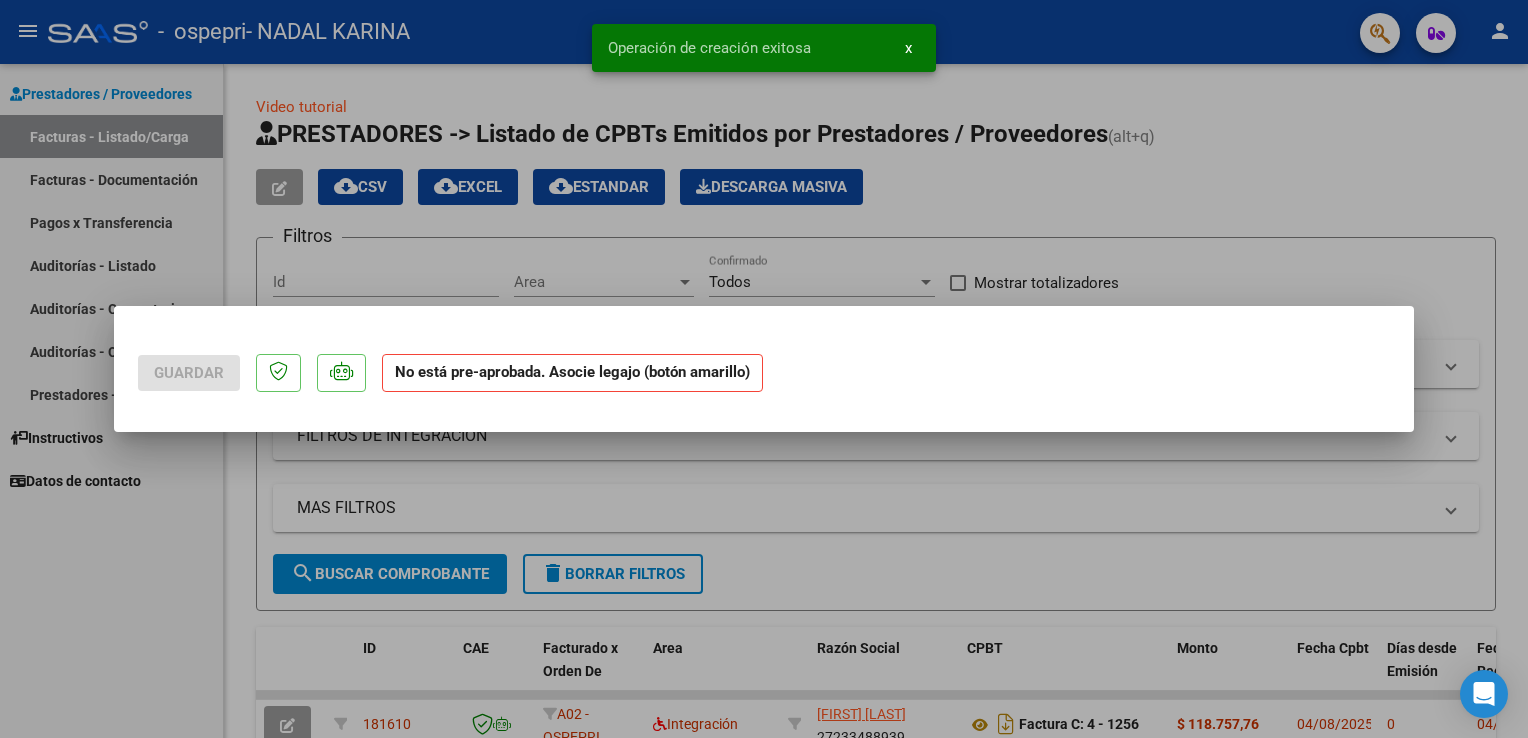 scroll, scrollTop: 0, scrollLeft: 0, axis: both 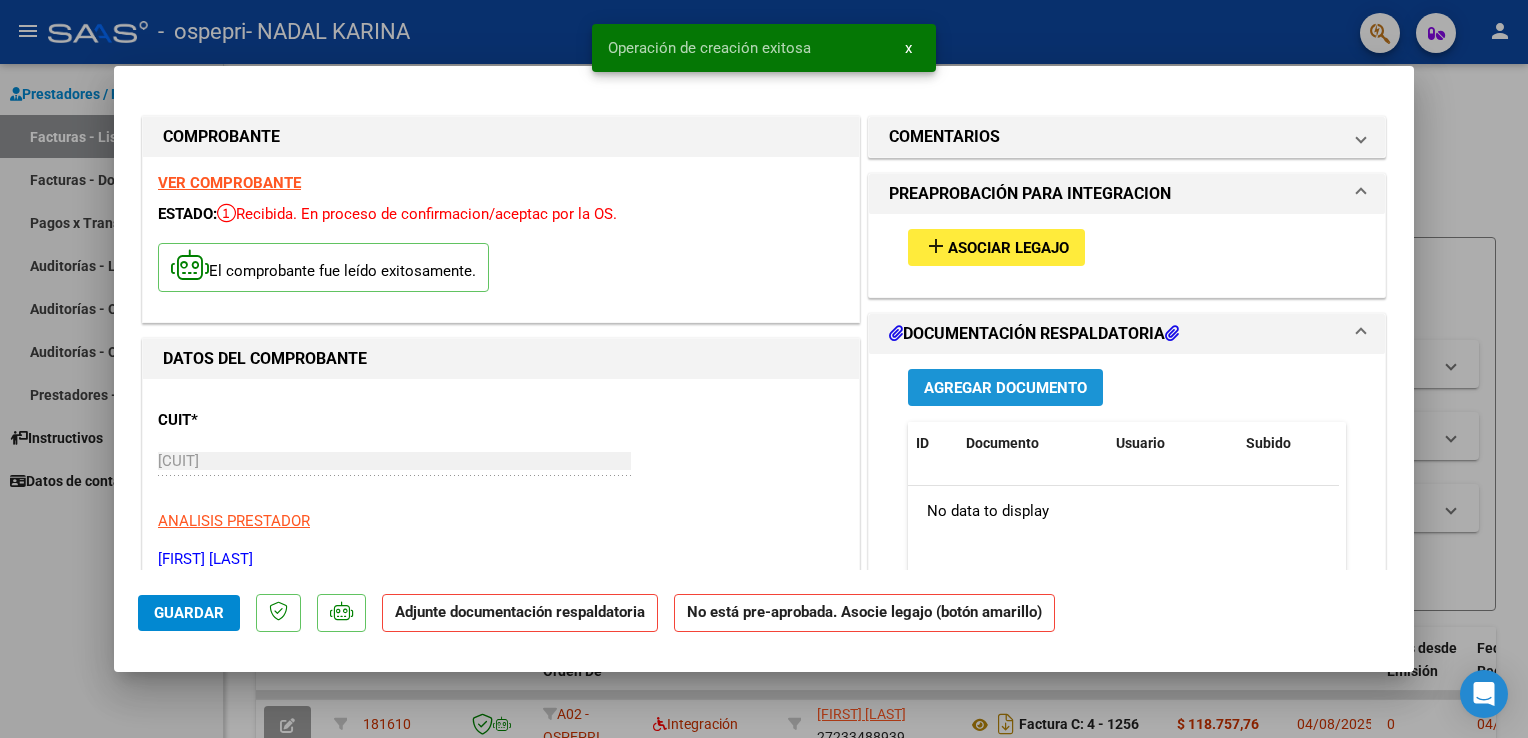 click on "Agregar Documento" at bounding box center [1005, 388] 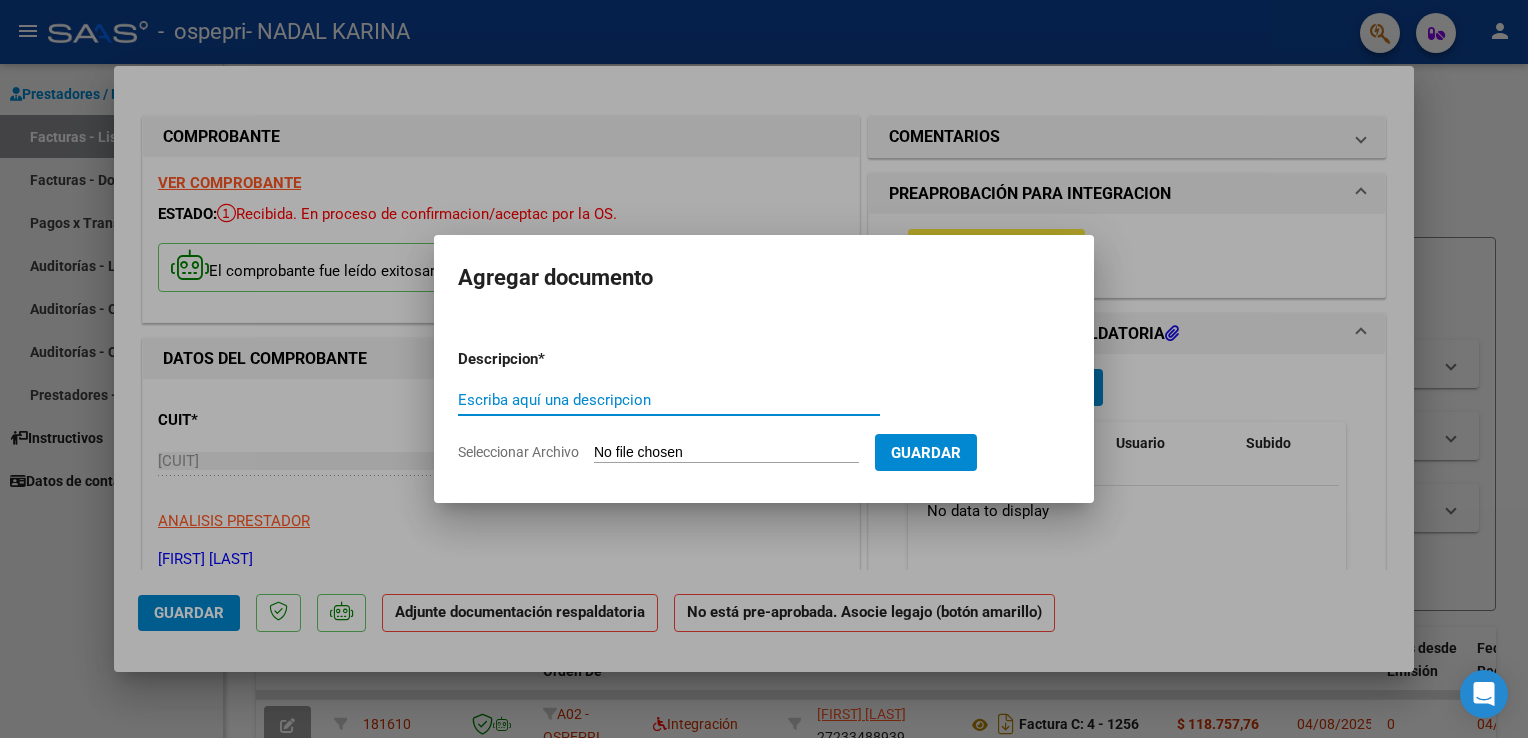 click on "Escriba aquí una descripcion" at bounding box center (669, 400) 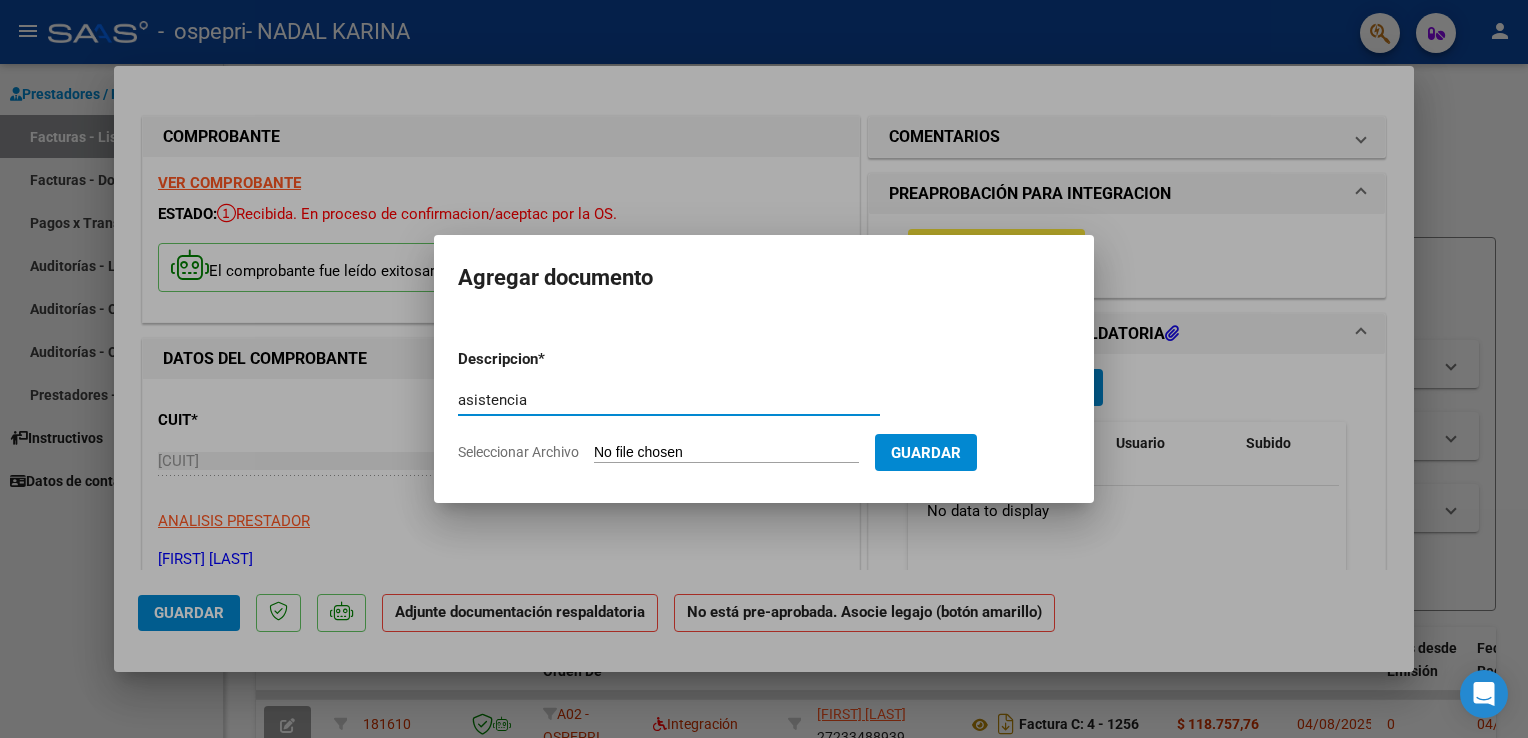 type on "asistencia" 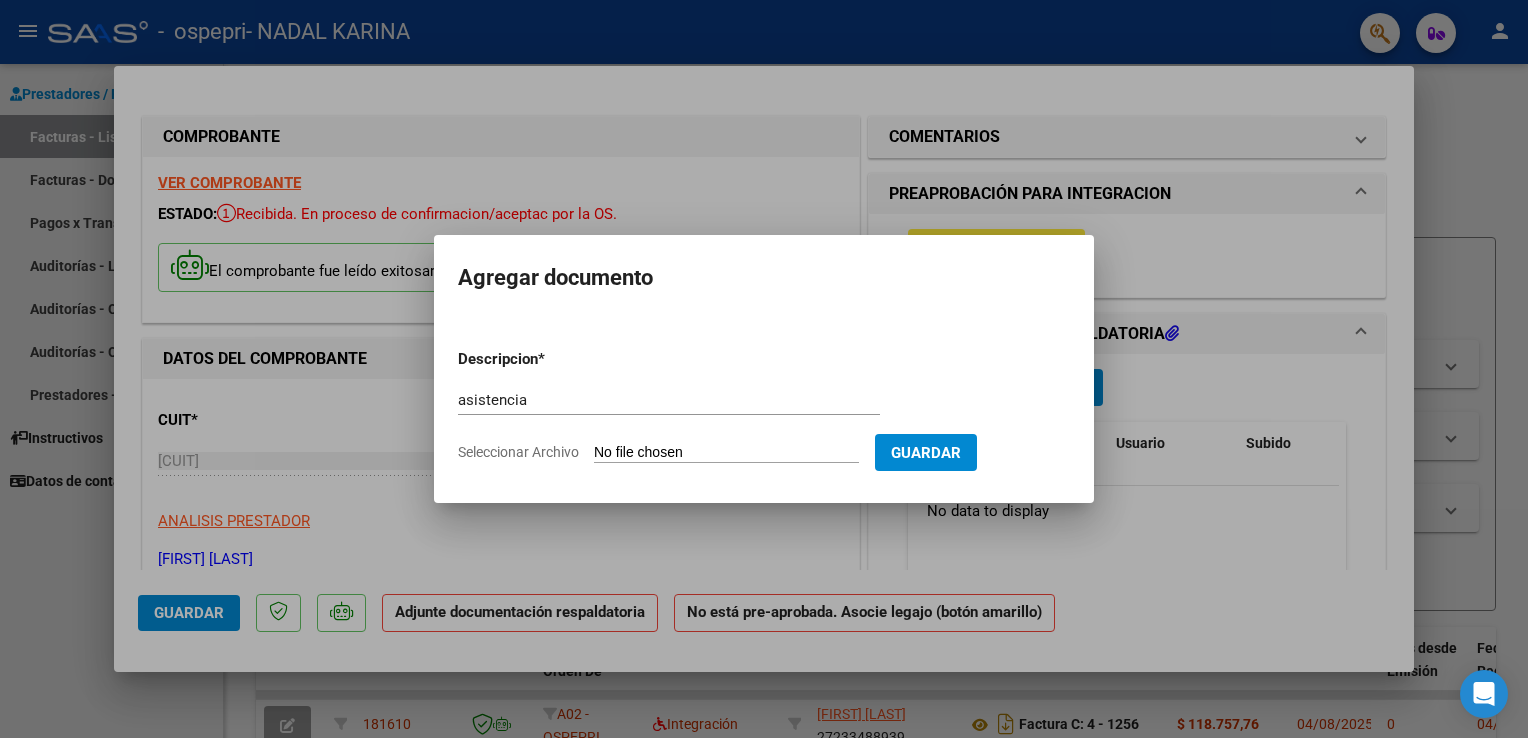 click on "Seleccionar Archivo" at bounding box center [726, 453] 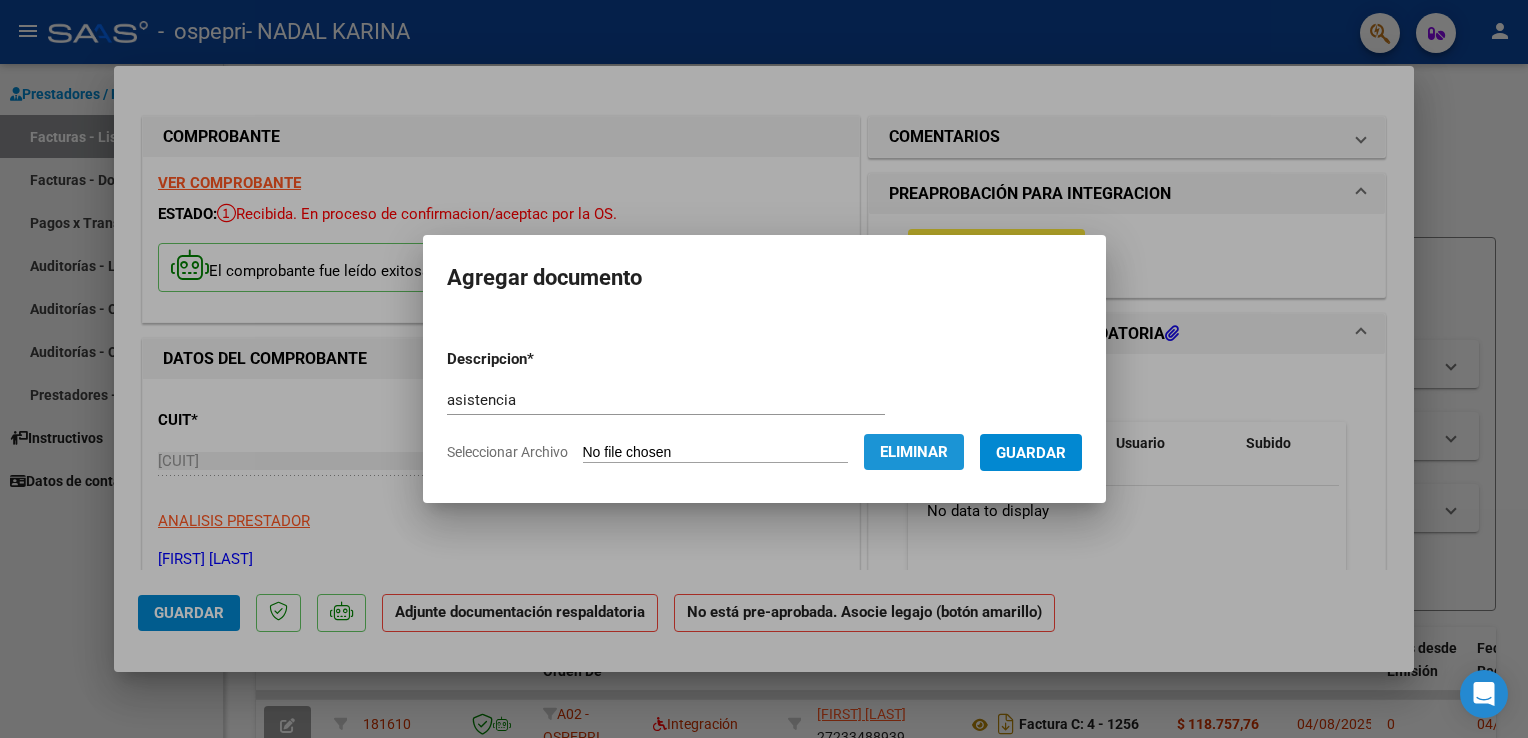 click on "Eliminar" 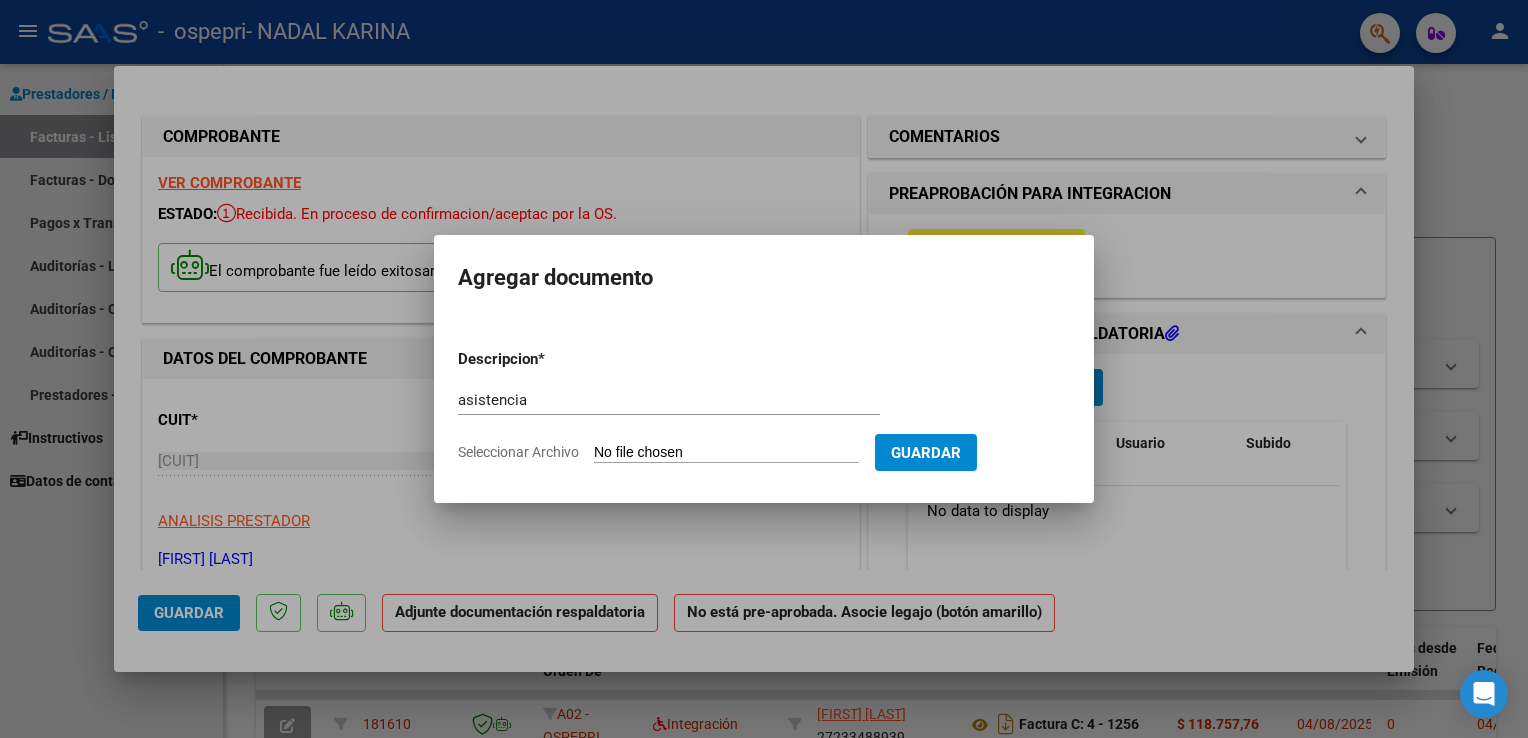 click on "Seleccionar Archivo" at bounding box center [726, 453] 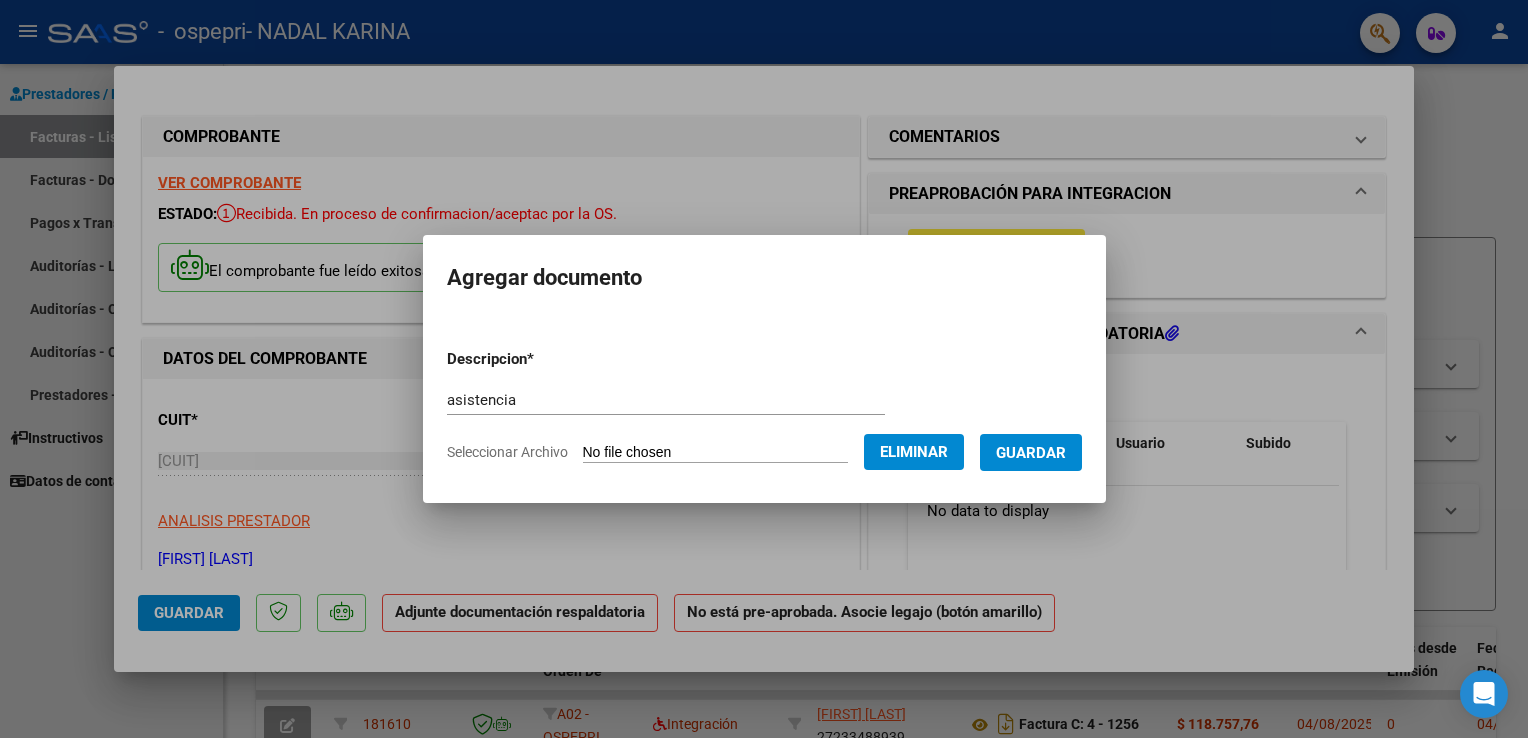 click on "Guardar" at bounding box center (1031, 453) 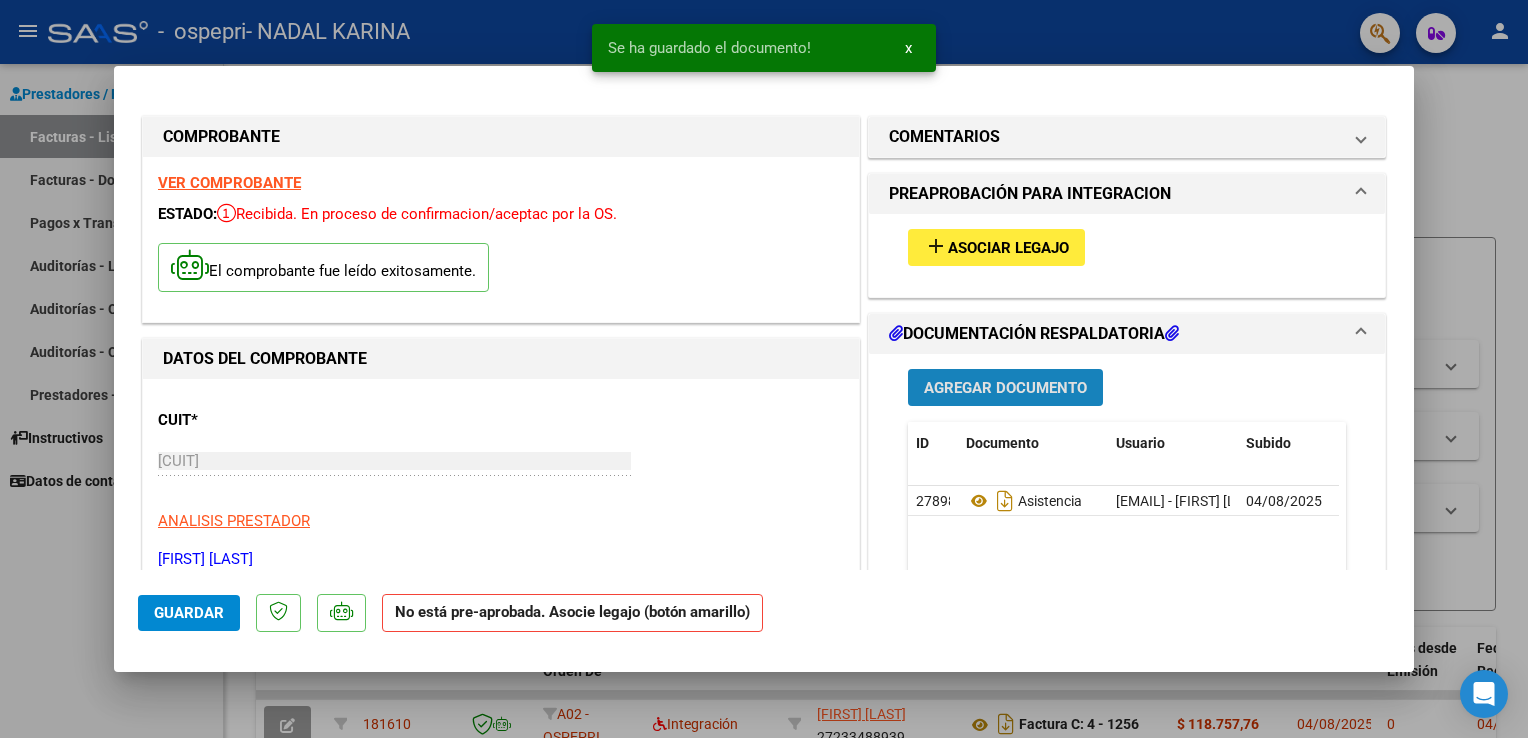 click on "Agregar Documento" at bounding box center (1005, 388) 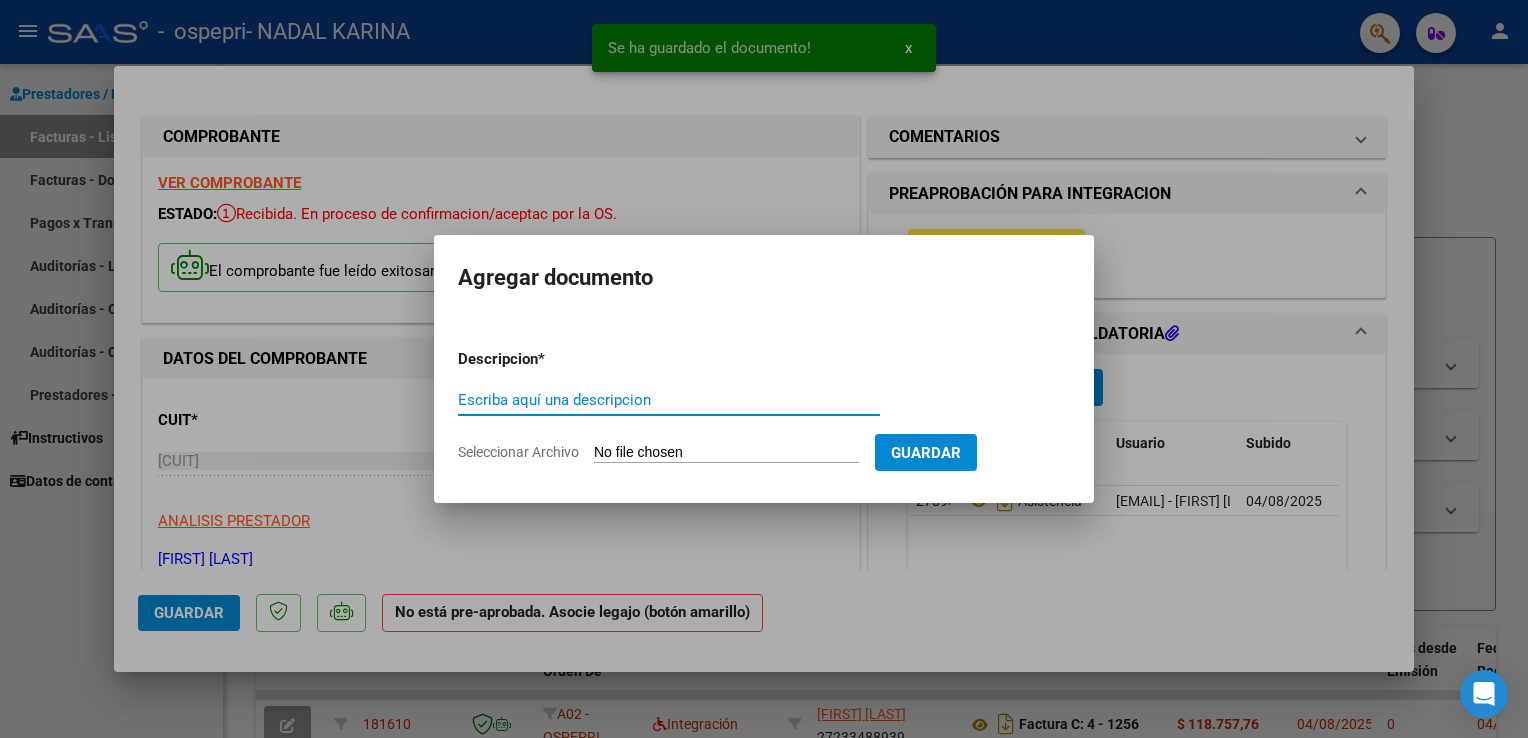 click on "Escriba aquí una descripcion" at bounding box center [669, 400] 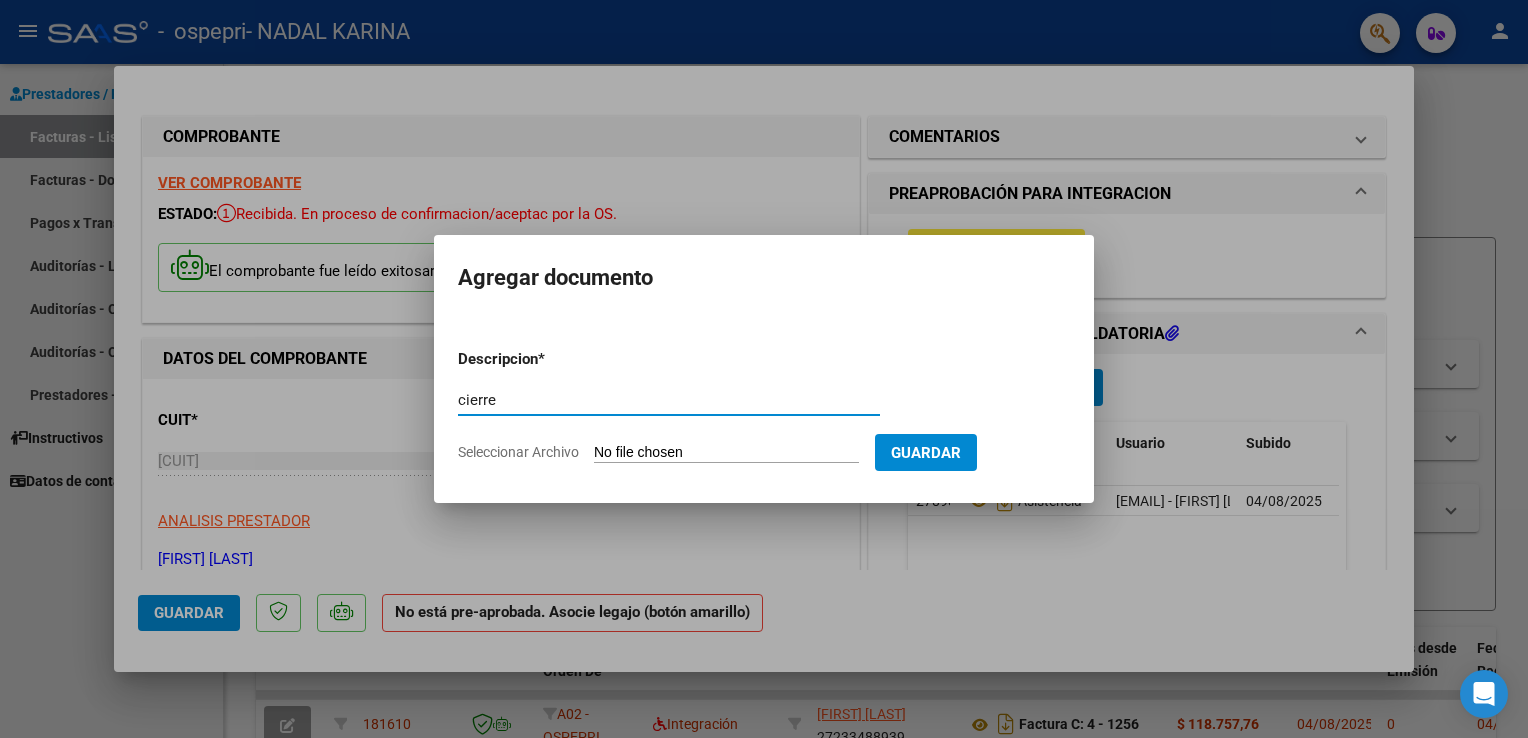 type on "cierre" 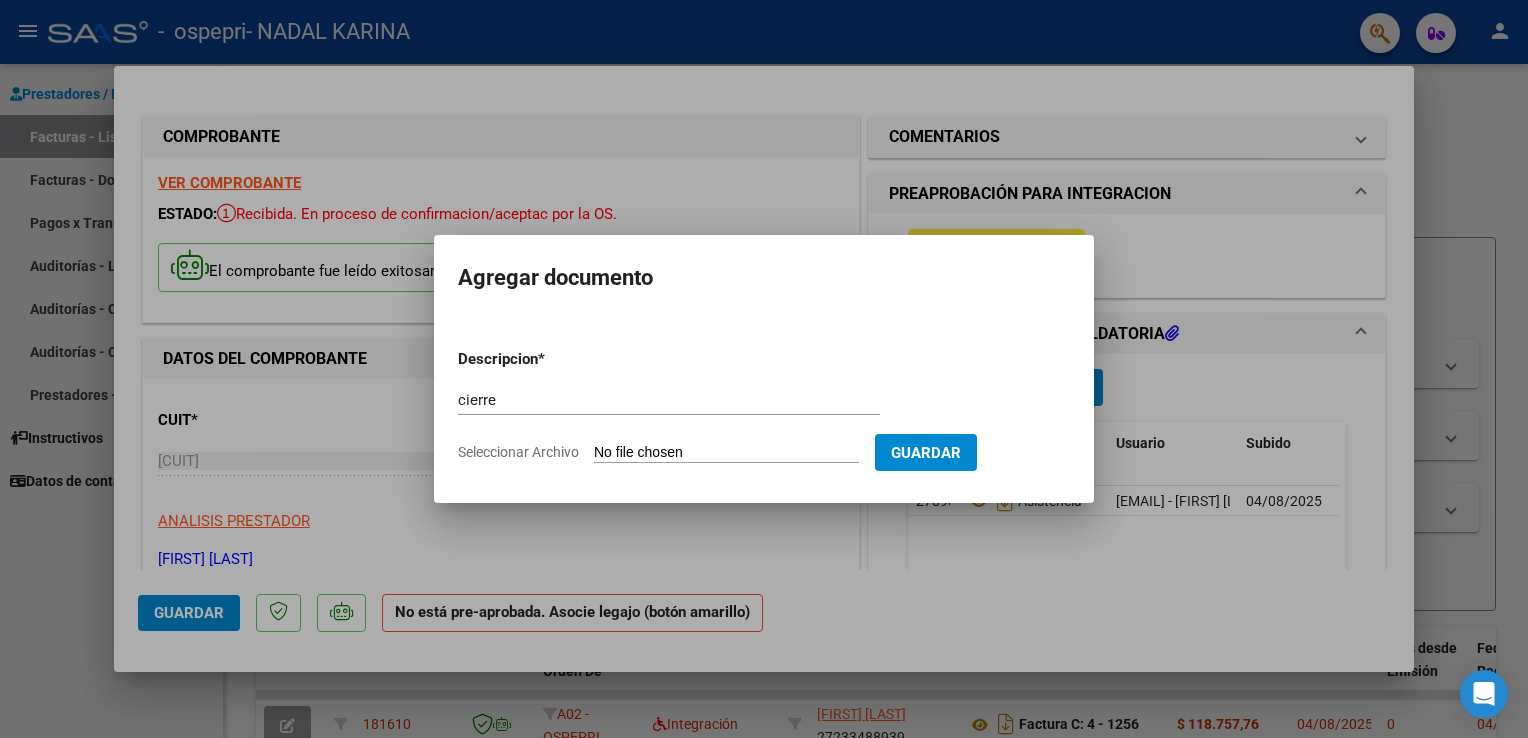type on "C:\fakepath\CierreAlfaro.pdf" 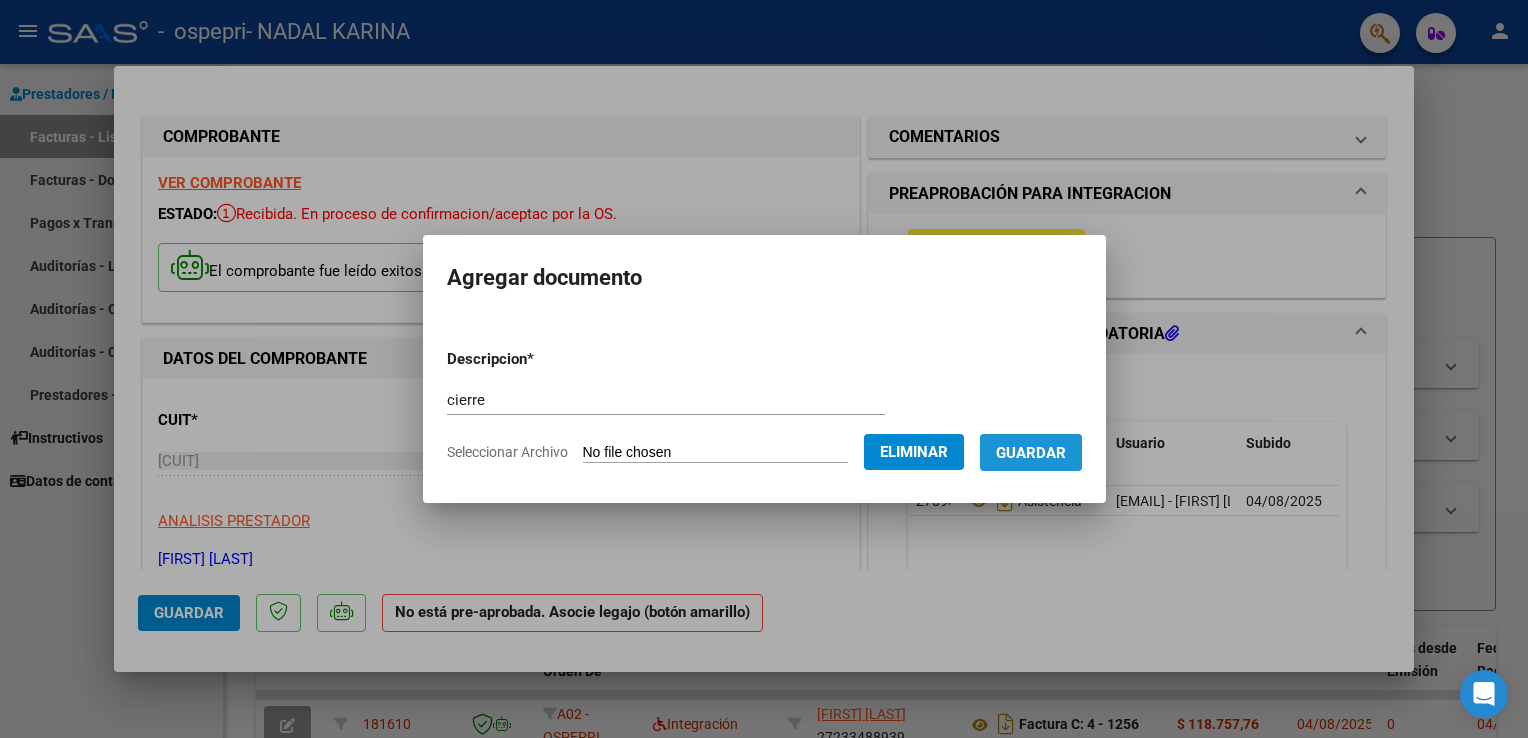 click on "Guardar" at bounding box center (1031, 453) 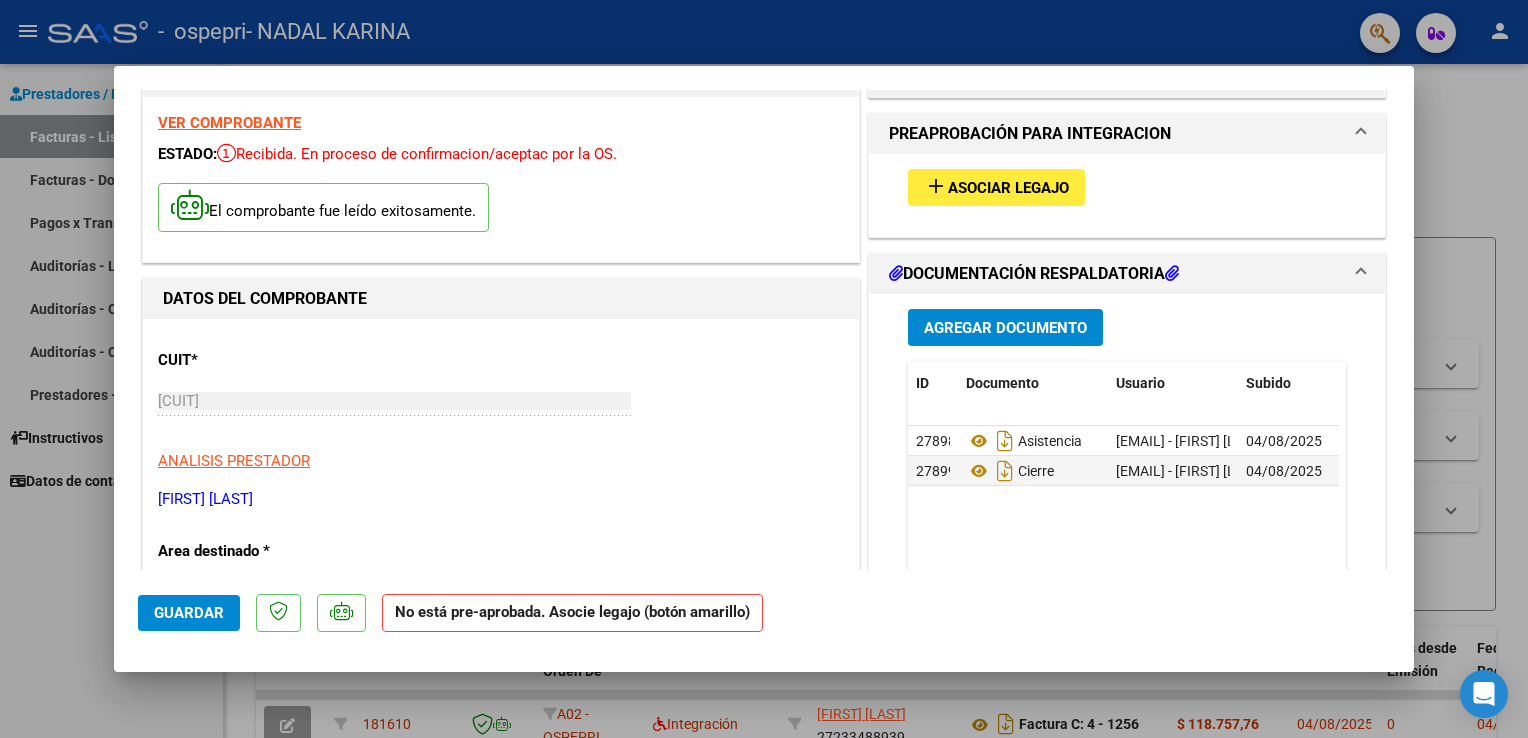 scroll, scrollTop: 0, scrollLeft: 0, axis: both 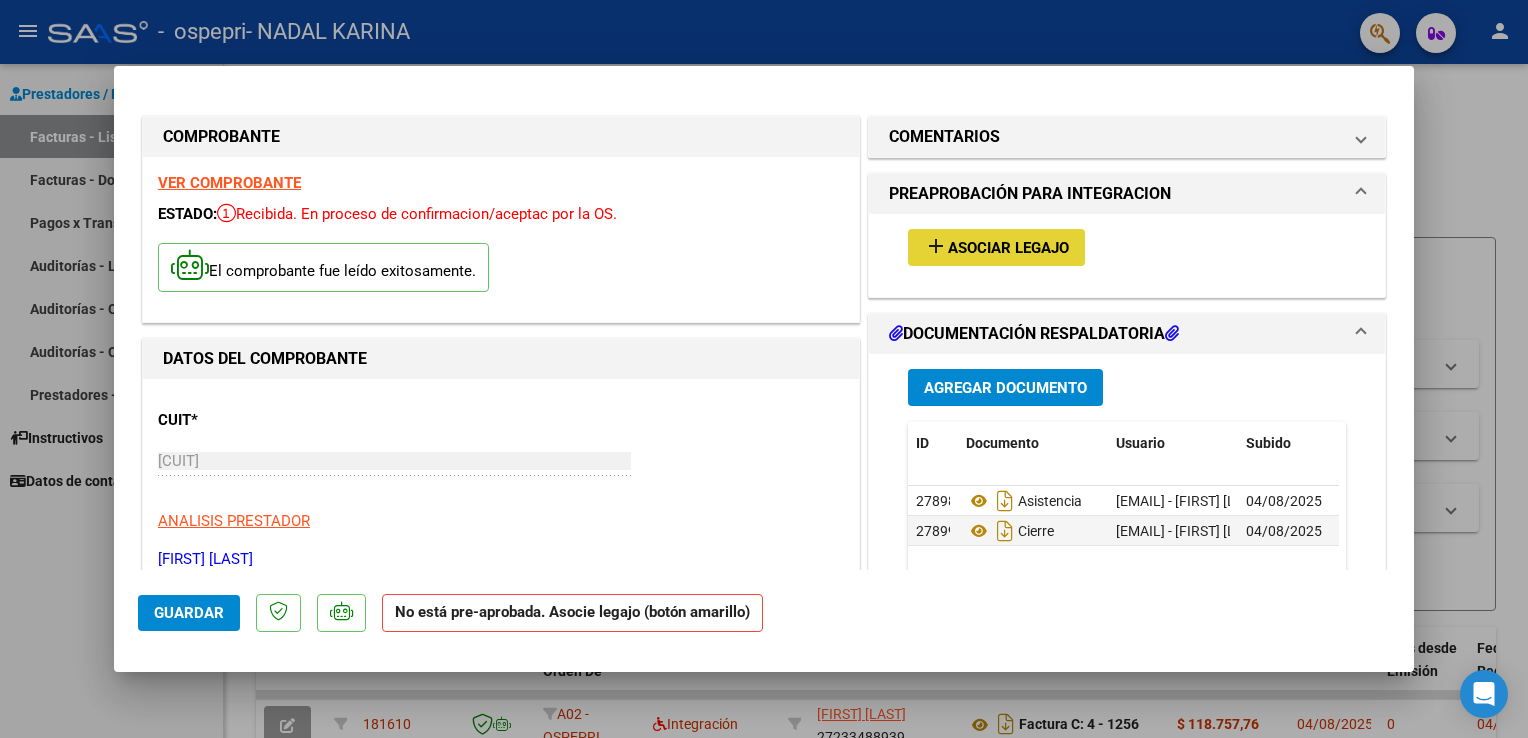click on "Asociar Legajo" at bounding box center (1008, 248) 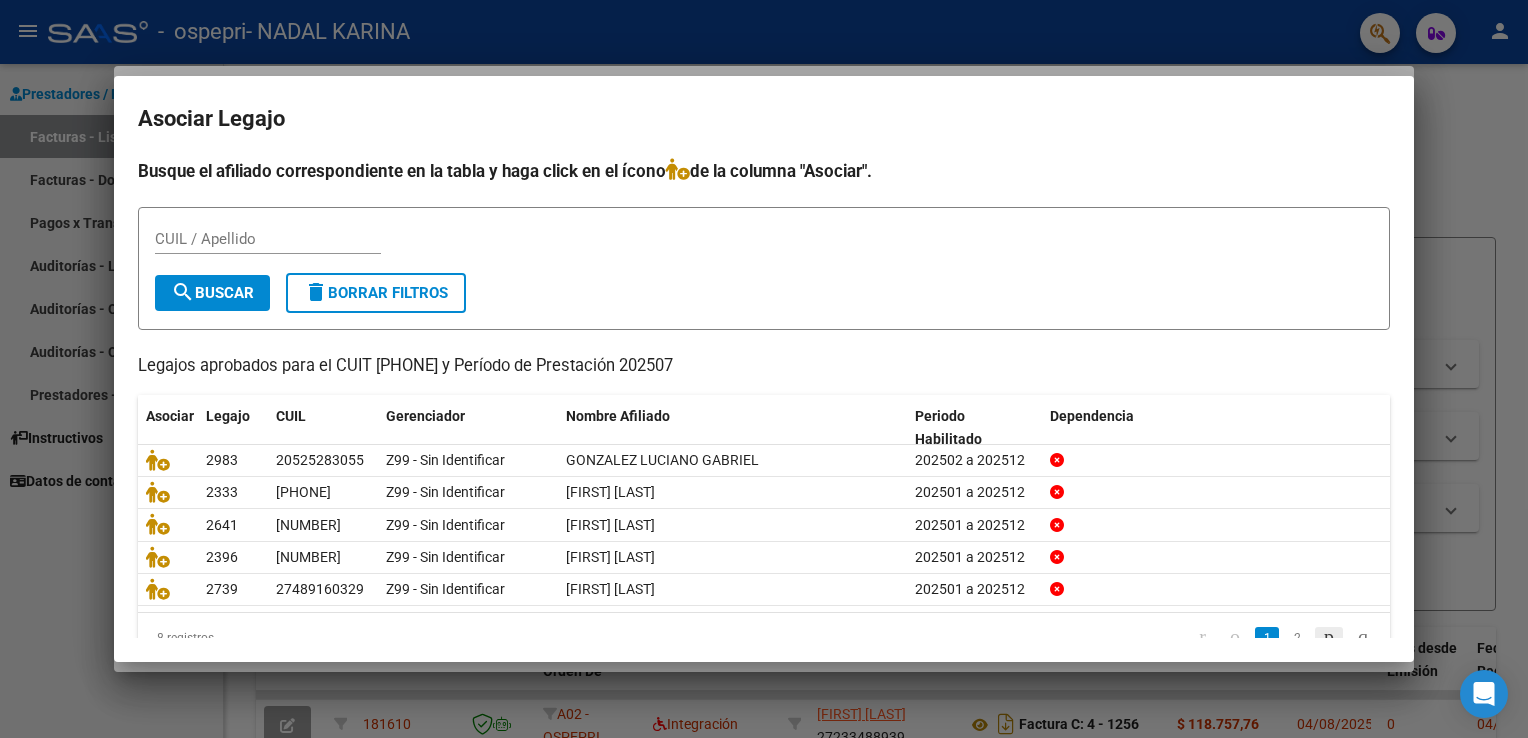 click 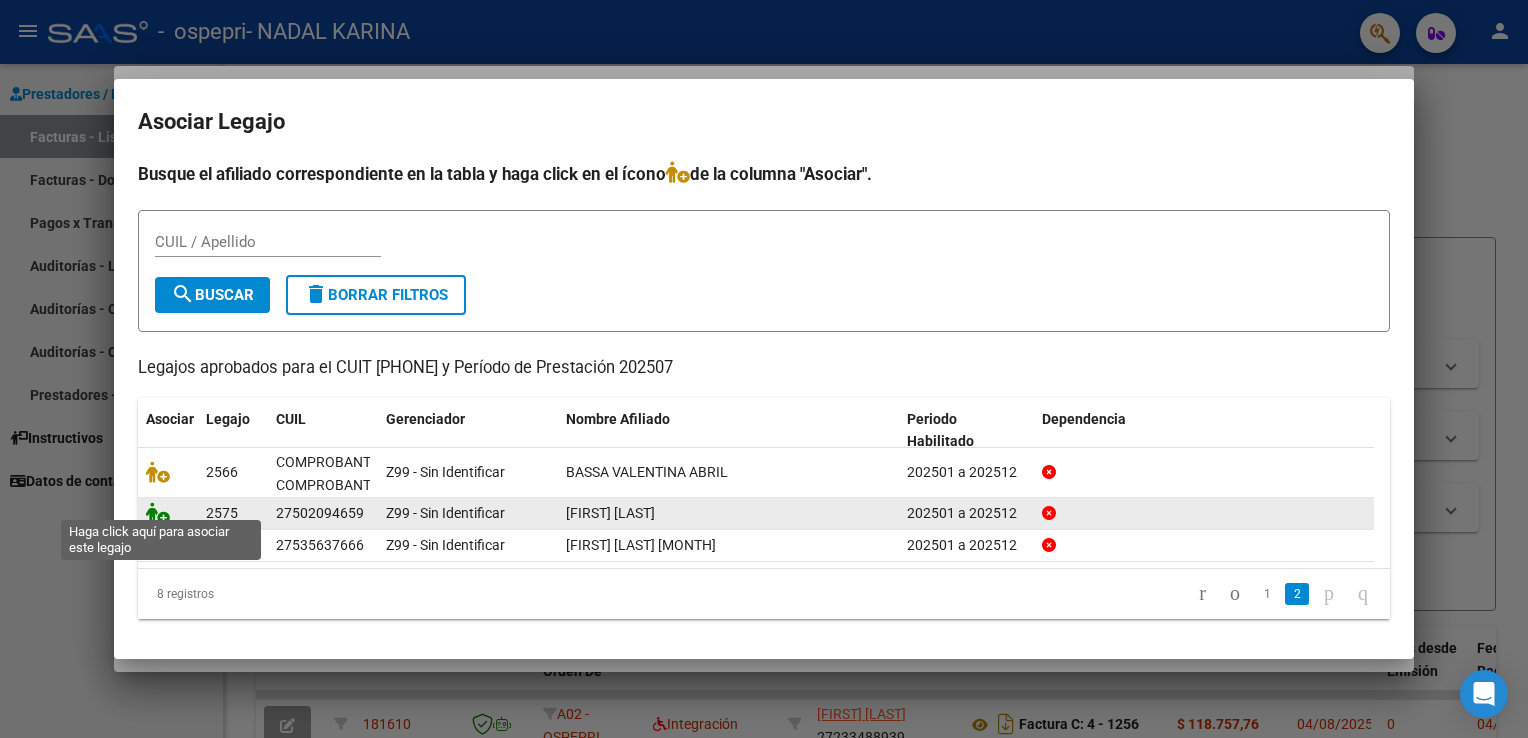 click 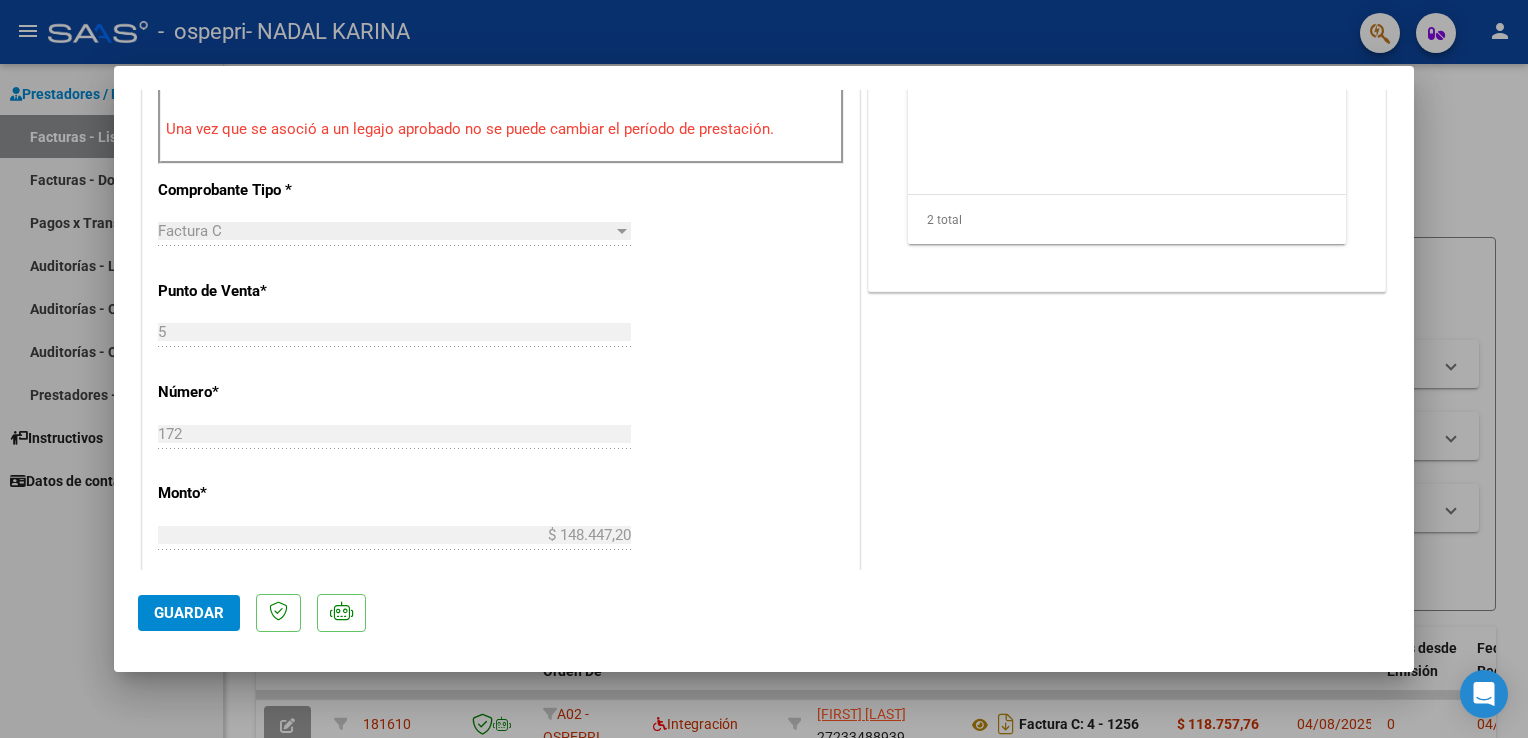 scroll, scrollTop: 989, scrollLeft: 0, axis: vertical 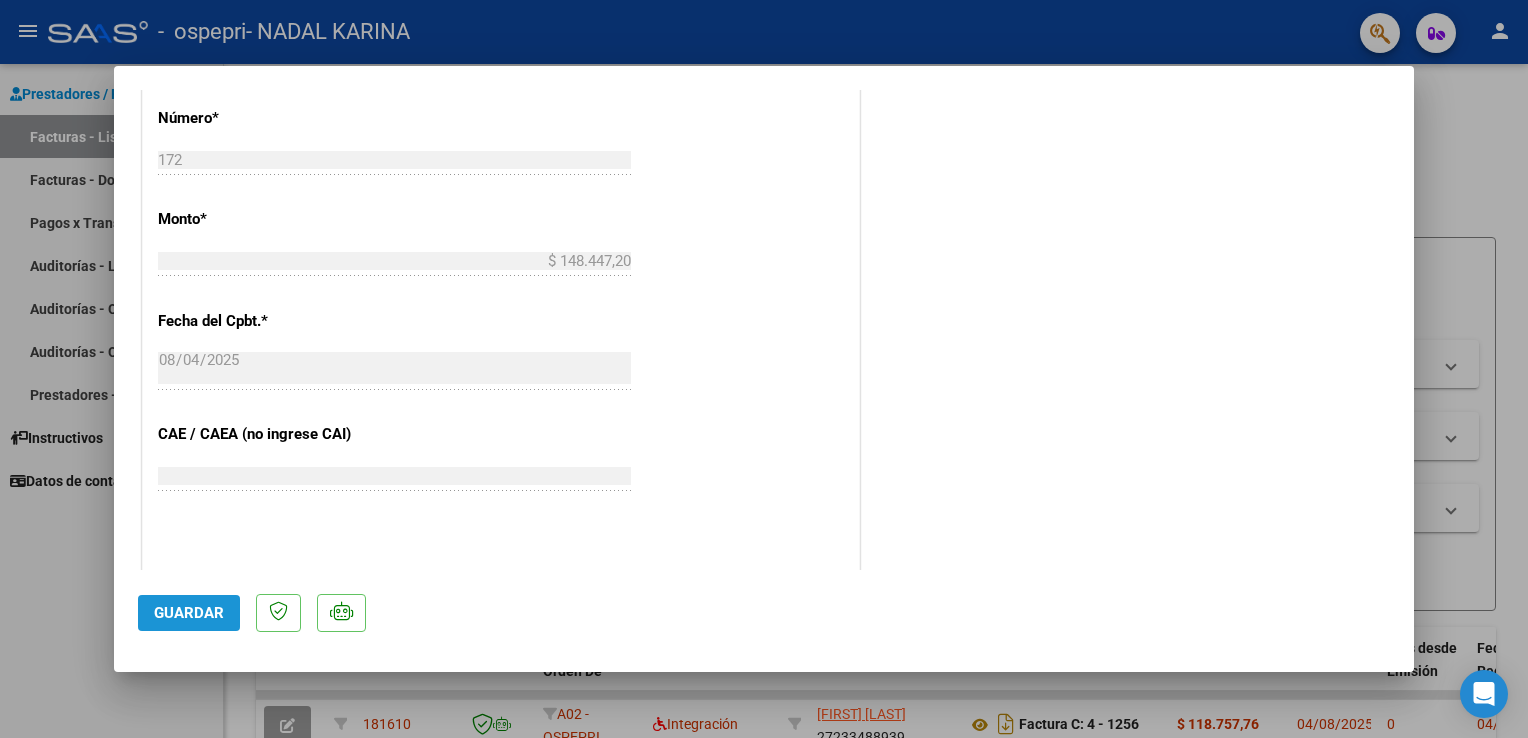 click on "Guardar" 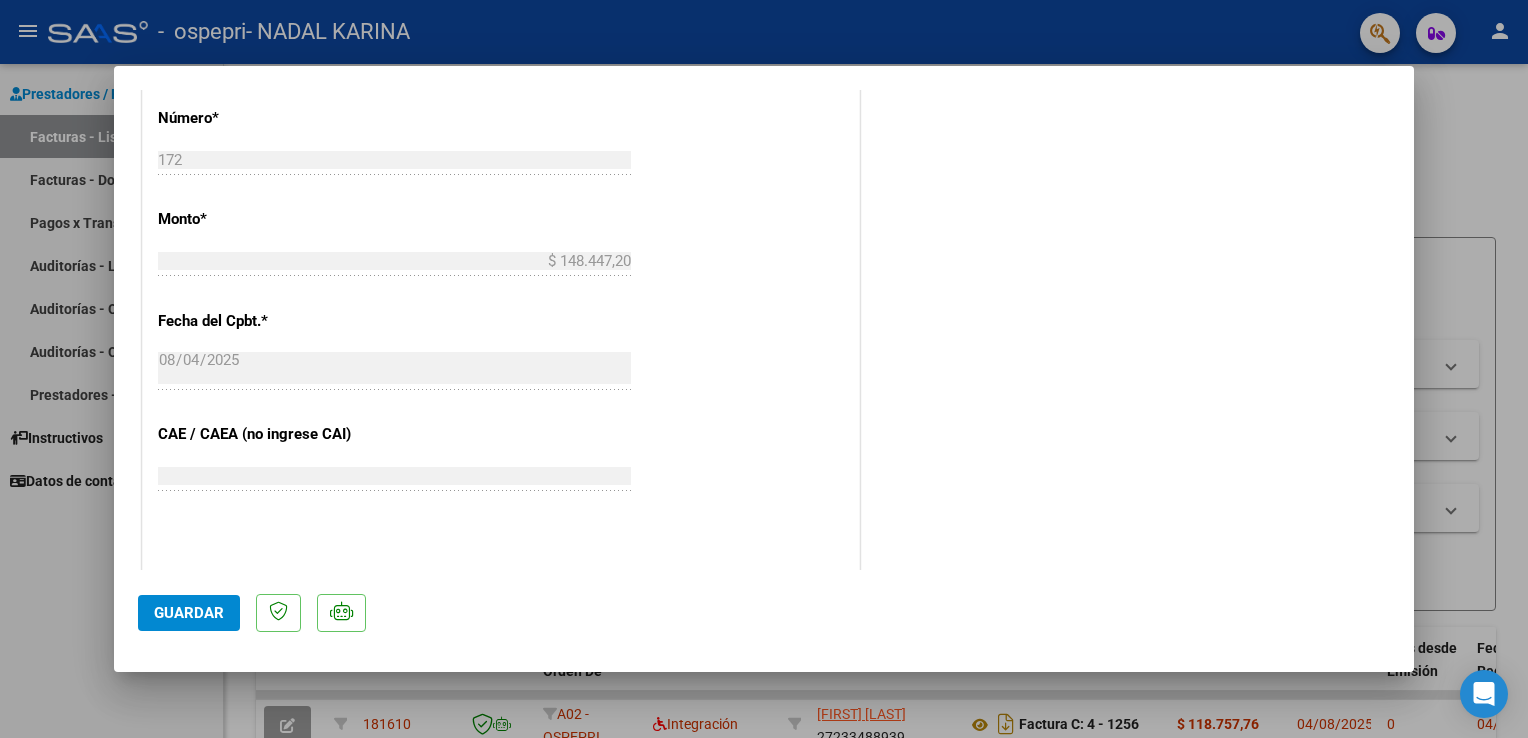 click at bounding box center [764, 369] 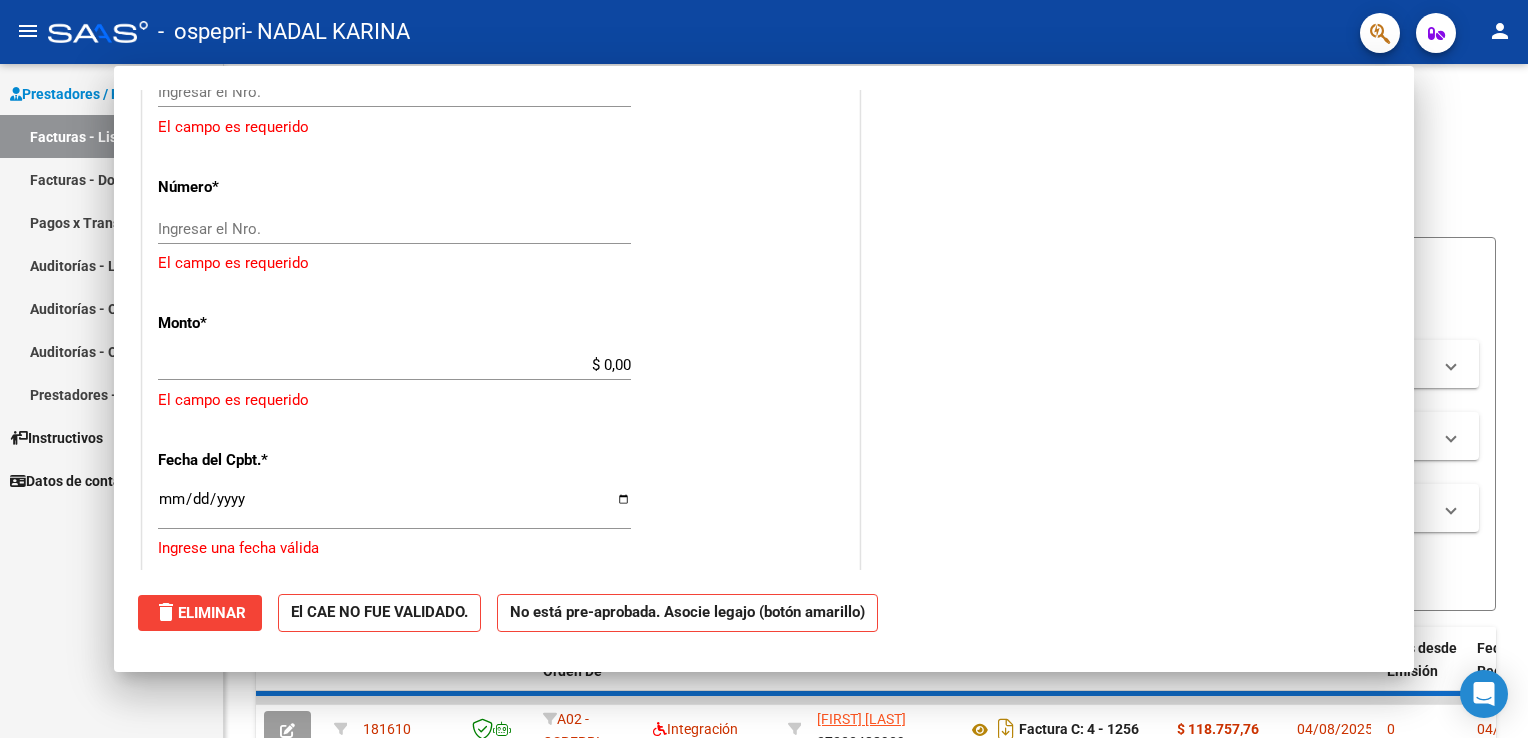scroll, scrollTop: 0, scrollLeft: 0, axis: both 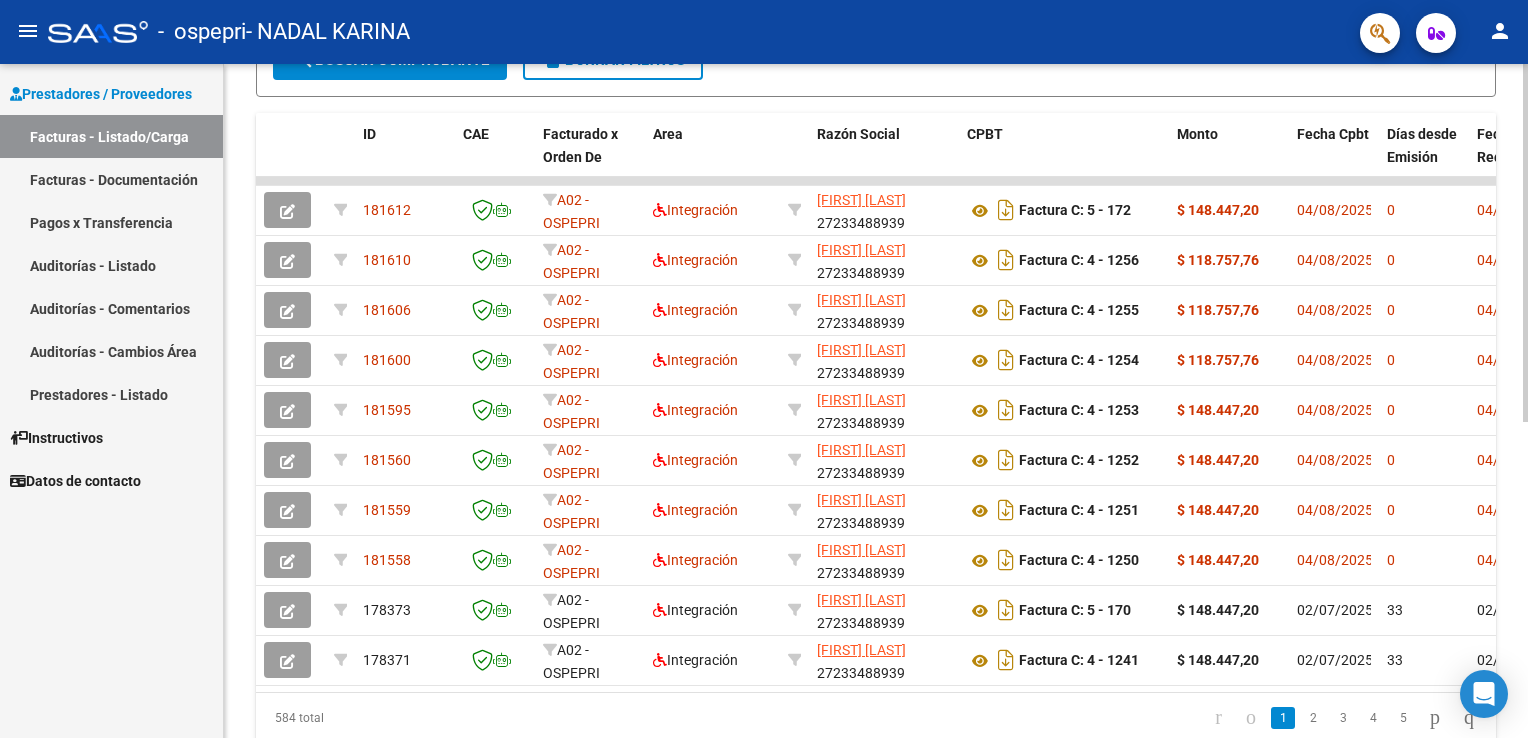 click on "menu - ospepri - NADAL KARINA person Prestadores / Proveedores Facturas - Listado/Carga Facturas - Documentación Pagos x Transferencia Auditorías - Listado Auditorías - Comentarios Auditorías - Cambios Área Prestadores - Listado Instructivos Datos de contacto Video tutorial PRESTADORES -> Listado de CPBTs Emitidos por Prestadores / Proveedores (alt+q) Cargar Comprobante cloud_download CSV cloud_download EXCEL cloud_download Estandar Descarga Masiva Filtros Id Area Area Todos Confirmado Mostrar totalizadores FILTROS DEL COMPROBANTE Comprobante Tipo Comprobante Tipo Start date – End date Fec. Comprobante Desde / Hasta Días Emisión Desde(cant. días) Días Emisión Hasta(cant. días) CUIT / Razón Social Pto. Venta Nro. Comprobante Código SSS CAE Válido CAE Válido Todos Cargado Módulo Hosp. Todos Tiene facturacion Apócrifa Hospital Refes FILTROS DE INTEGRACION Período De Prestación Campos del Archivo de Rendición Devuelto x SSS (dr_envio) Todos Op" at bounding box center (764, 369) 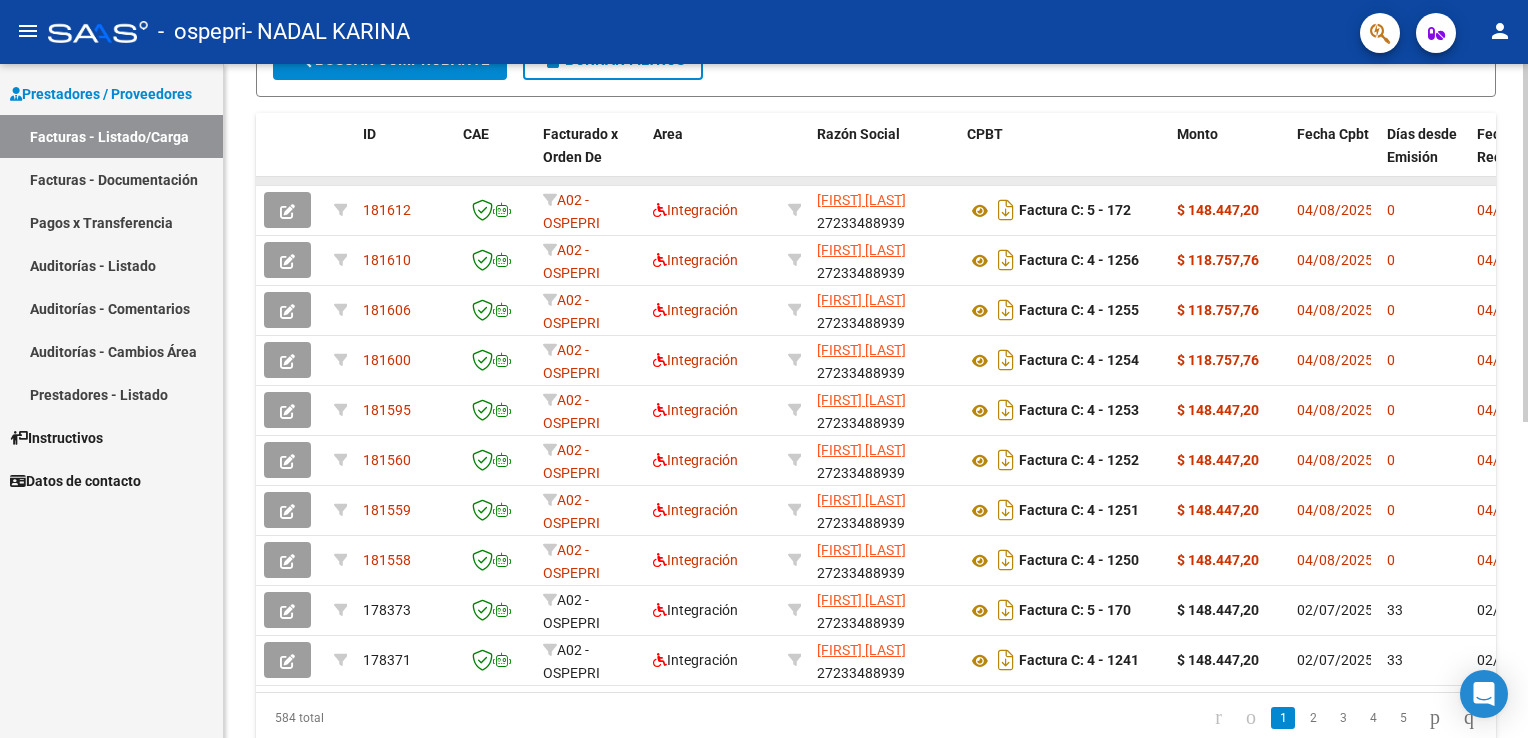drag, startPoint x: 976, startPoint y: 142, endPoint x: 1196, endPoint y: 176, distance: 222.61177 